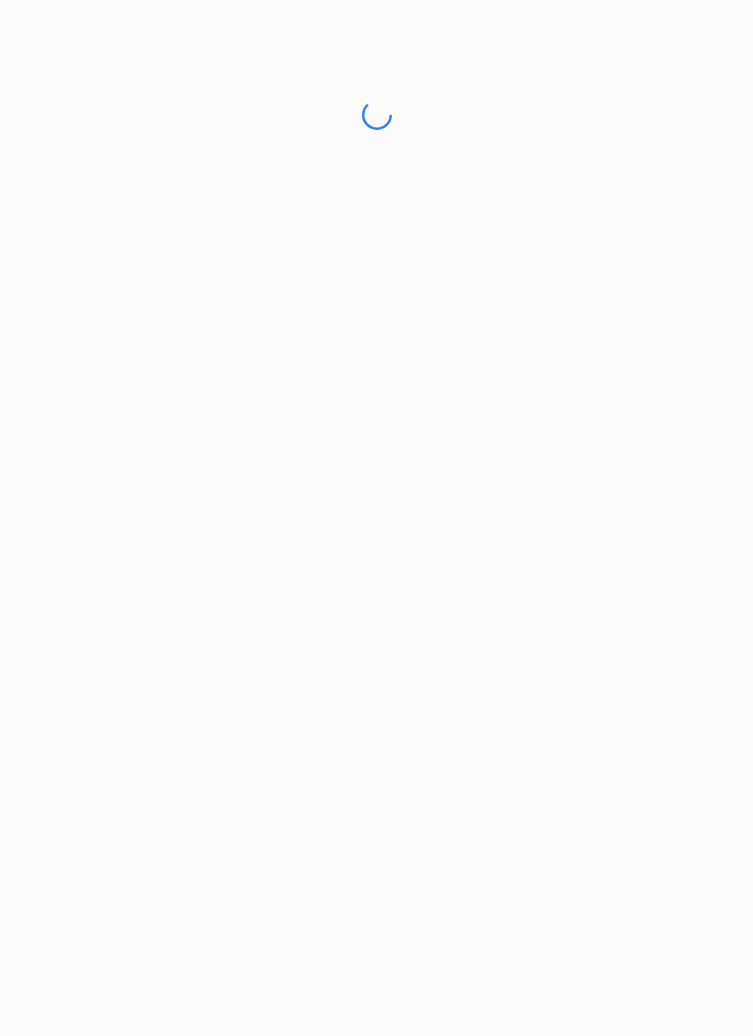 scroll, scrollTop: 0, scrollLeft: 0, axis: both 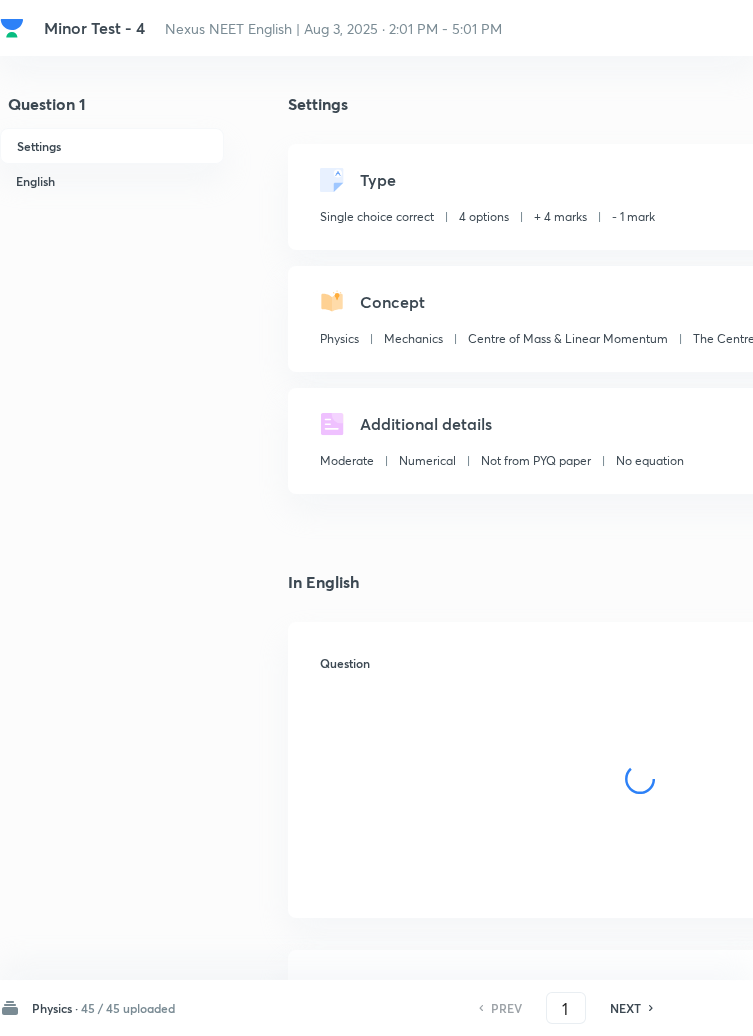 checkbox on "true" 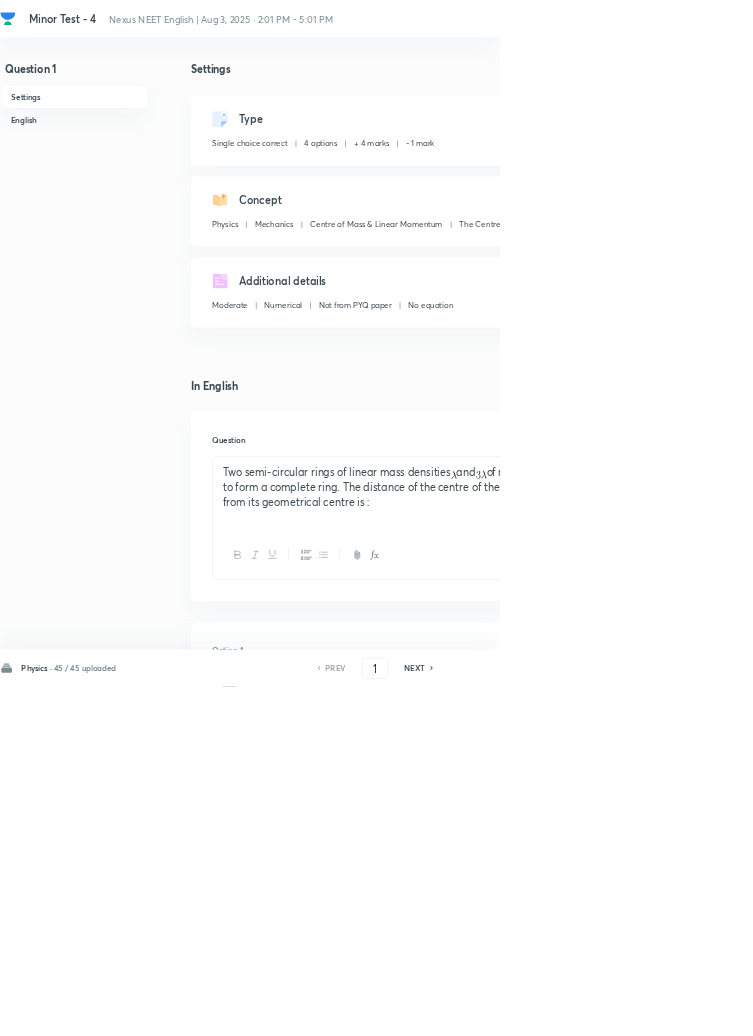 click 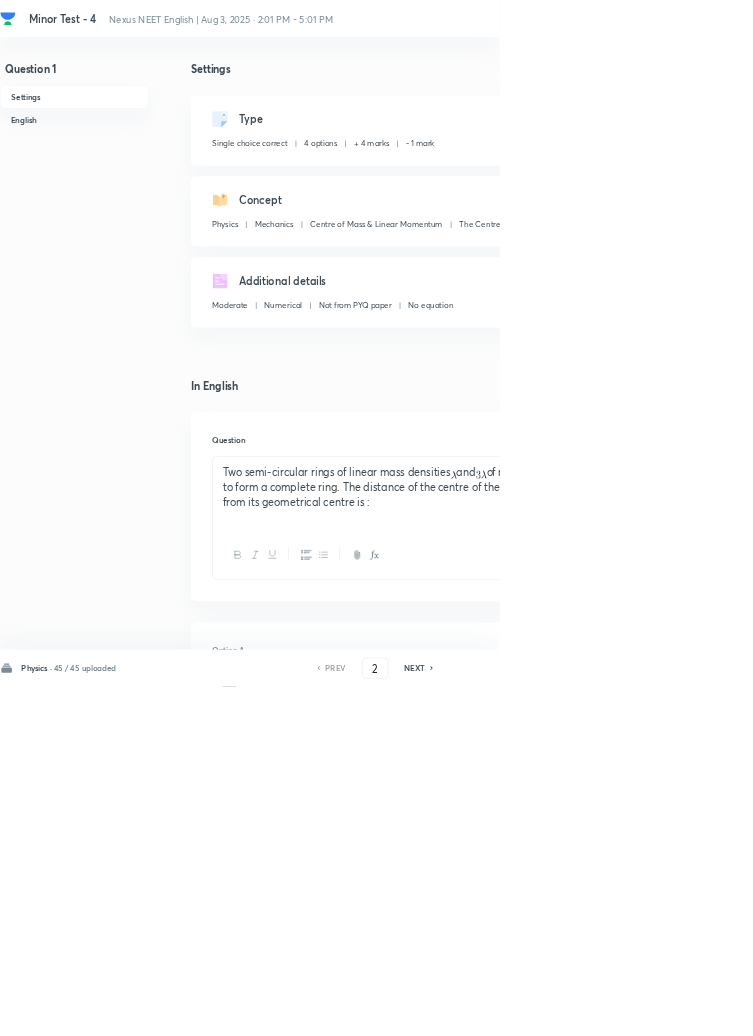 checkbox on "true" 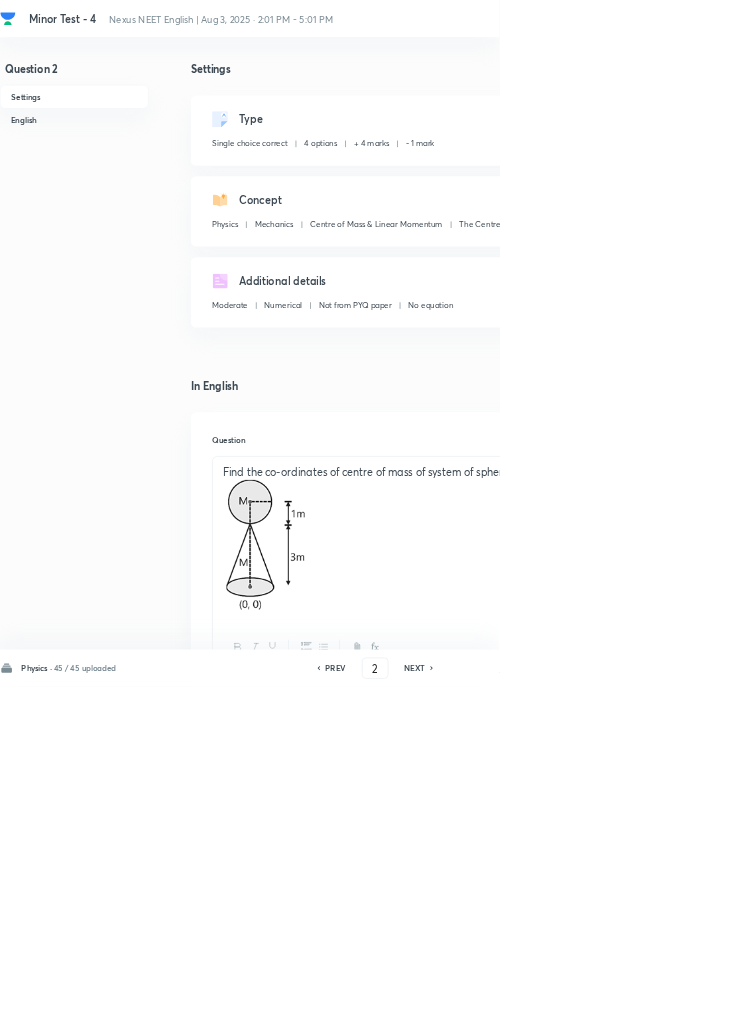 click on "PREV 2 ​ NEXT" at bounding box center (566, 1008) 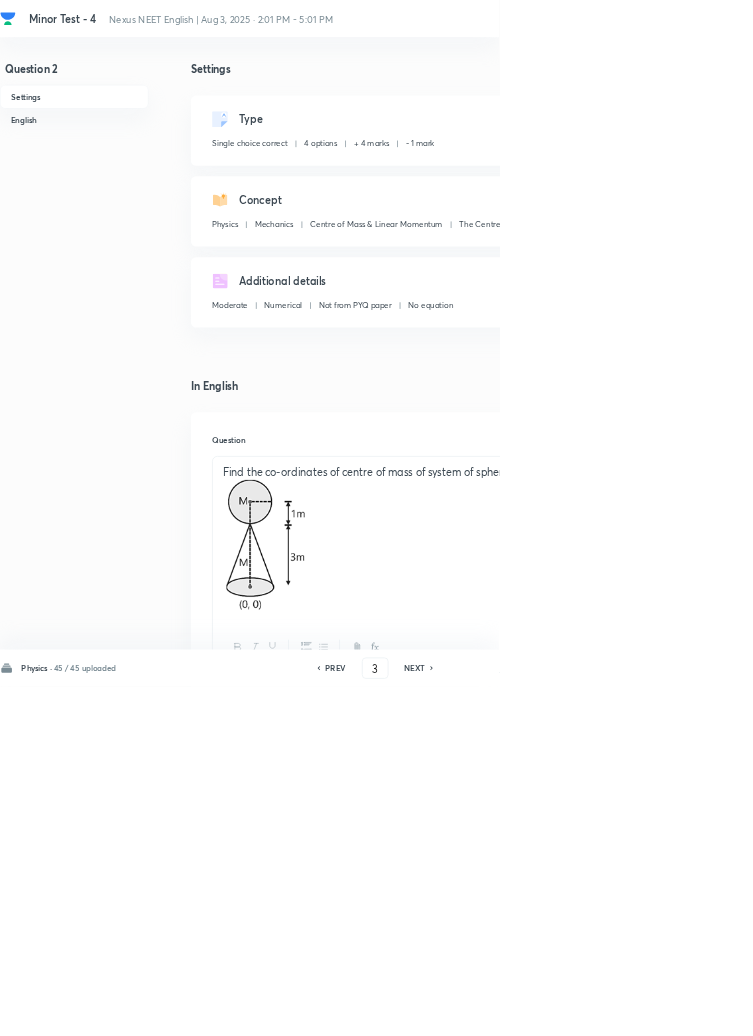checkbox on "false" 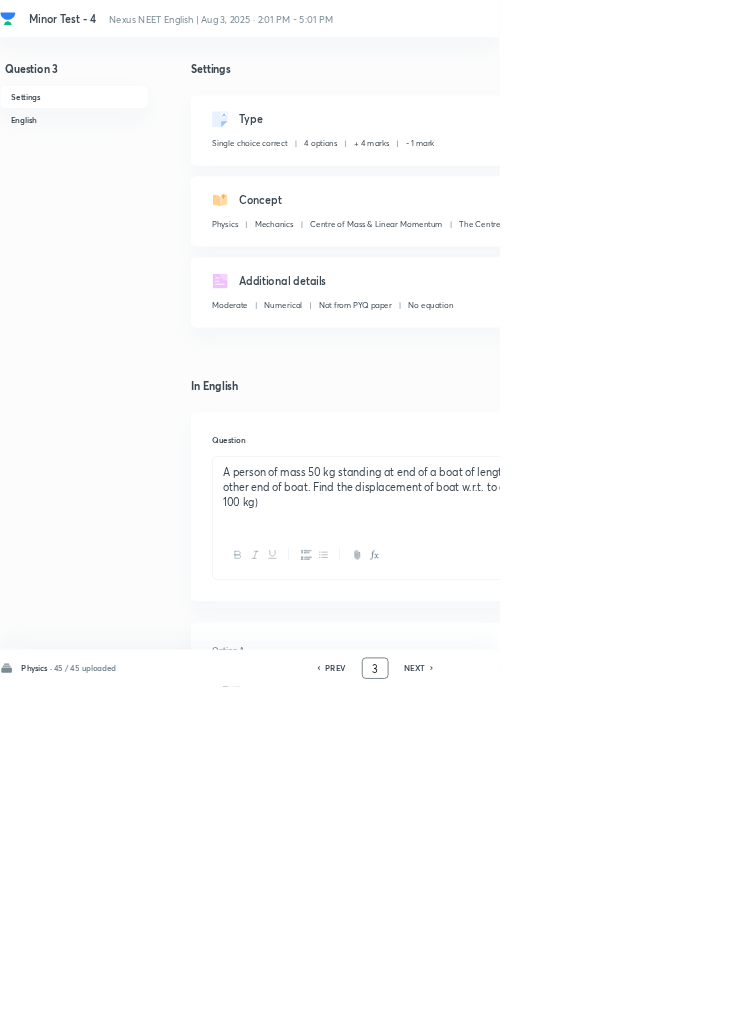 click on "3" at bounding box center (566, 1008) 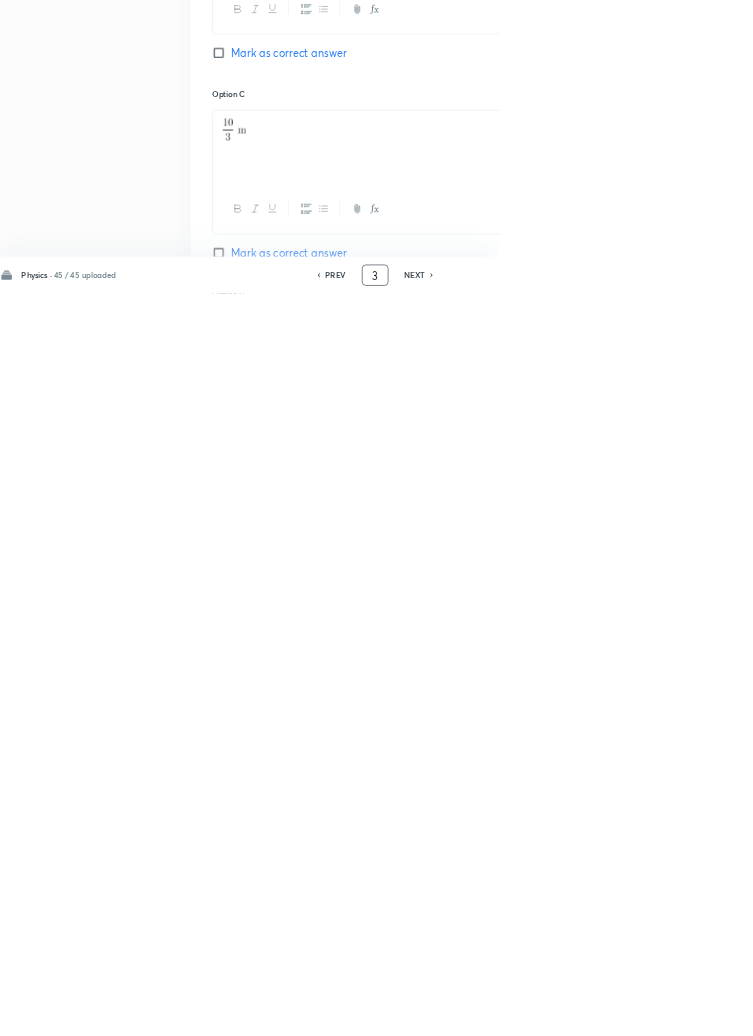 scroll, scrollTop: 950, scrollLeft: 0, axis: vertical 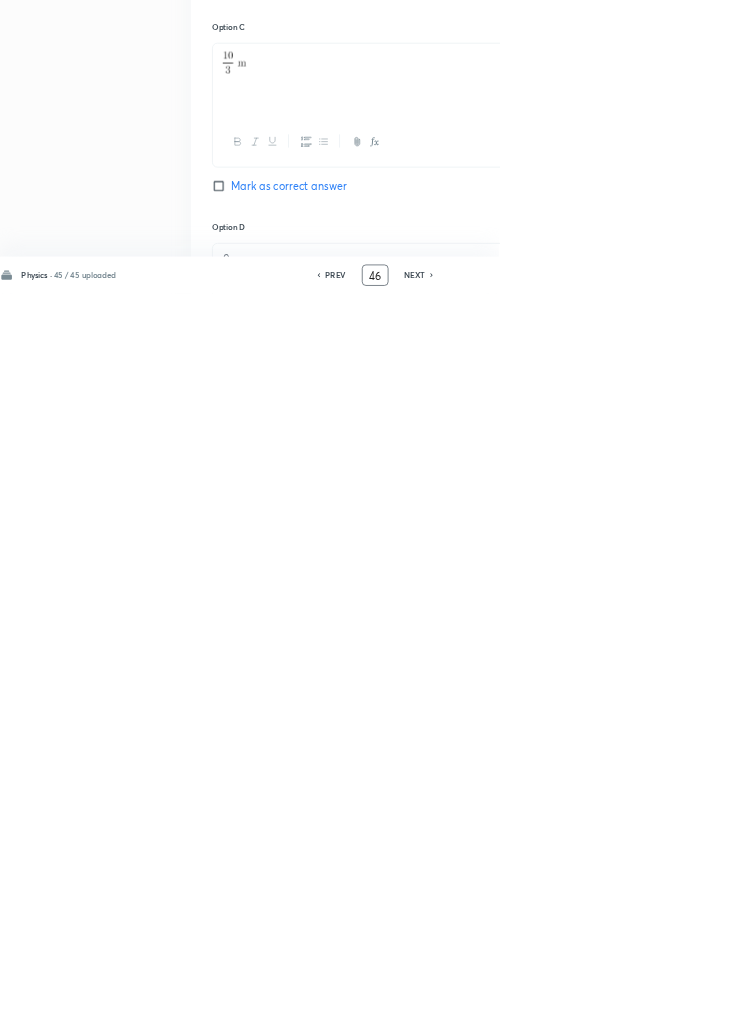 type on "46" 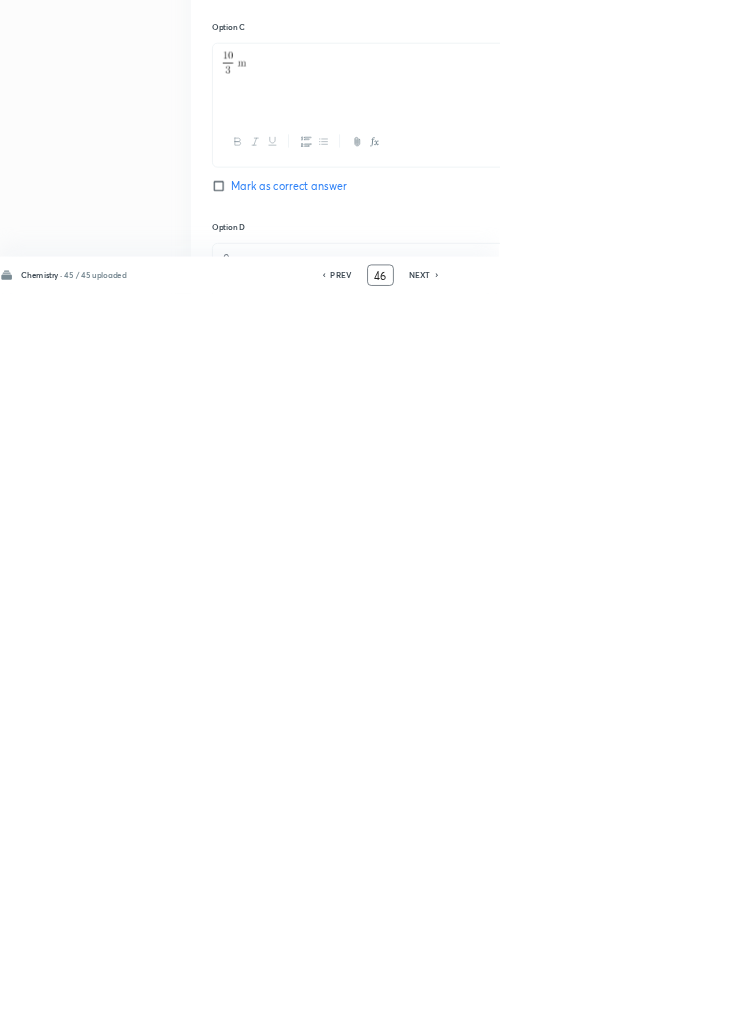 checkbox on "false" 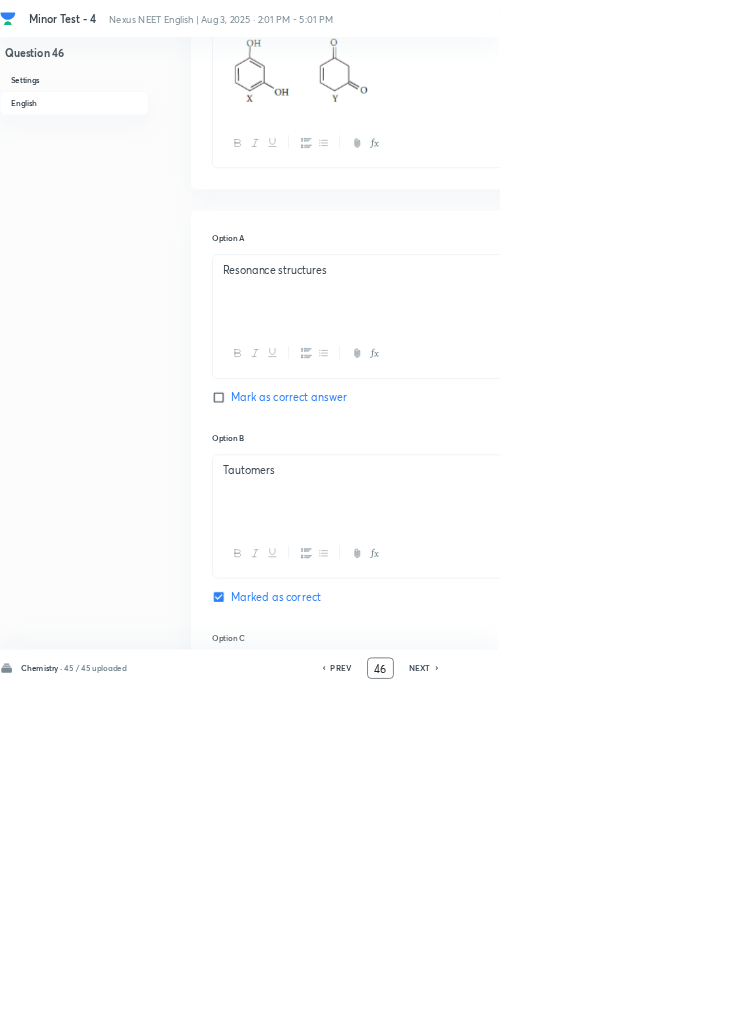 scroll, scrollTop: 0, scrollLeft: 0, axis: both 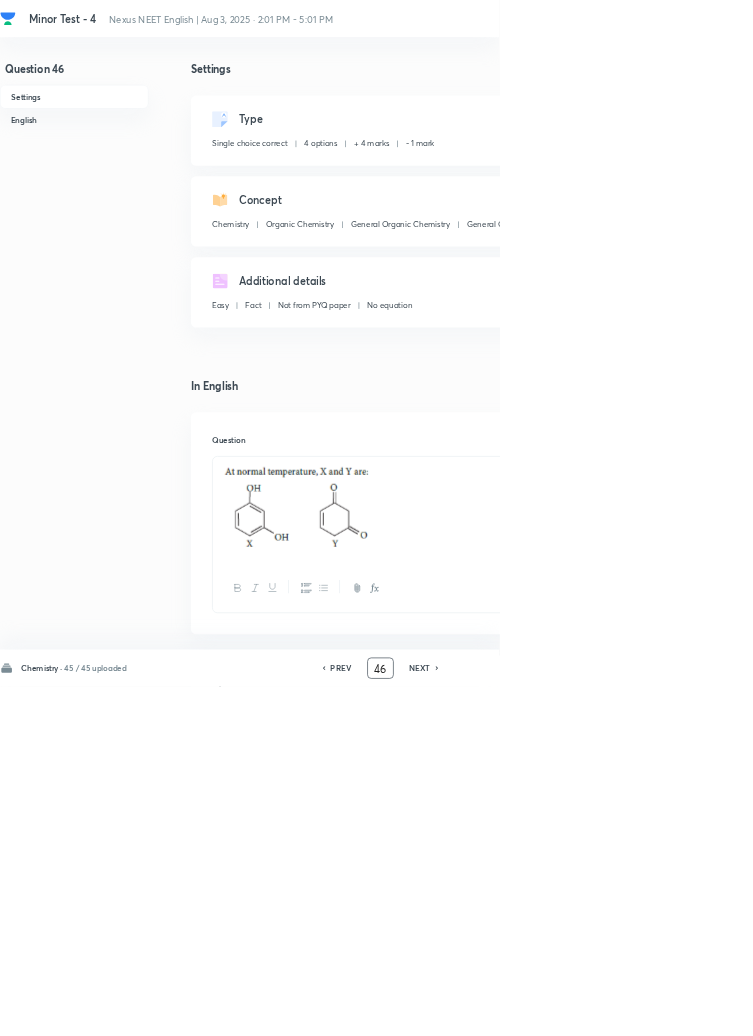 click 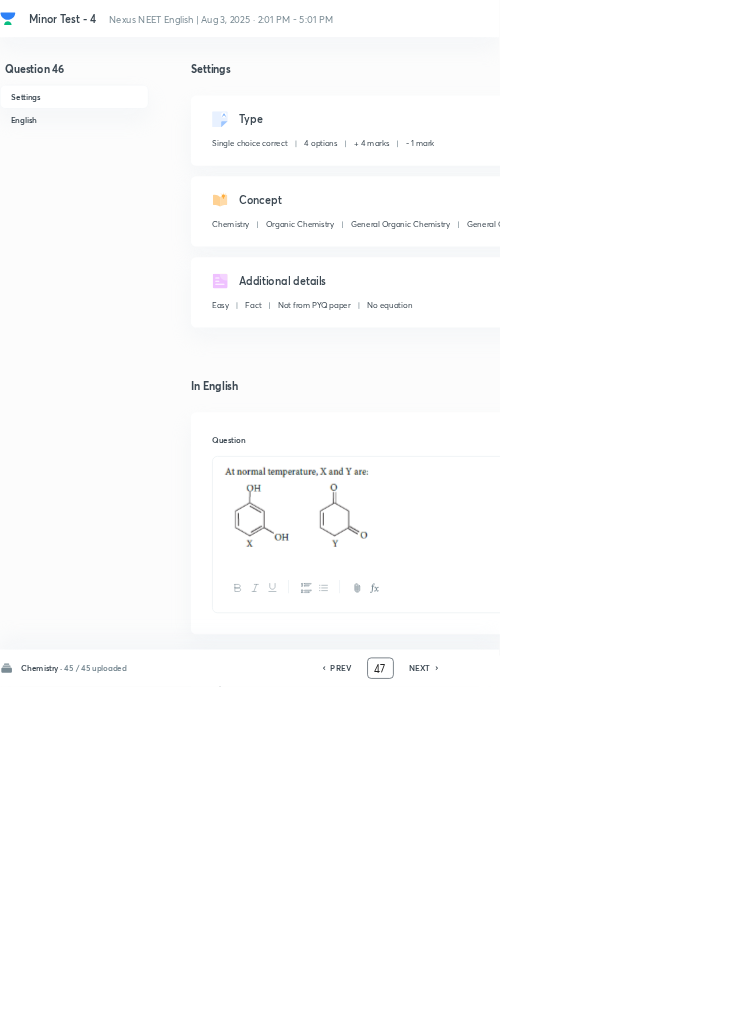 checkbox on "false" 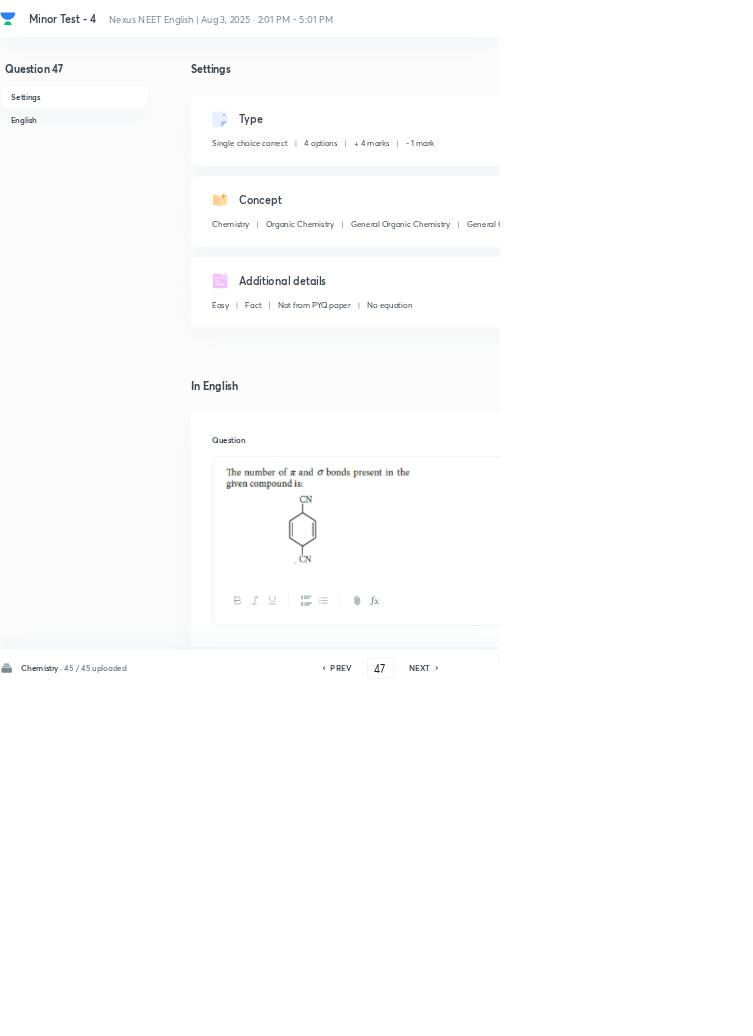 click 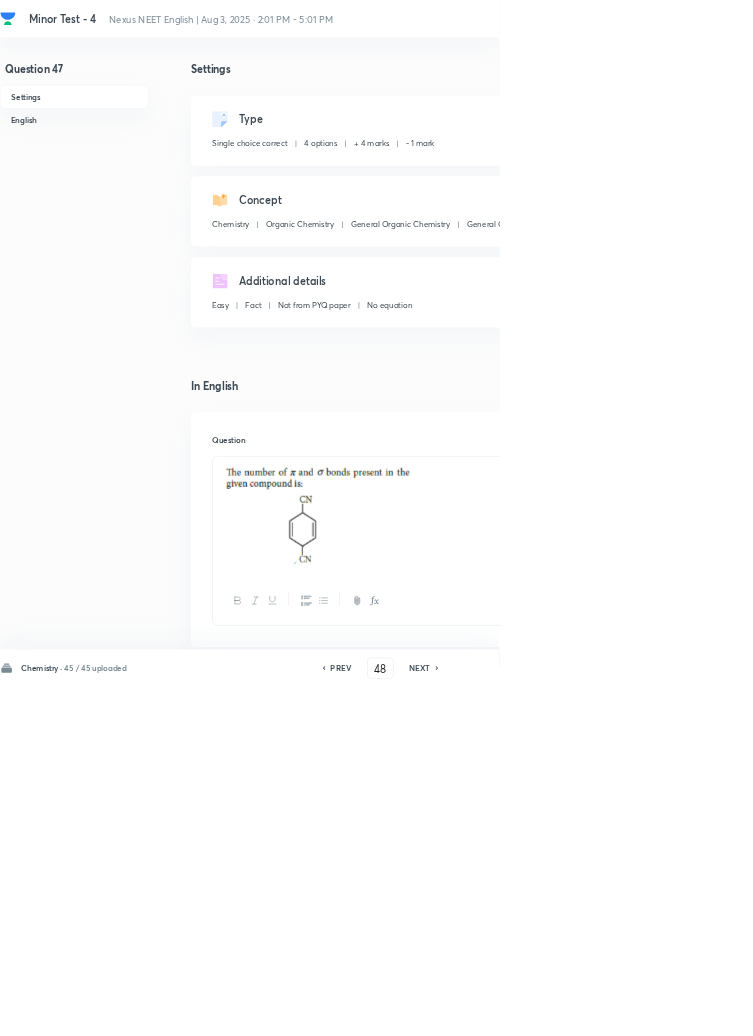 checkbox on "false" 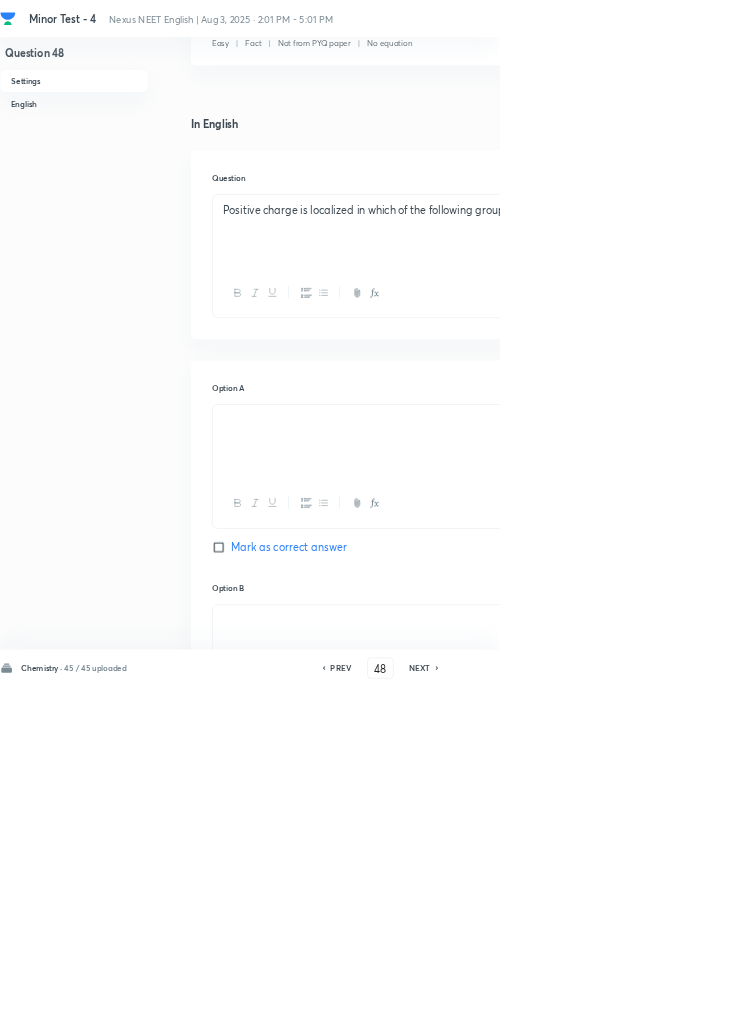 scroll, scrollTop: 397, scrollLeft: 0, axis: vertical 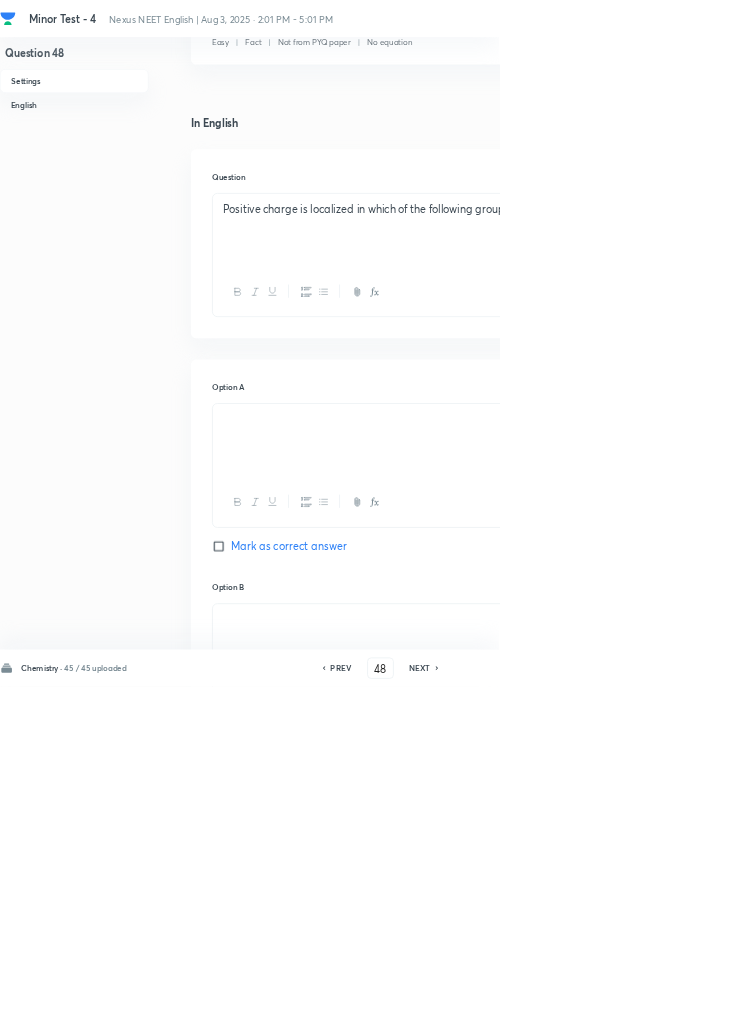 click 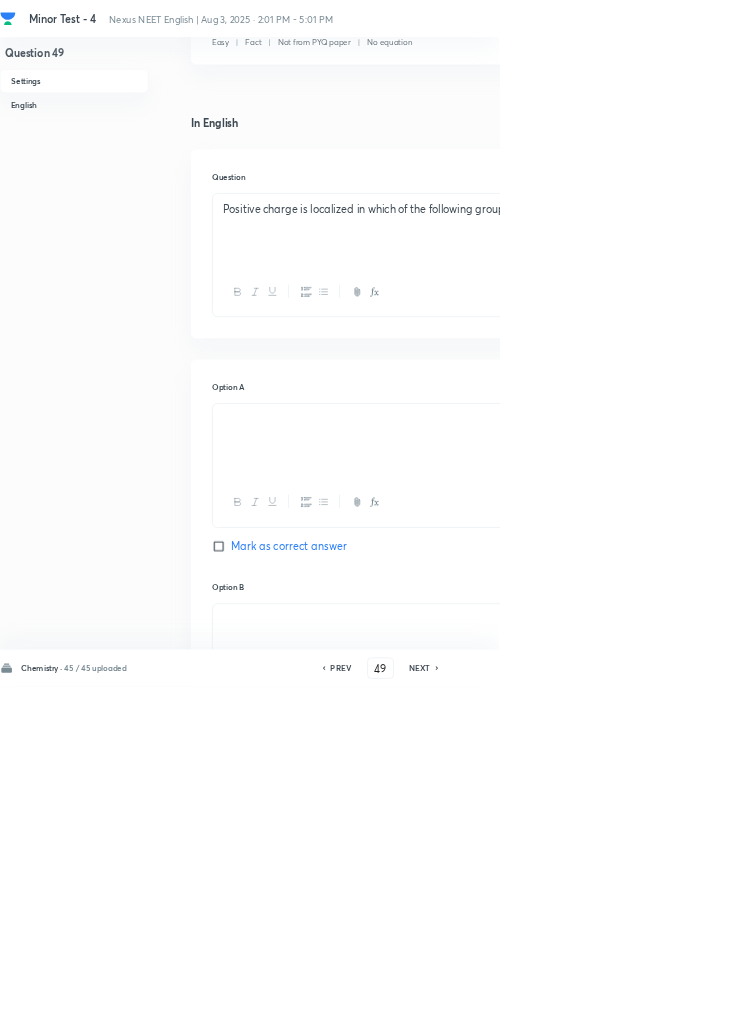 checkbox on "false" 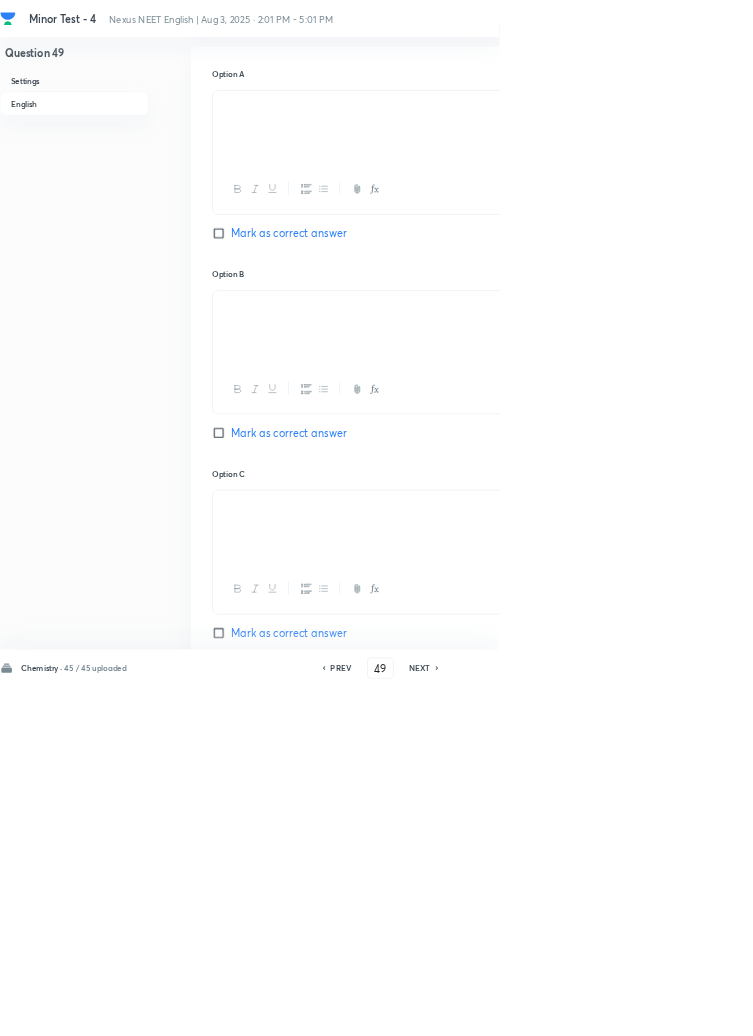 scroll, scrollTop: 954, scrollLeft: 0, axis: vertical 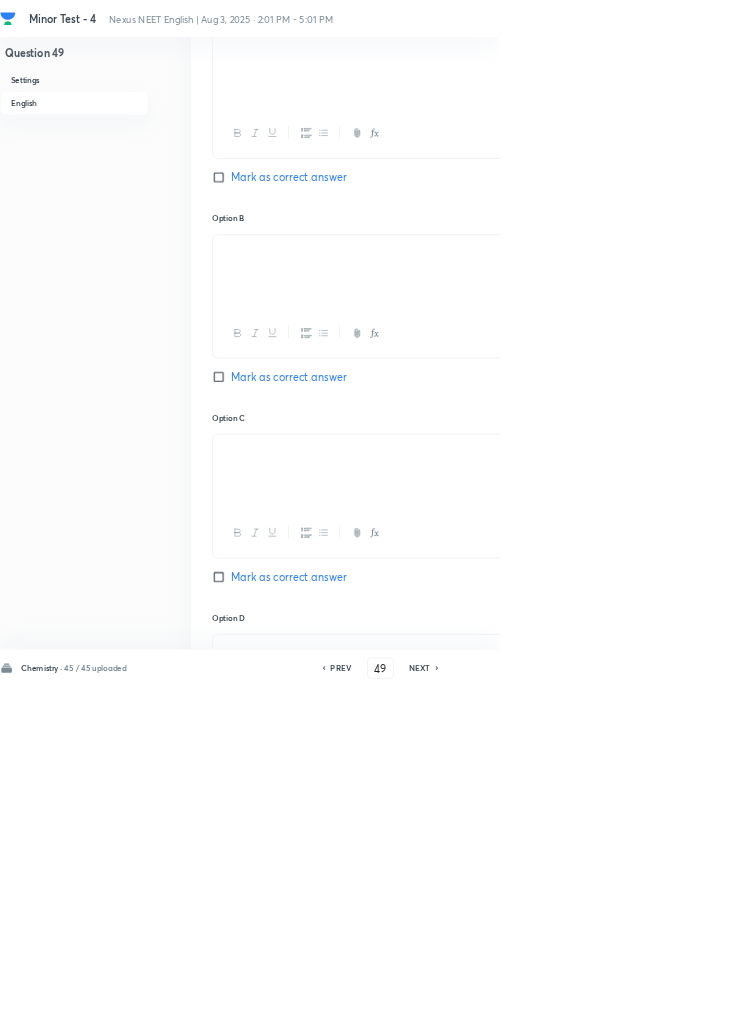 click on "NEXT" at bounding box center (633, 1008) 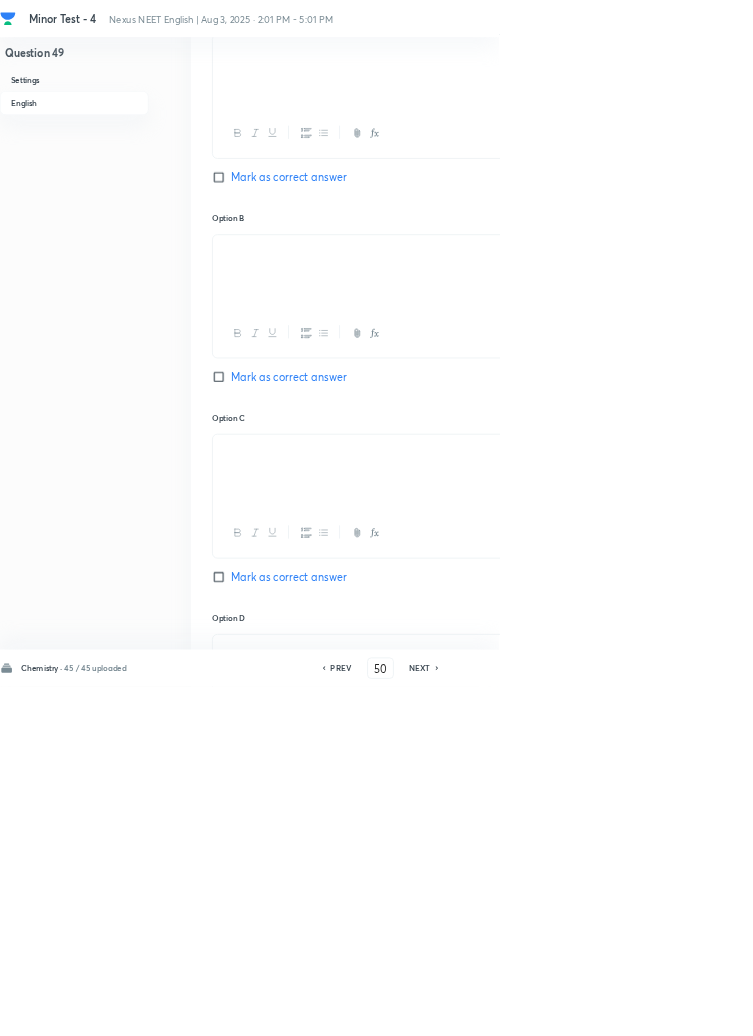checkbox on "true" 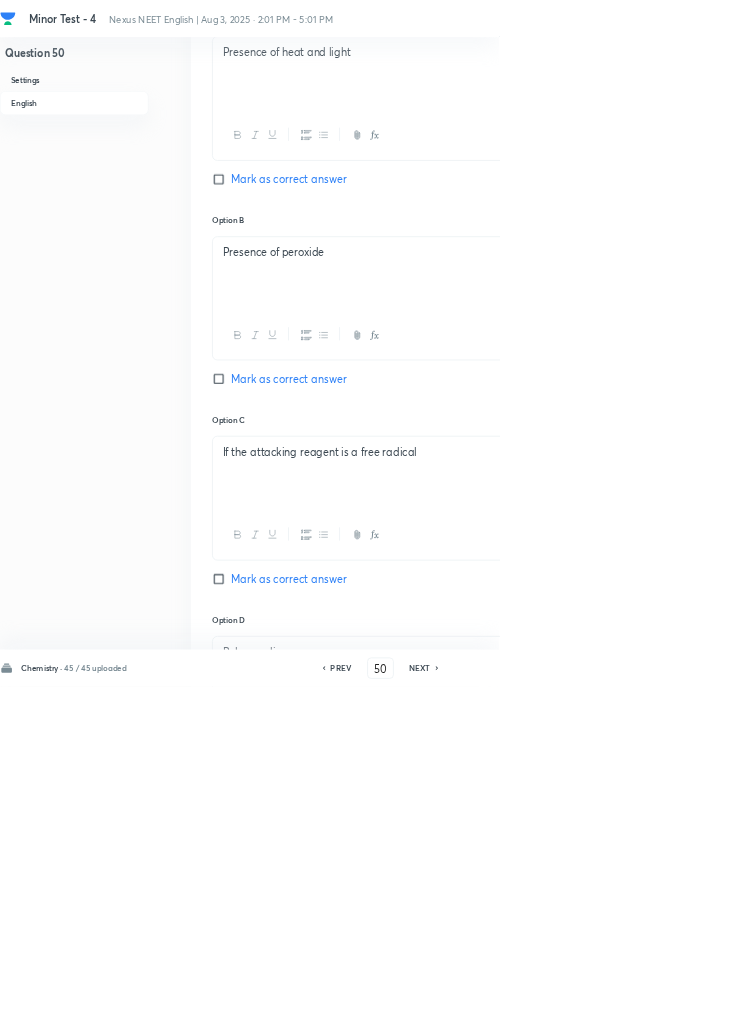 scroll, scrollTop: 954, scrollLeft: 0, axis: vertical 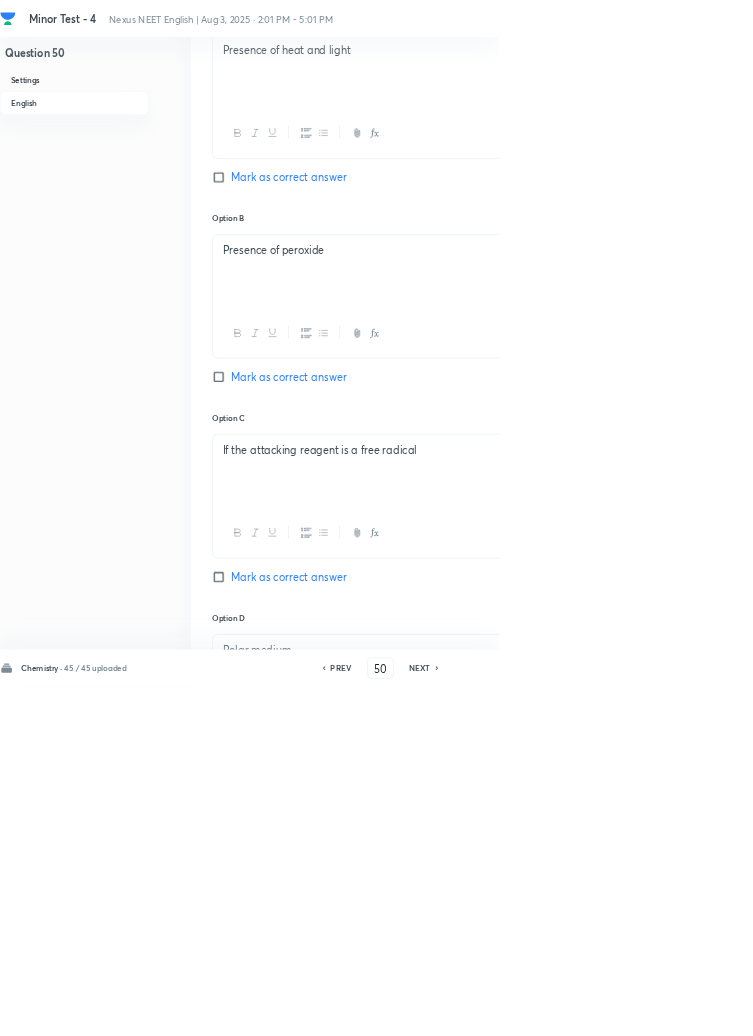 click 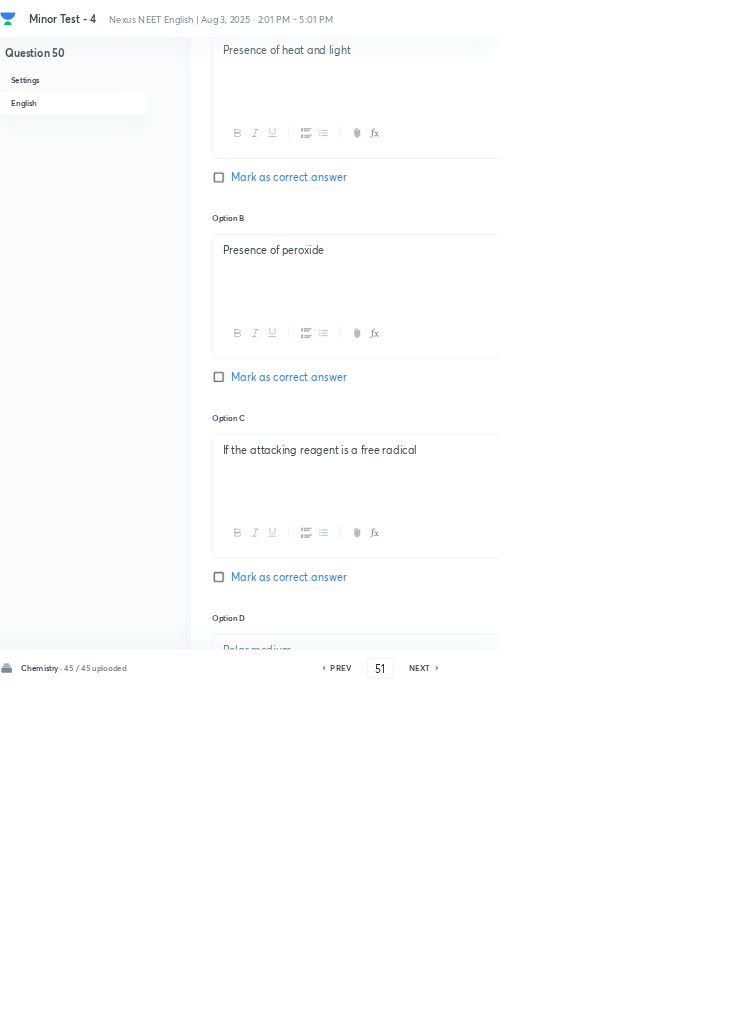 checkbox on "false" 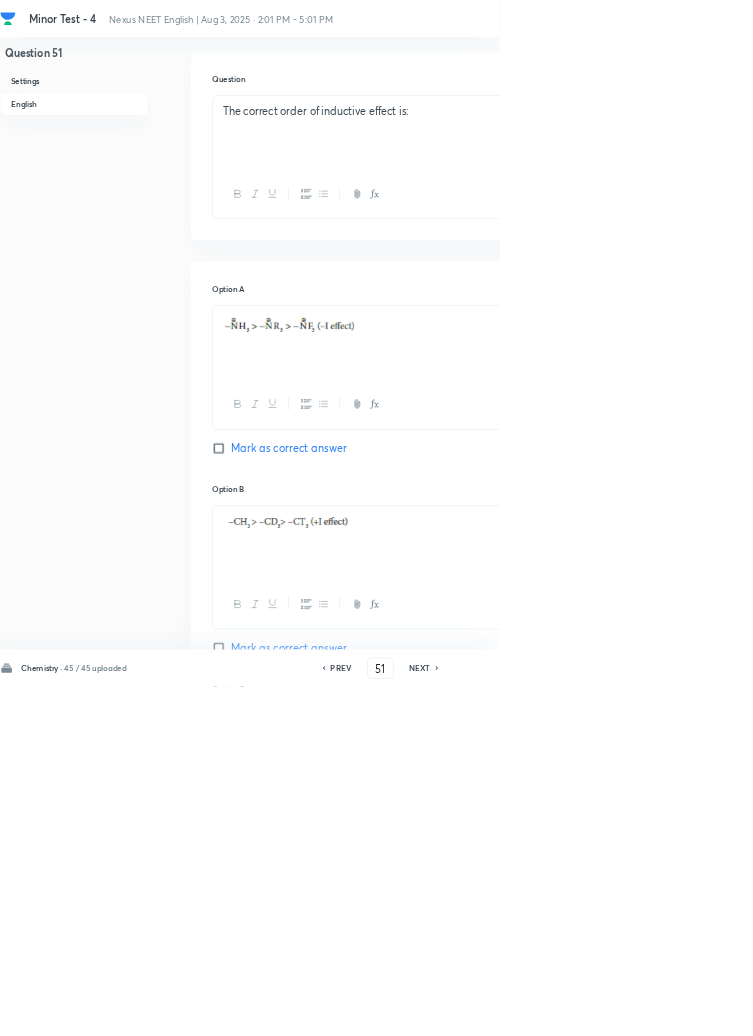 scroll, scrollTop: 560, scrollLeft: 0, axis: vertical 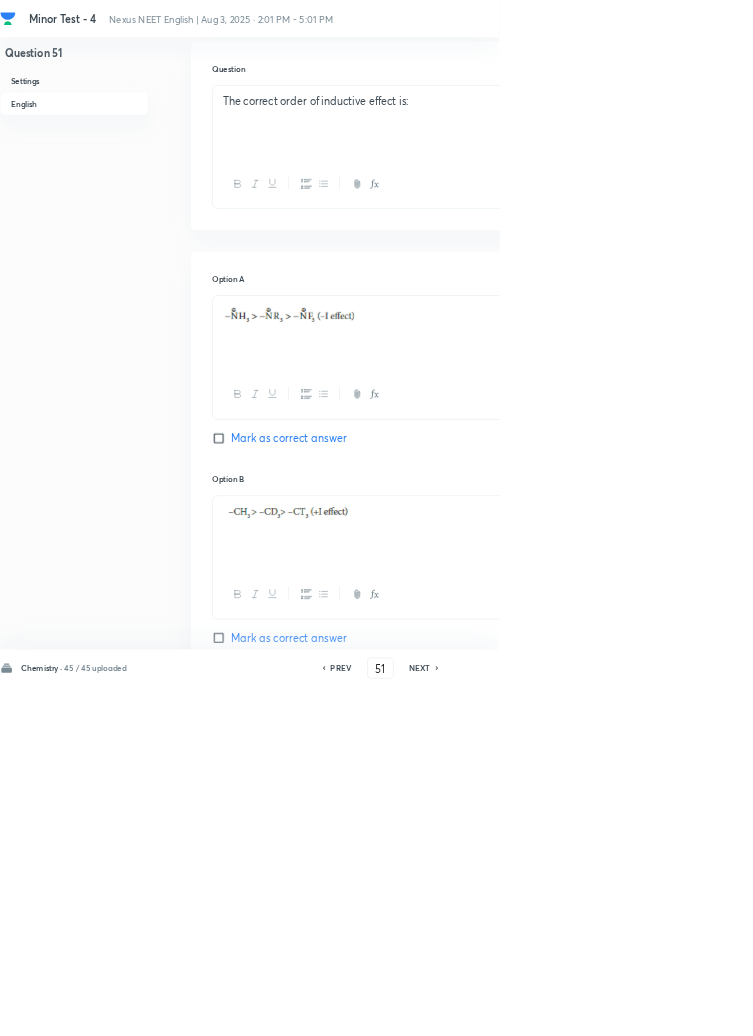 click 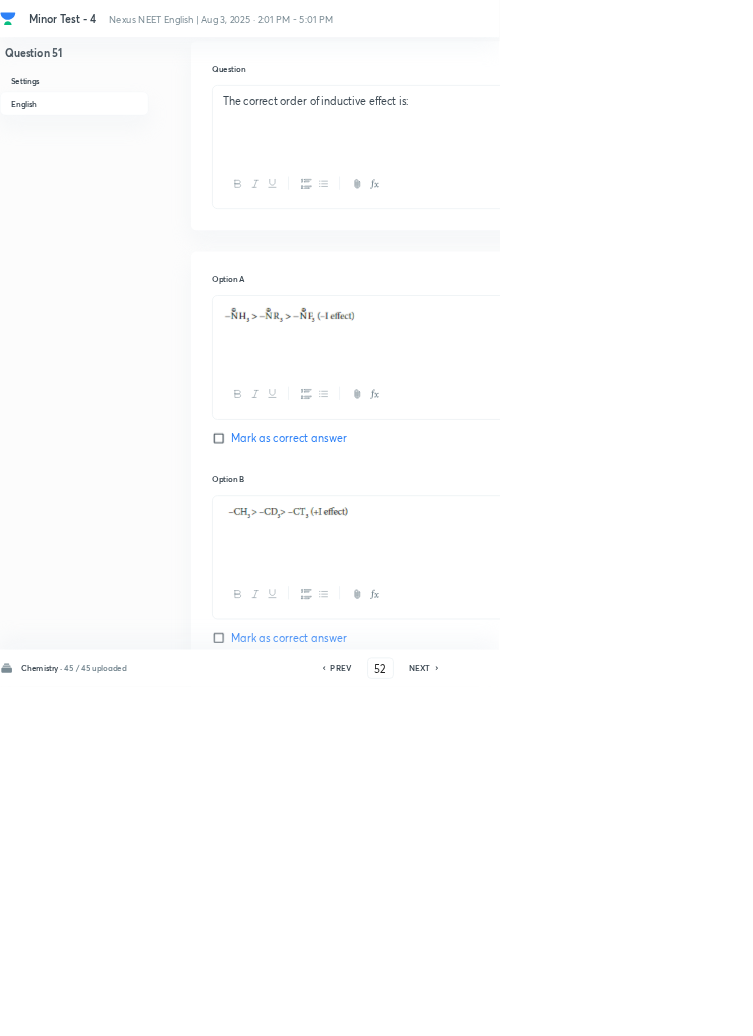 checkbox on "false" 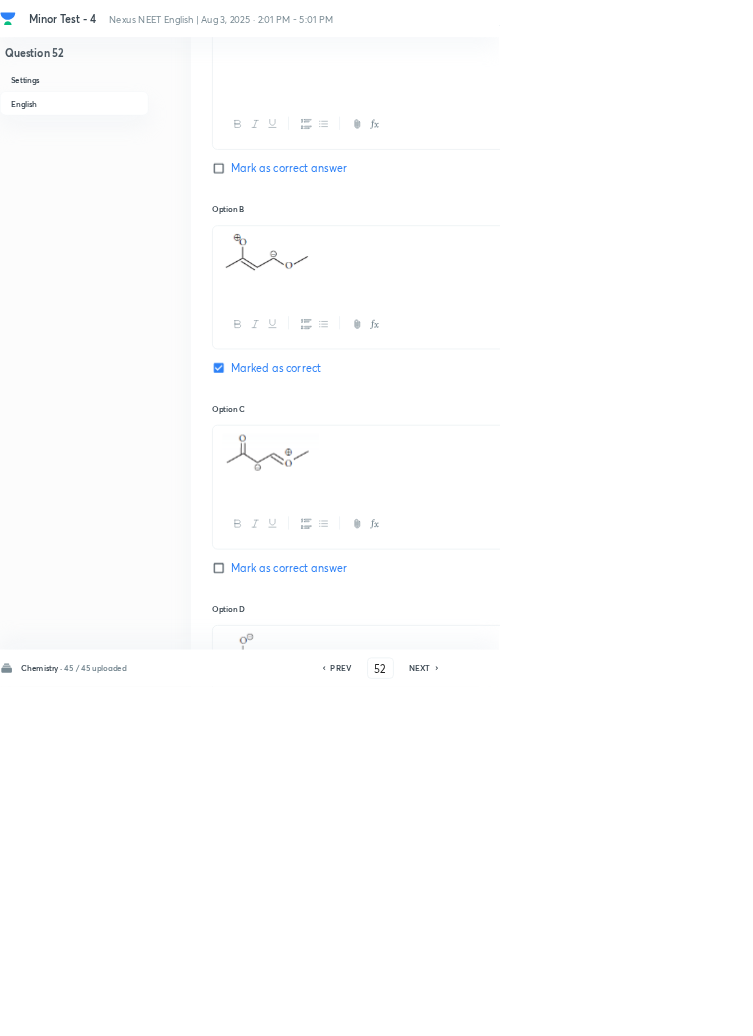 scroll, scrollTop: 994, scrollLeft: 0, axis: vertical 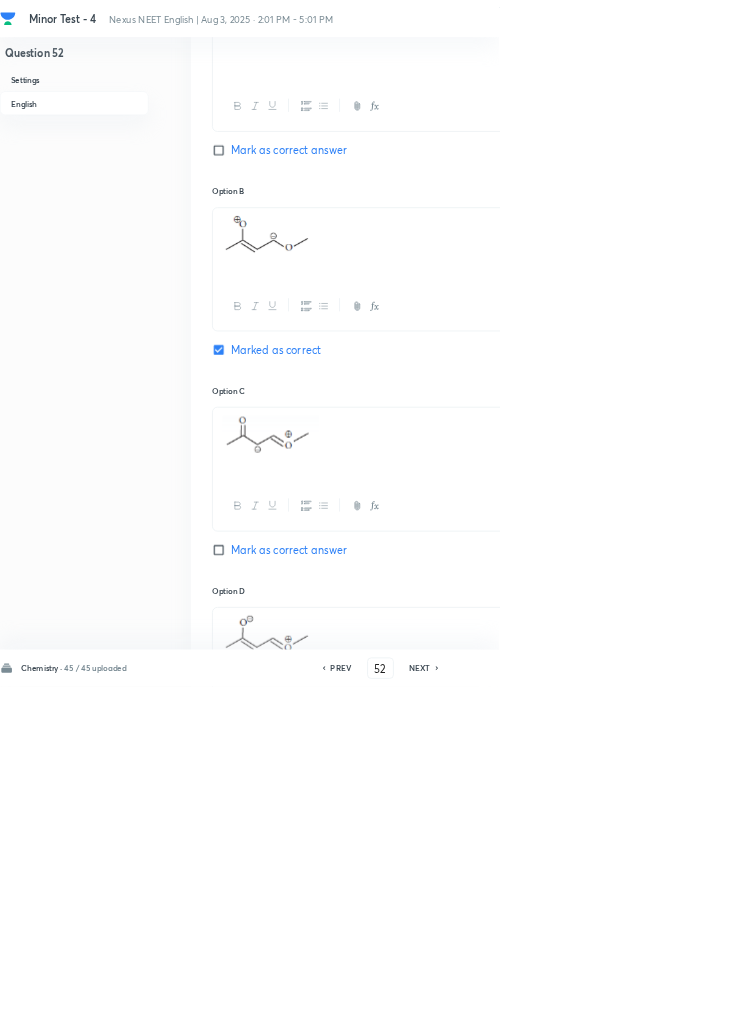 click 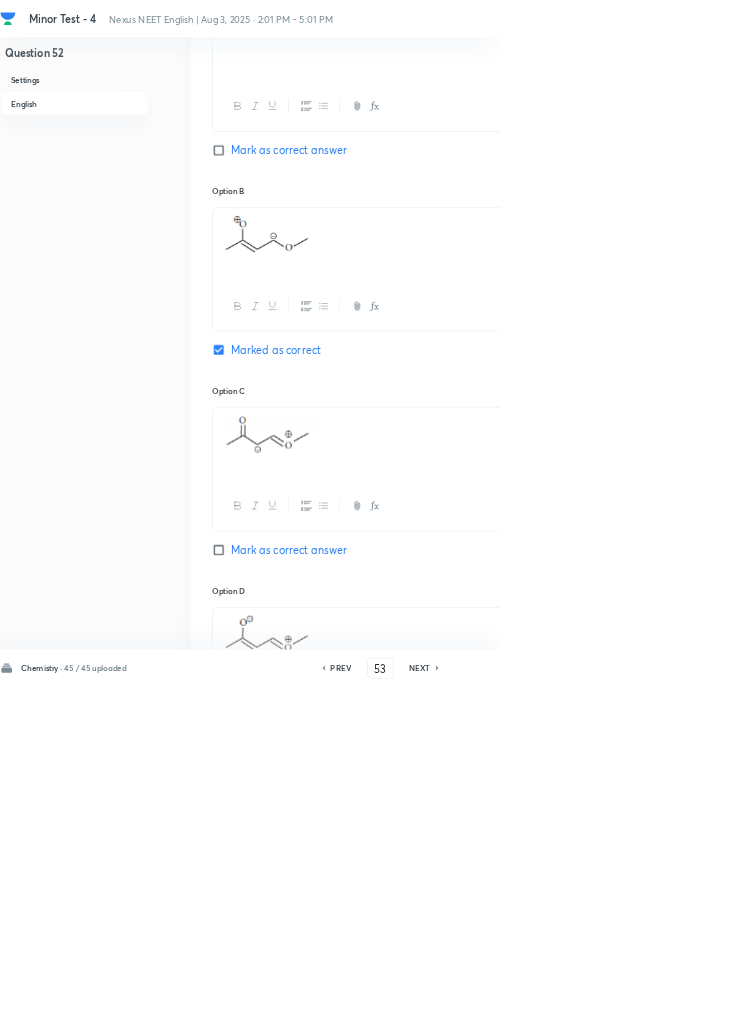 checkbox on "false" 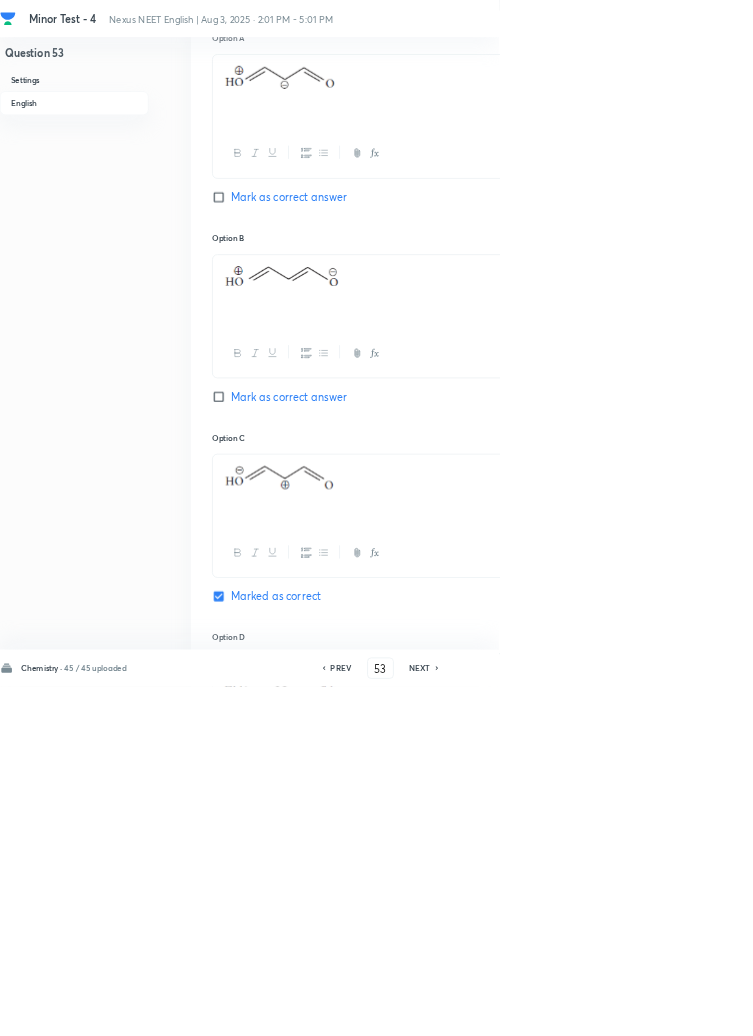 scroll, scrollTop: 963, scrollLeft: 0, axis: vertical 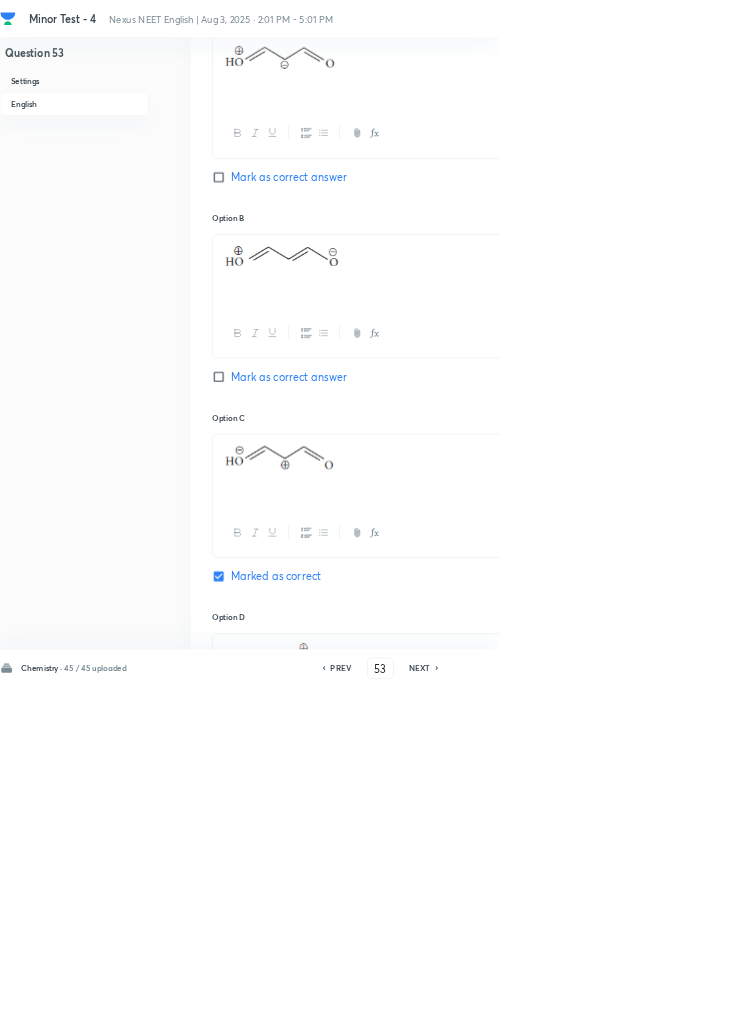 click on "NEXT" at bounding box center [633, 1008] 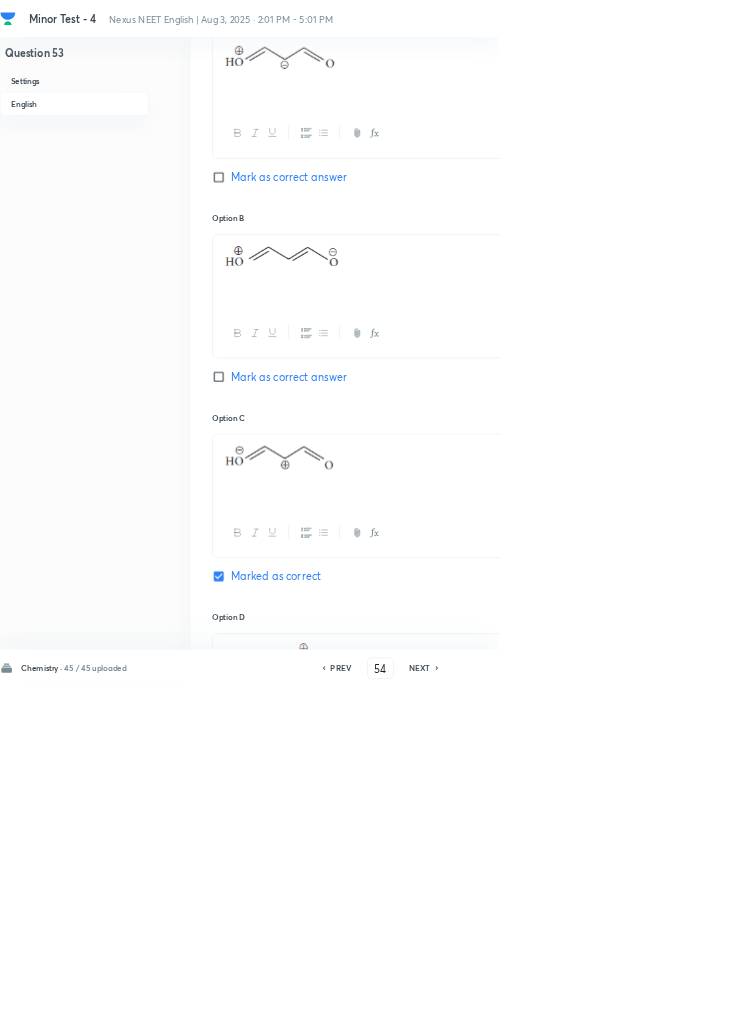 checkbox on "false" 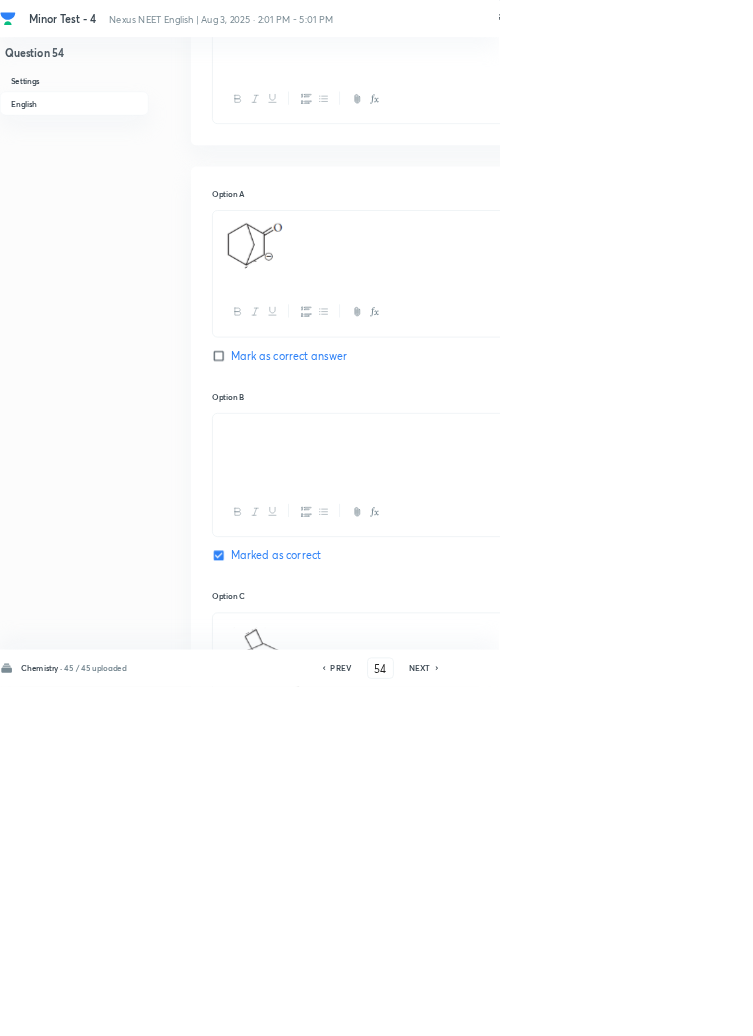 scroll, scrollTop: 695, scrollLeft: 0, axis: vertical 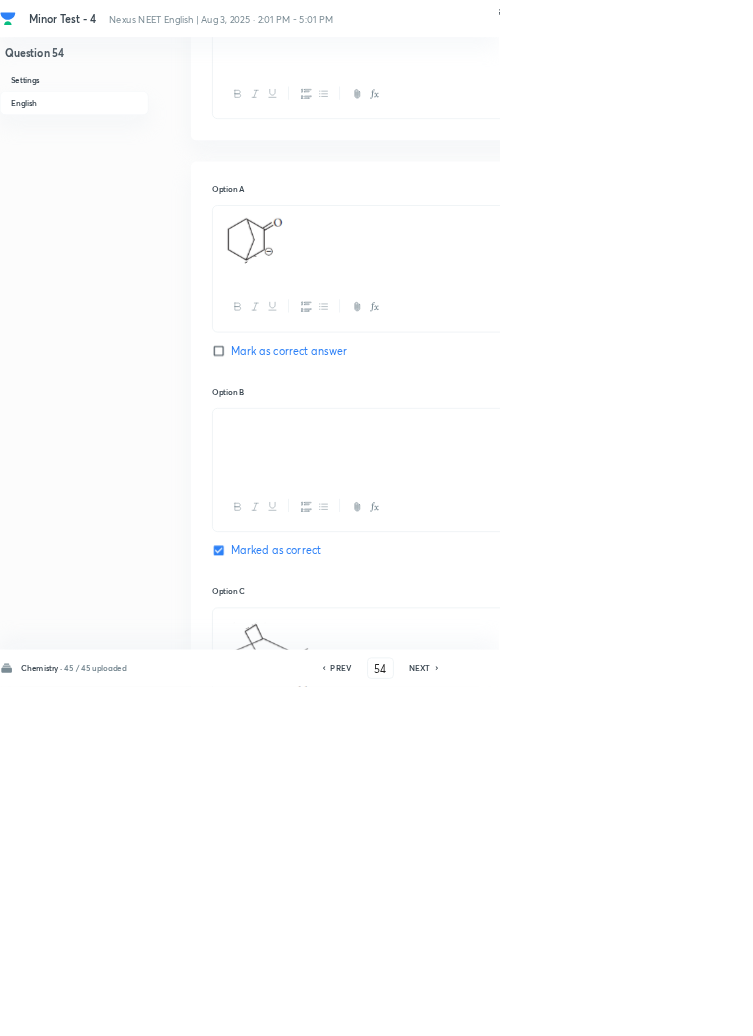 click on "NEXT" at bounding box center [633, 1008] 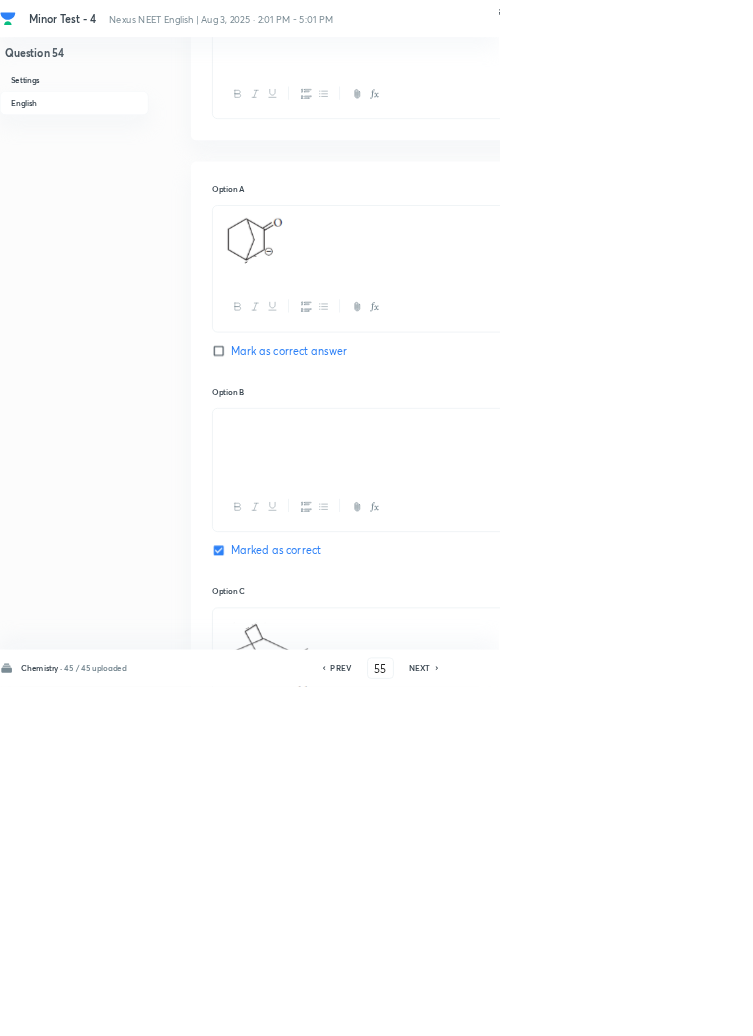 checkbox on "false" 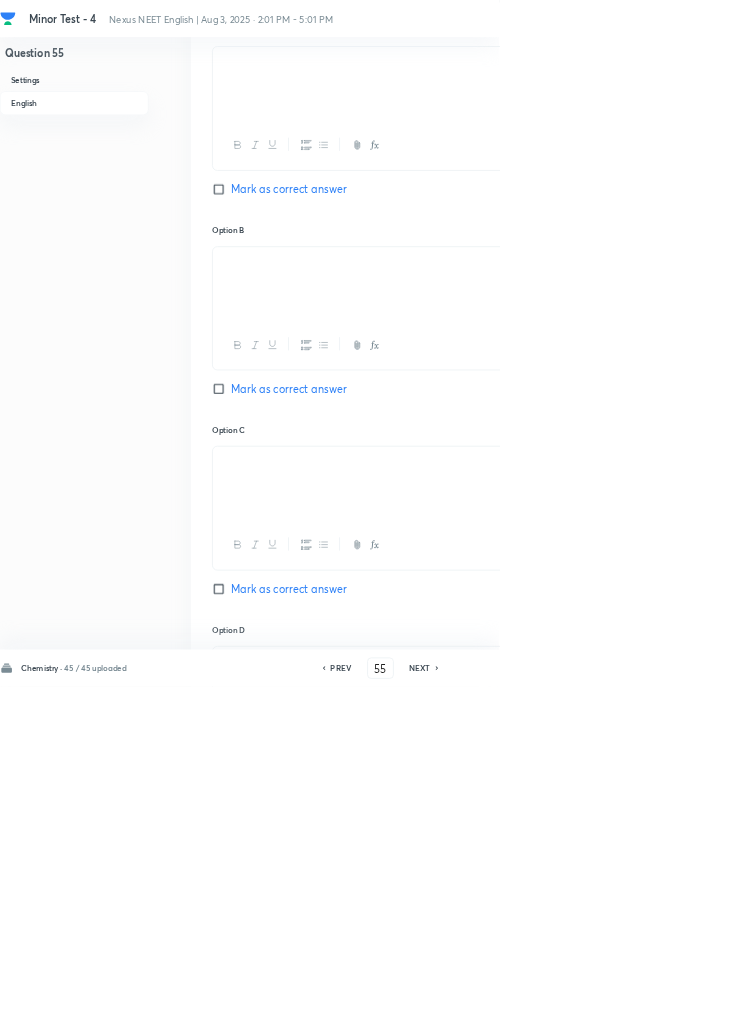 scroll, scrollTop: 1042, scrollLeft: 0, axis: vertical 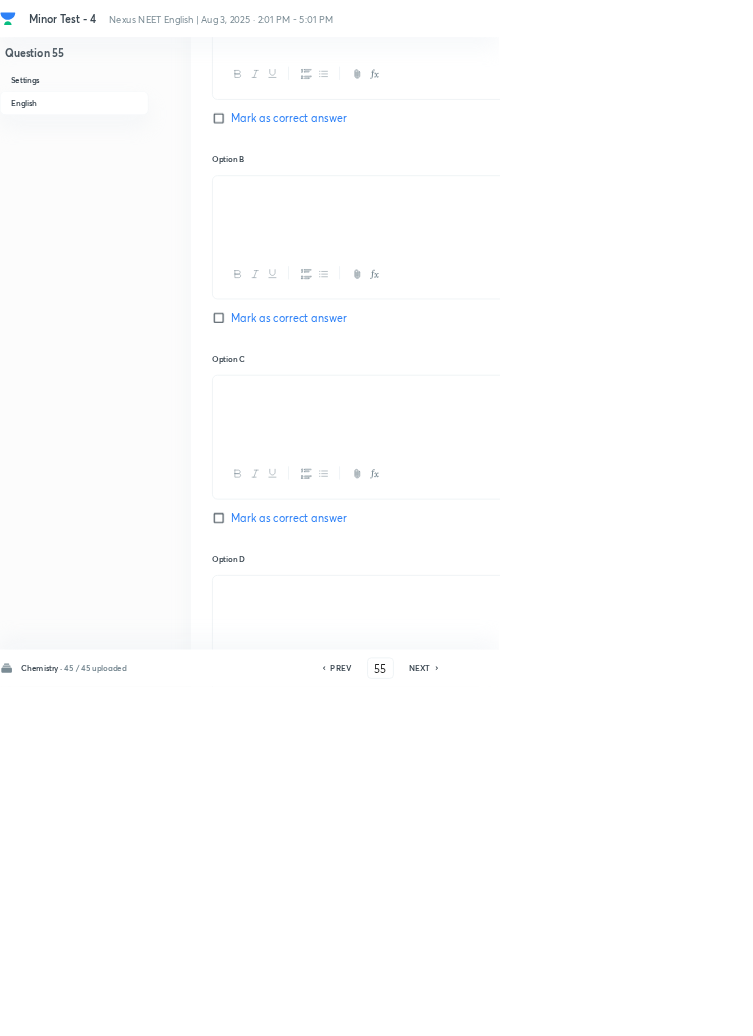 click on "NEXT" at bounding box center [633, 1008] 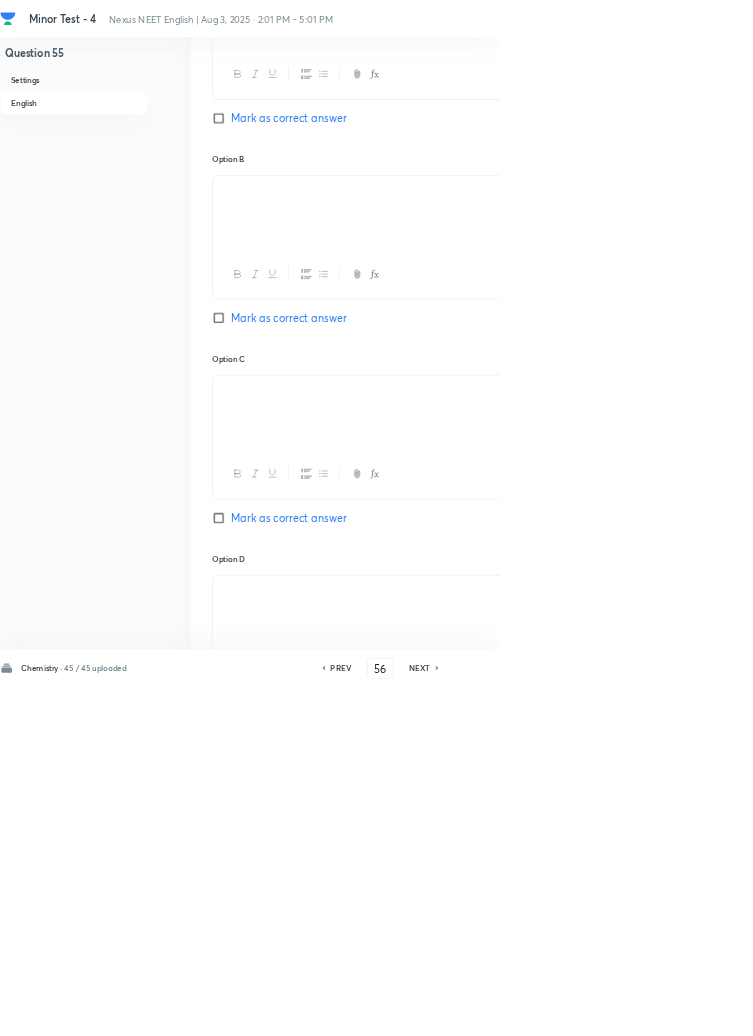 checkbox on "false" 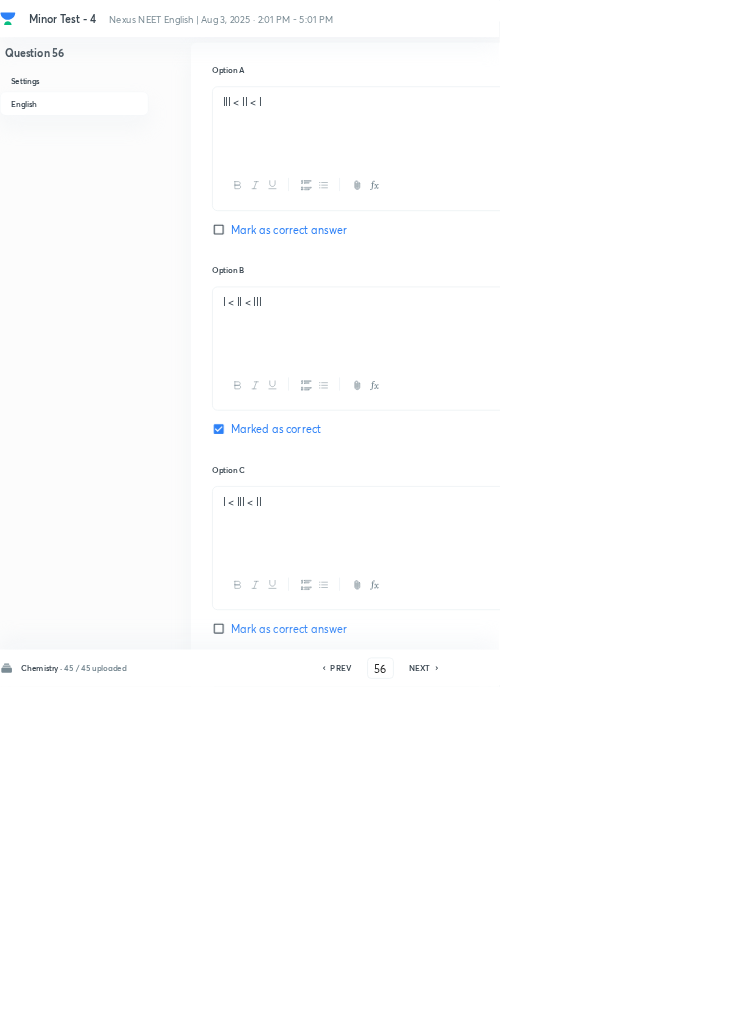 scroll, scrollTop: 983, scrollLeft: 0, axis: vertical 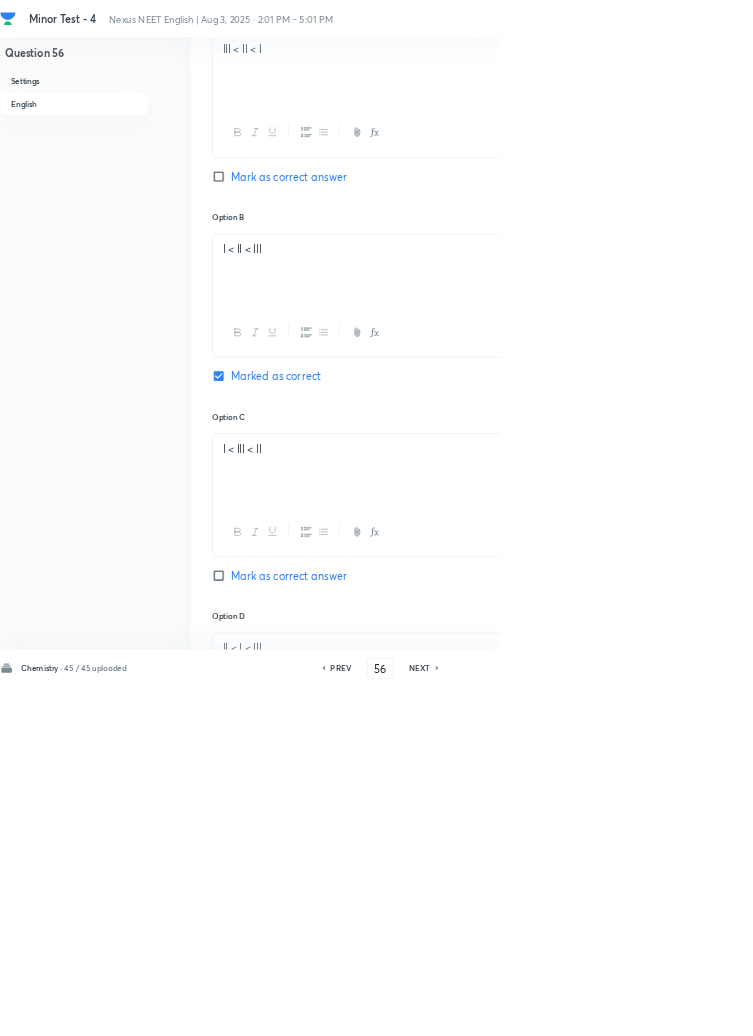 click 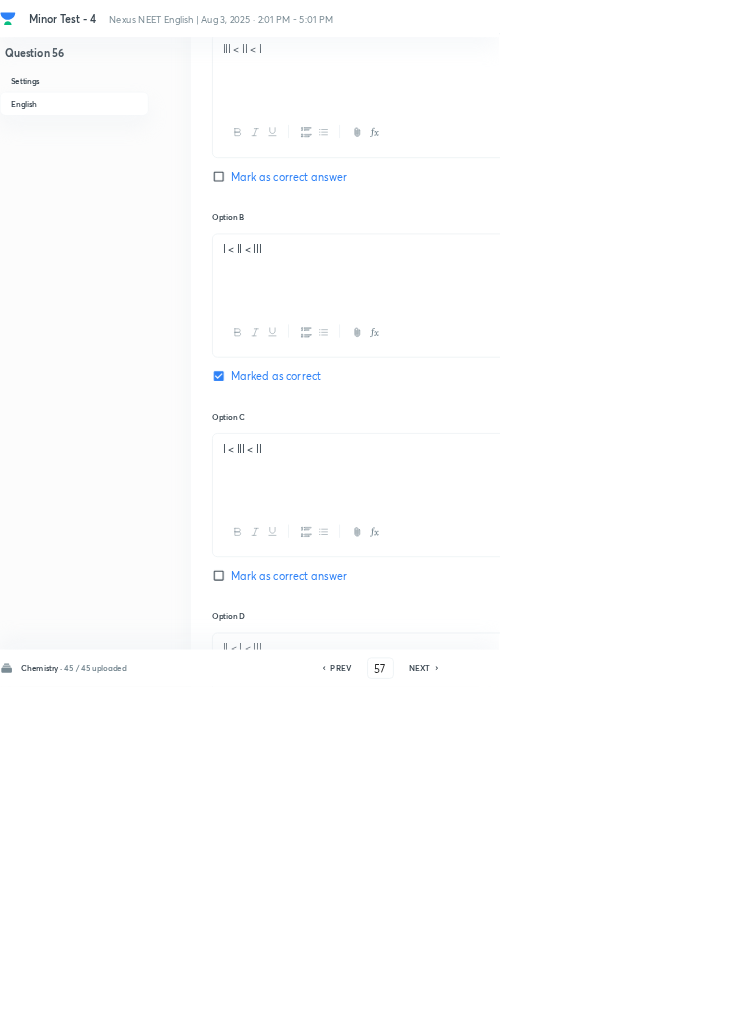checkbox on "false" 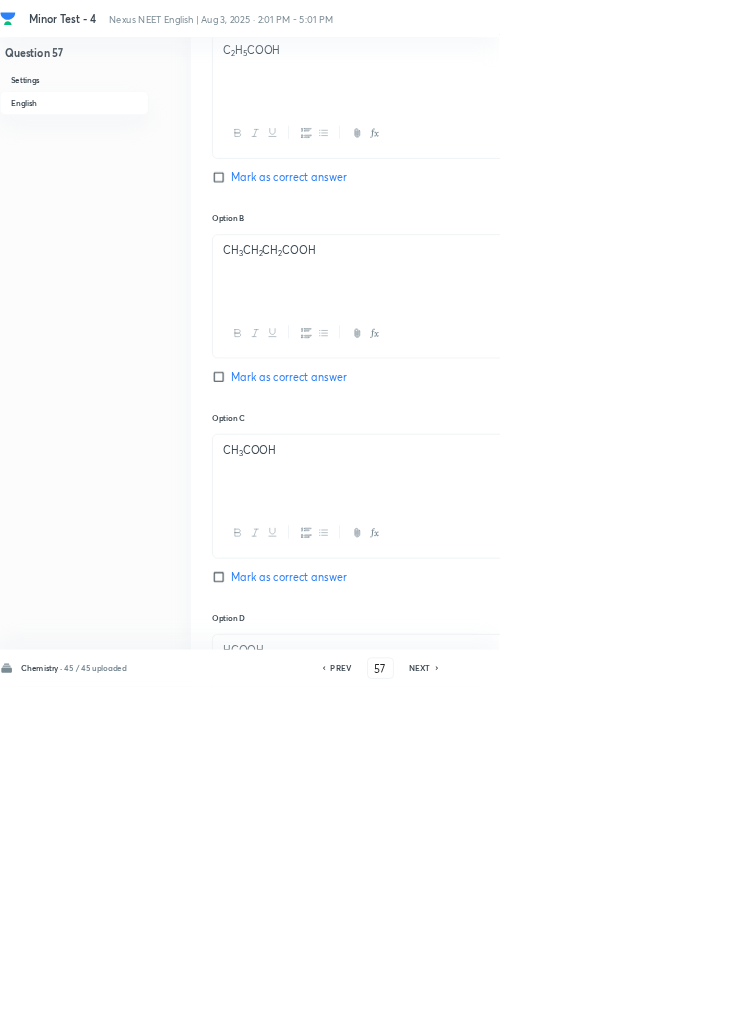 scroll, scrollTop: 954, scrollLeft: 0, axis: vertical 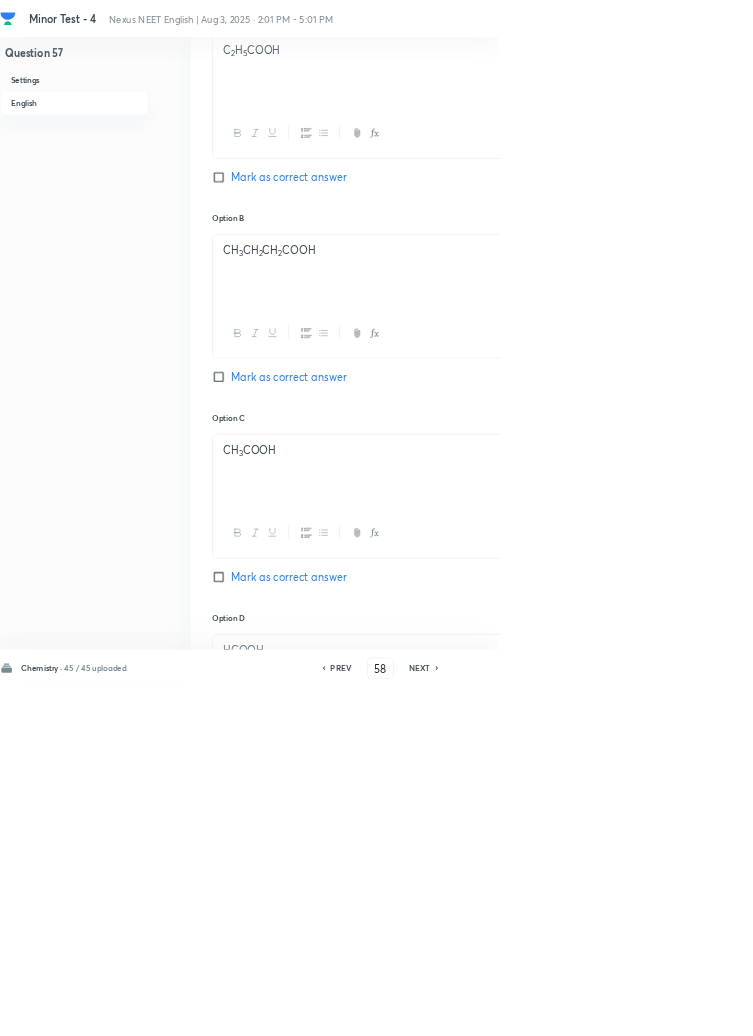 checkbox on "true" 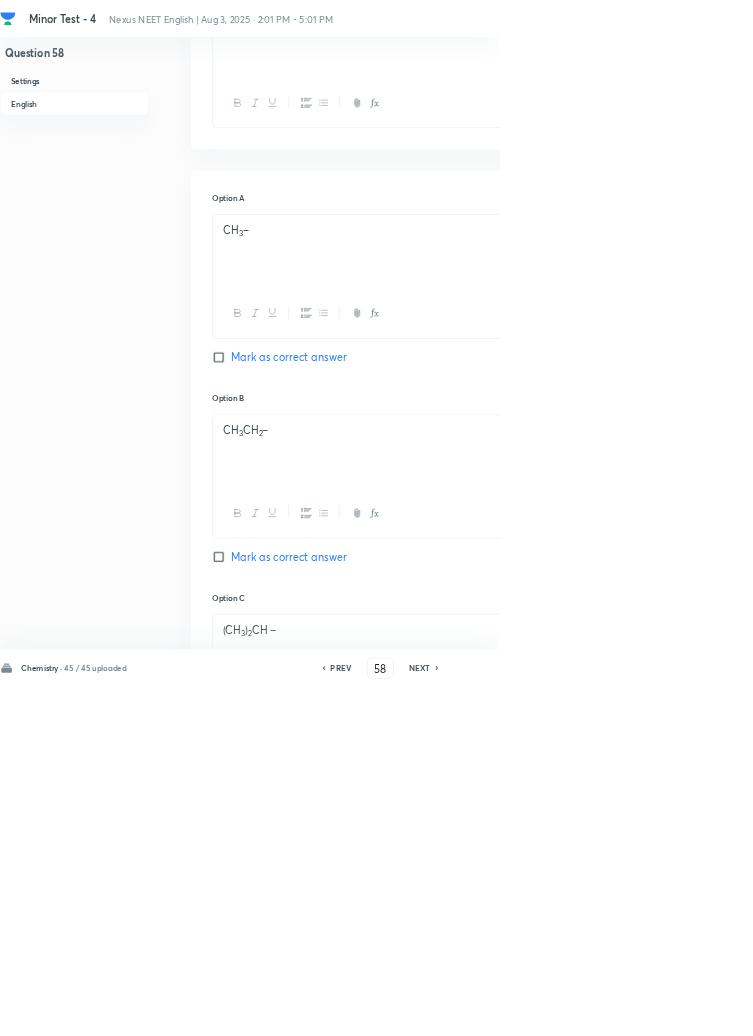 scroll, scrollTop: 685, scrollLeft: 0, axis: vertical 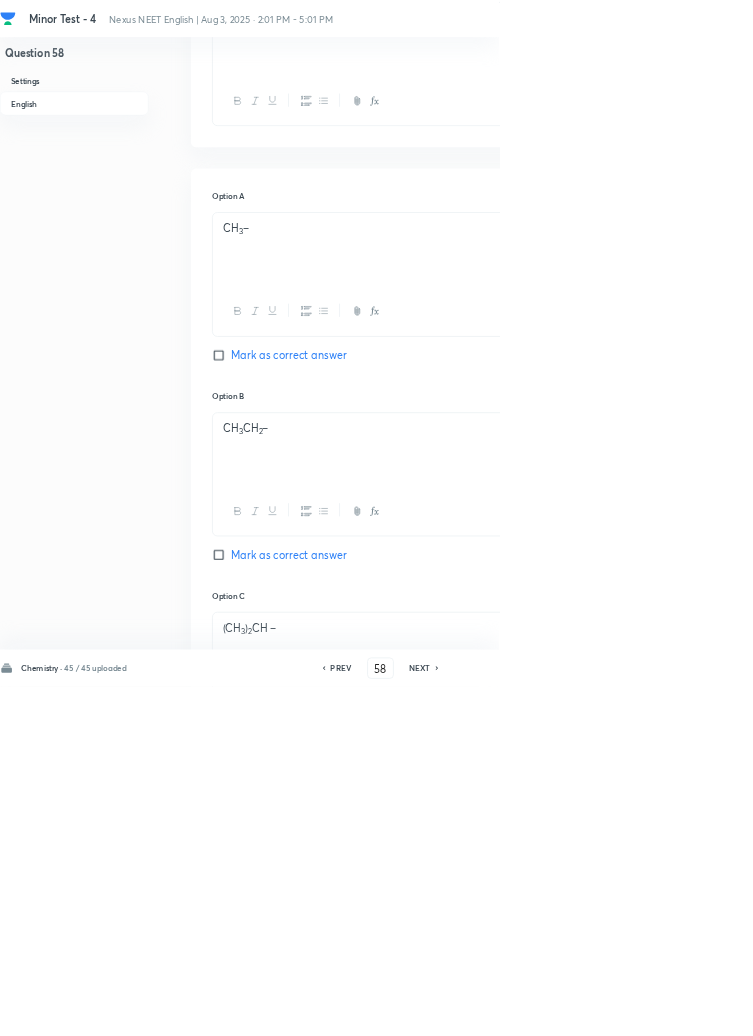 click on "NEXT" at bounding box center [633, 1008] 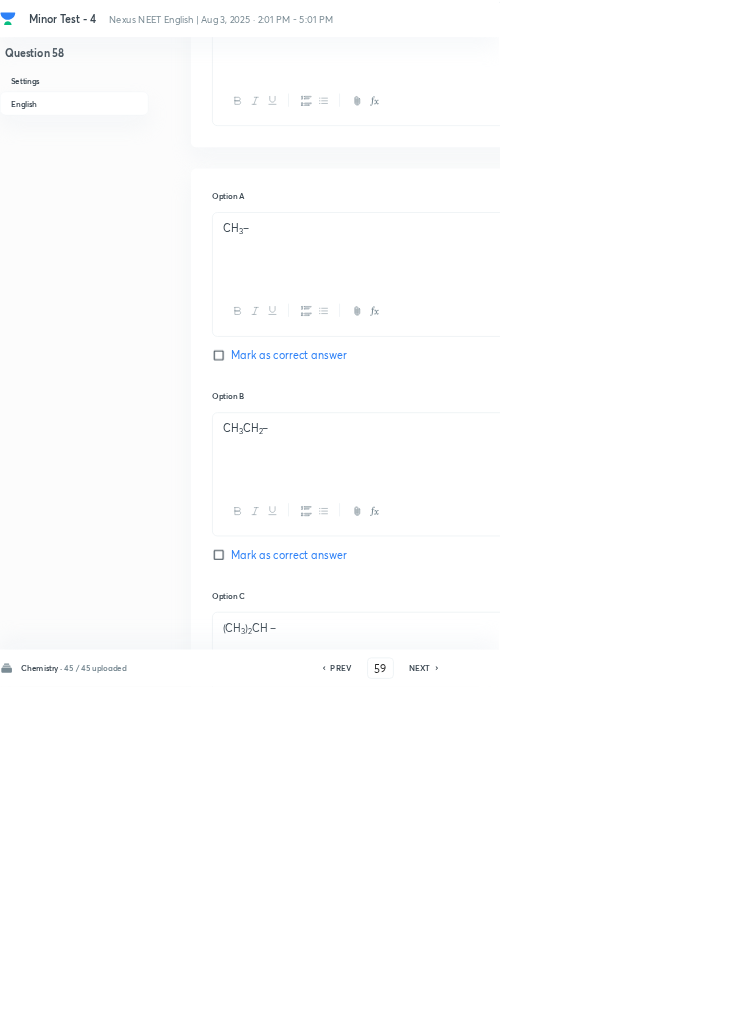 checkbox on "false" 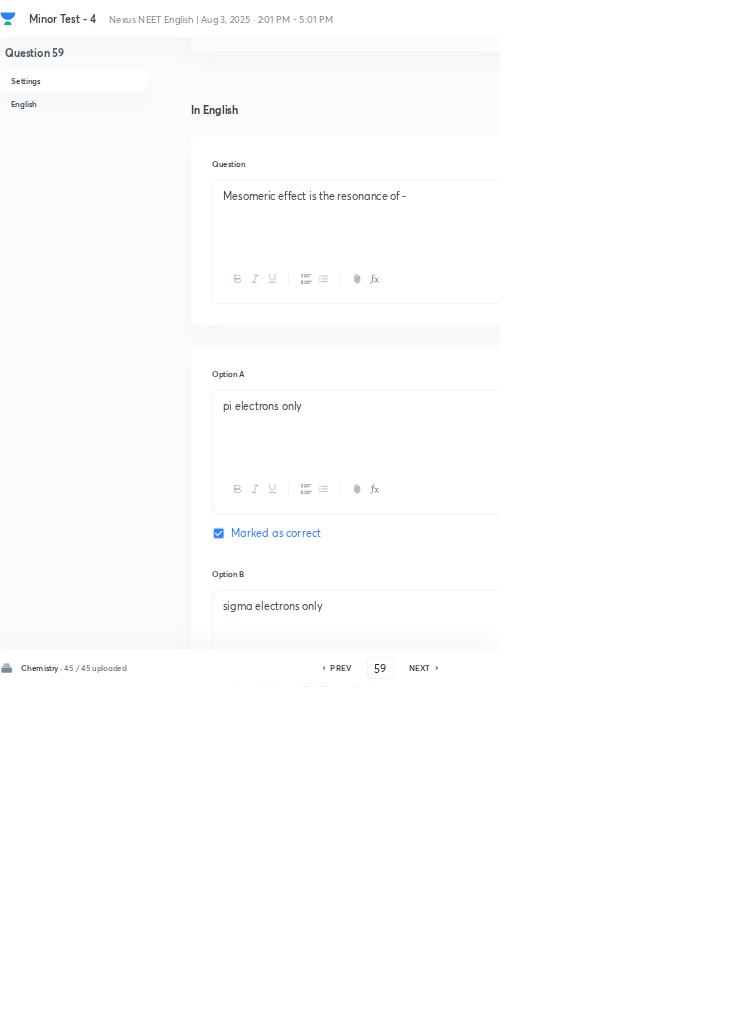 scroll, scrollTop: 415, scrollLeft: 0, axis: vertical 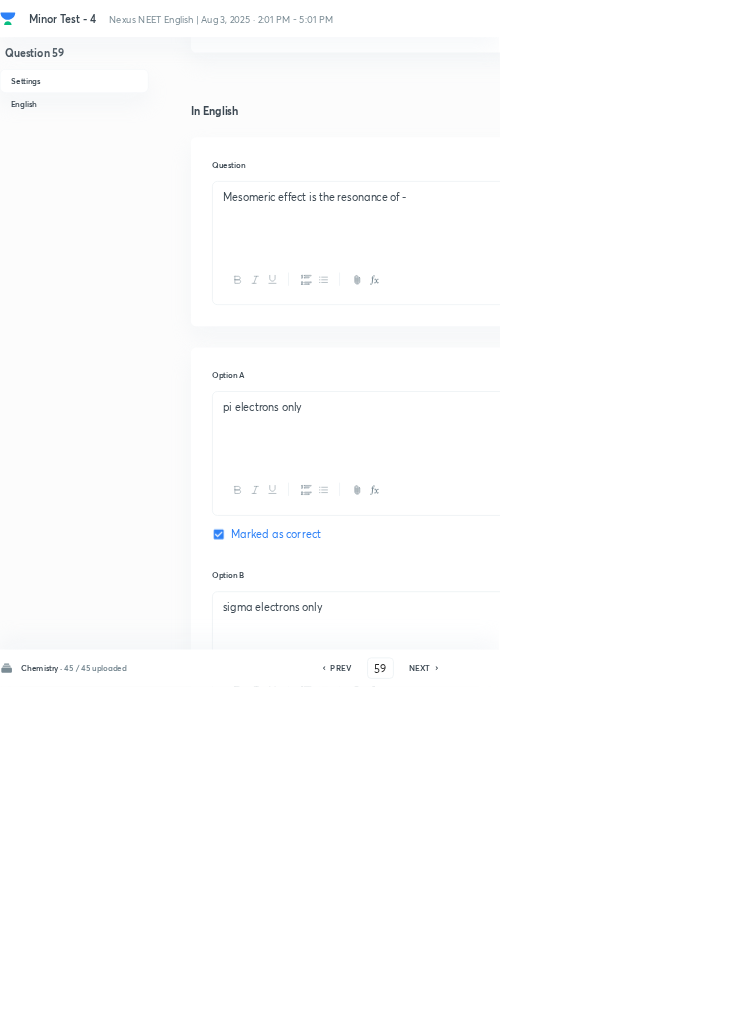 click 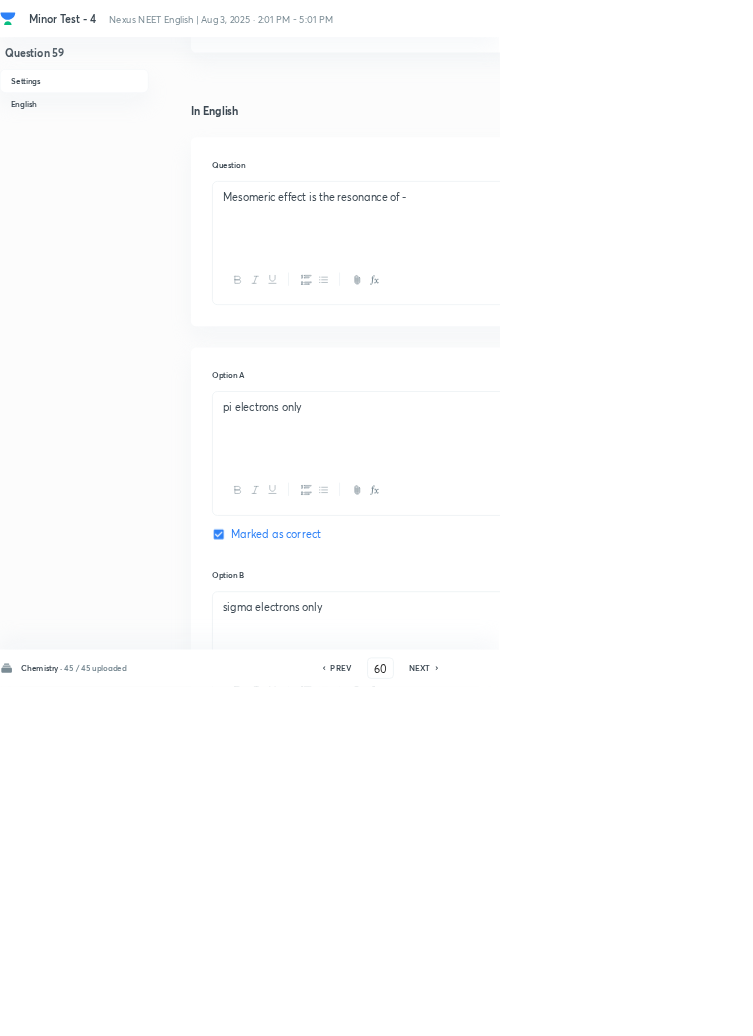 checkbox on "true" 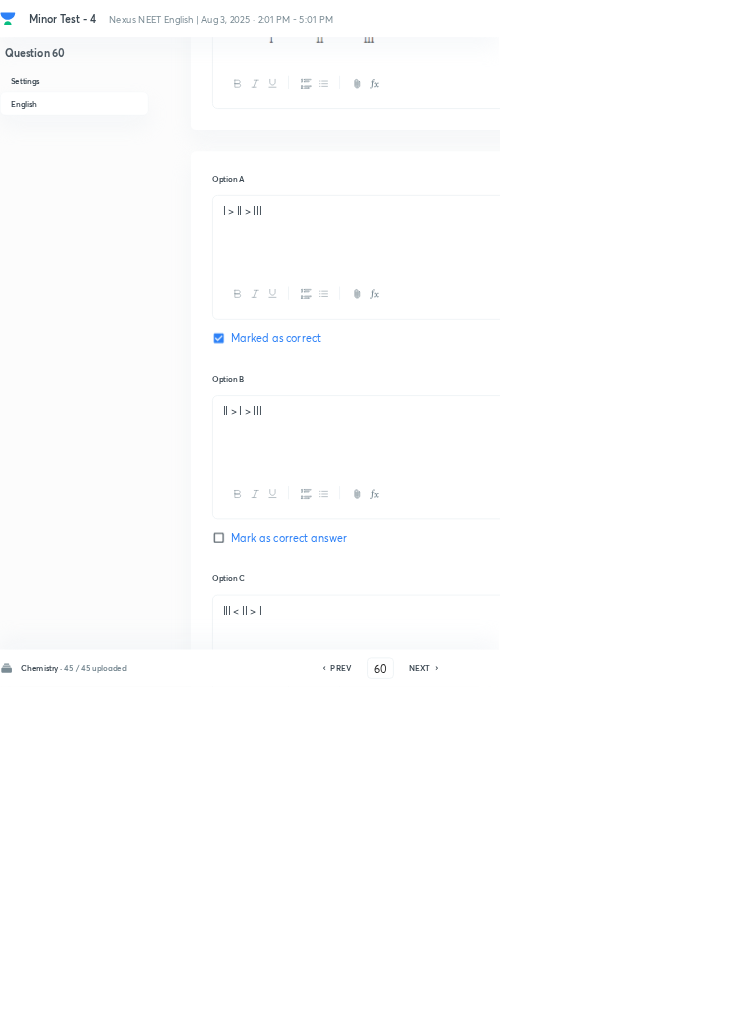 scroll, scrollTop: 748, scrollLeft: 0, axis: vertical 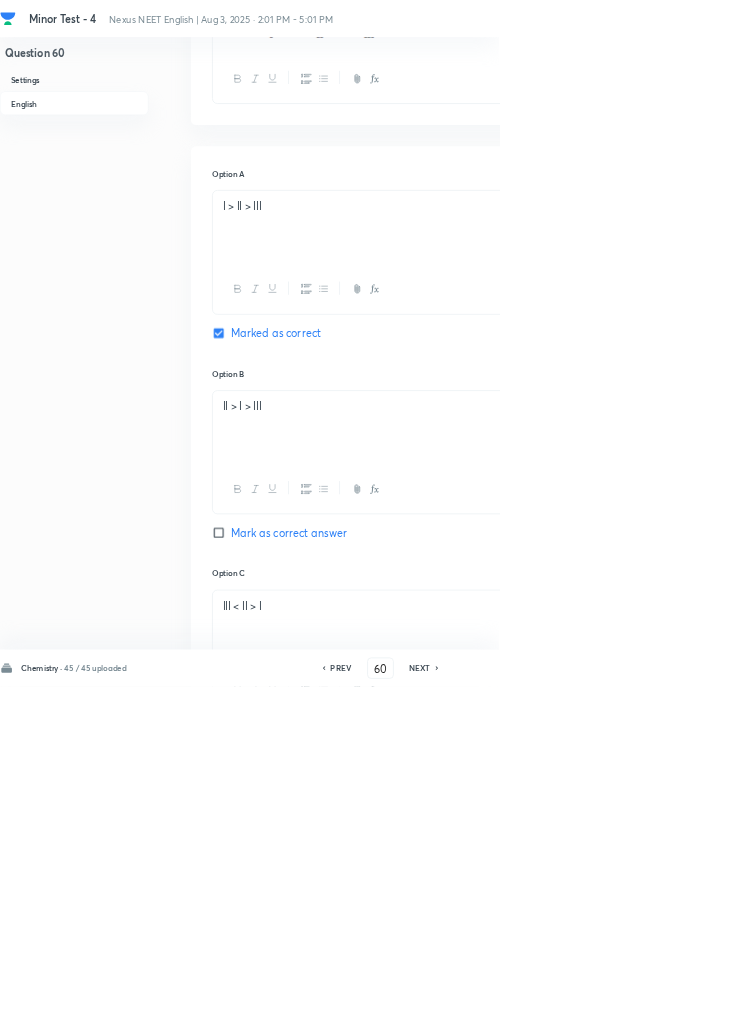 click on "NEXT" at bounding box center (633, 1008) 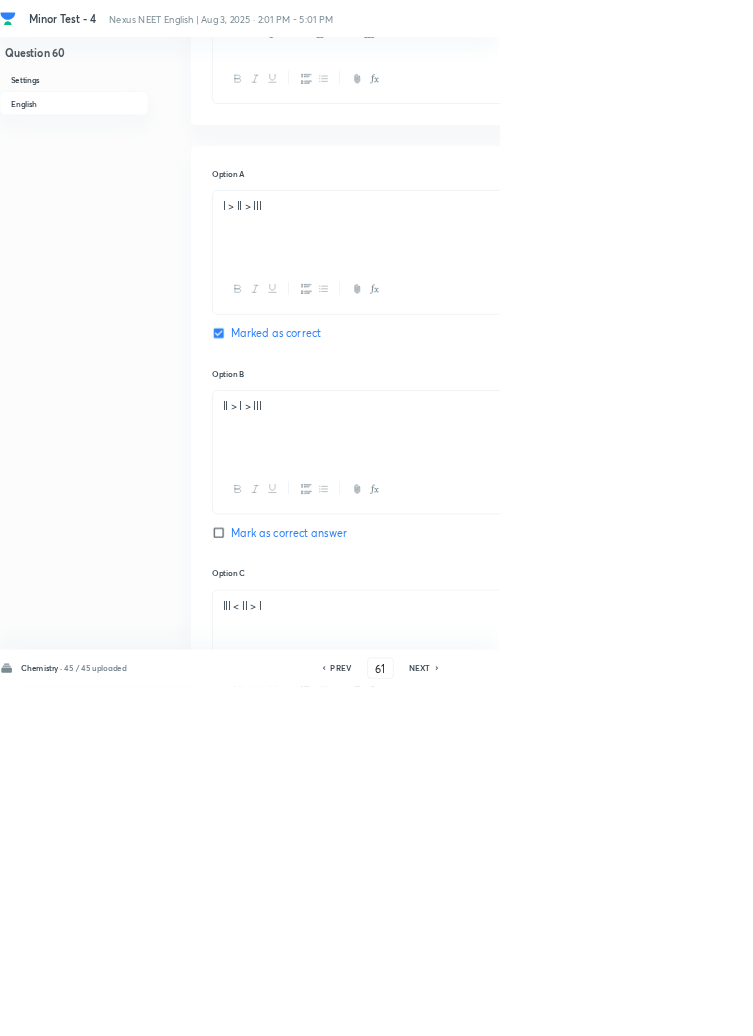 checkbox on "false" 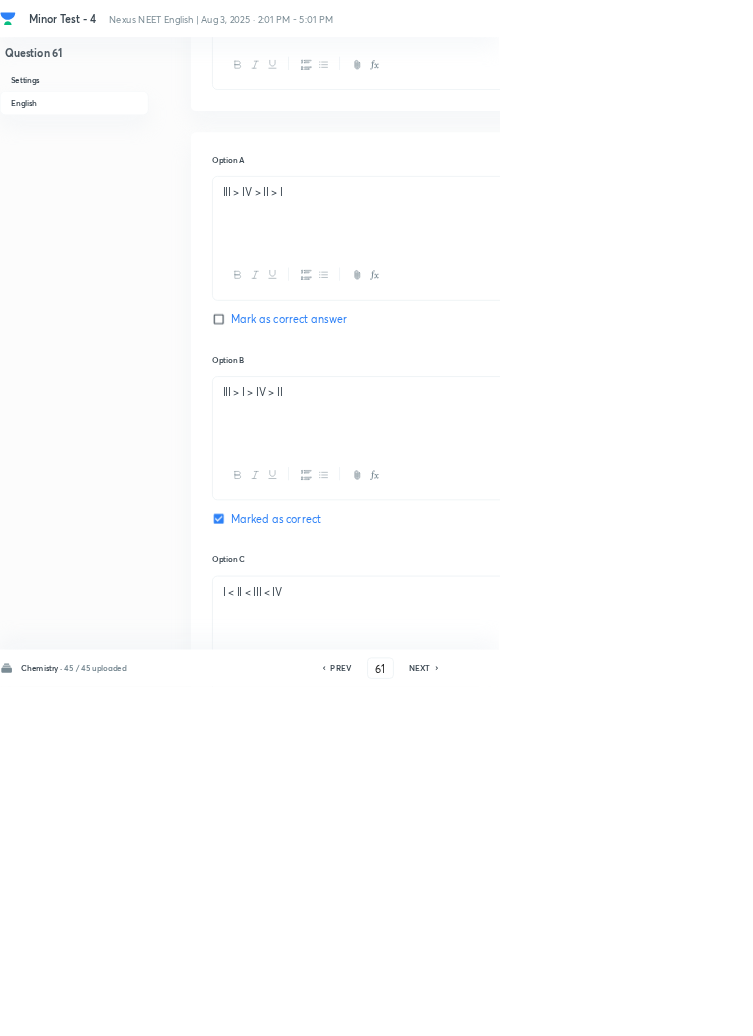 scroll, scrollTop: 1162, scrollLeft: 0, axis: vertical 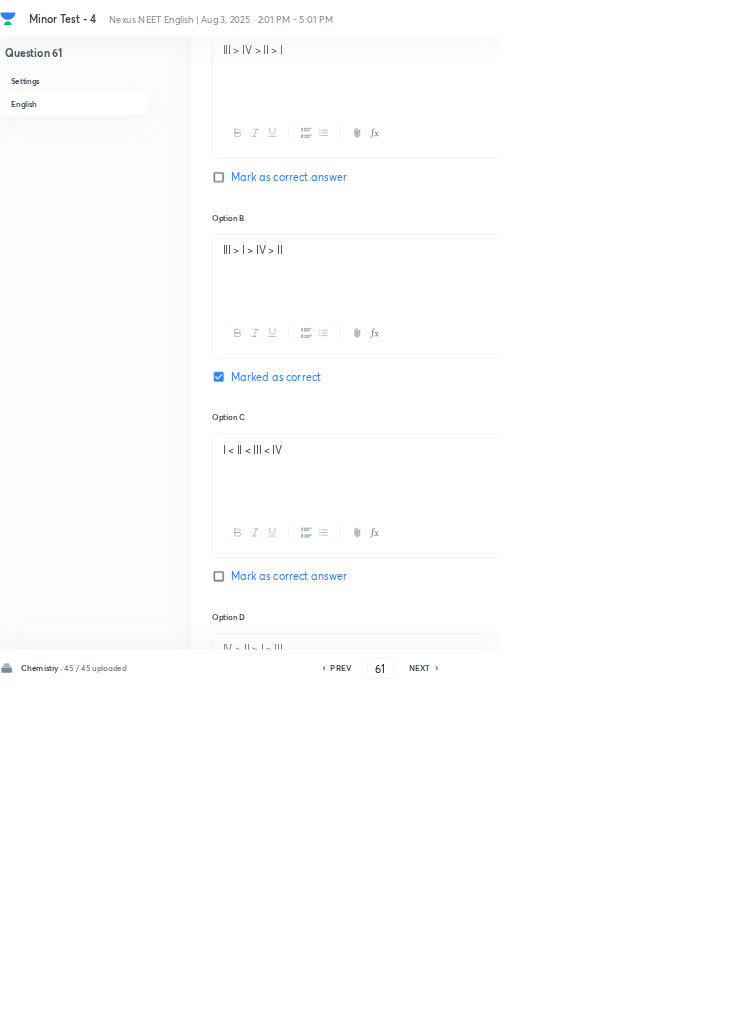 click on "NEXT" at bounding box center [633, 1008] 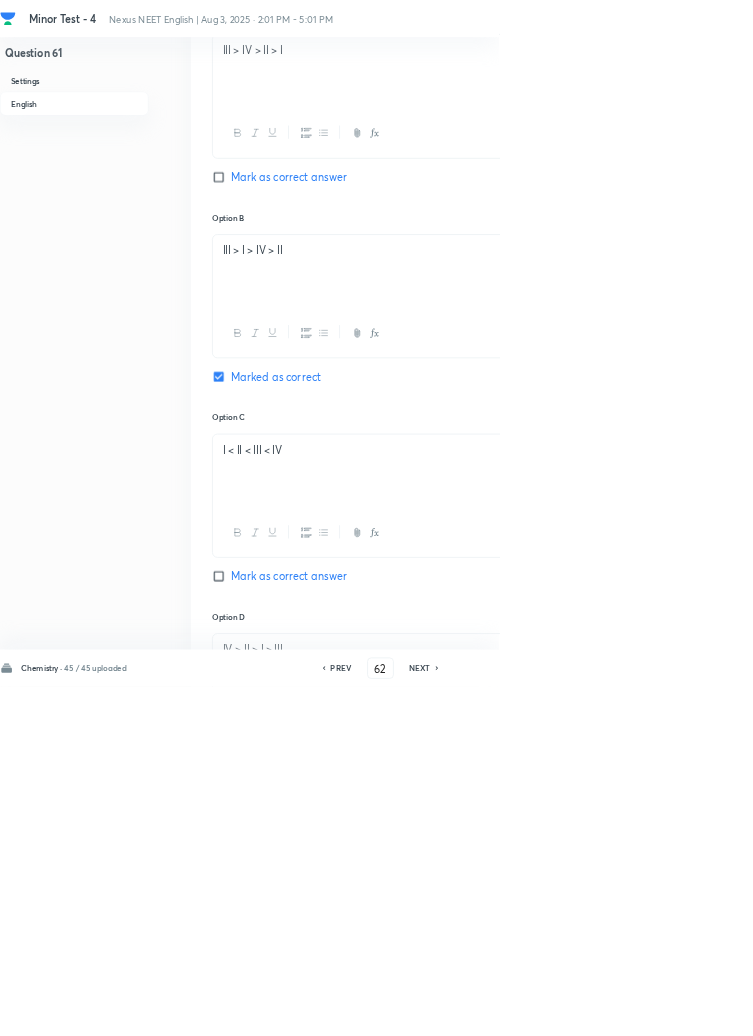 checkbox on "false" 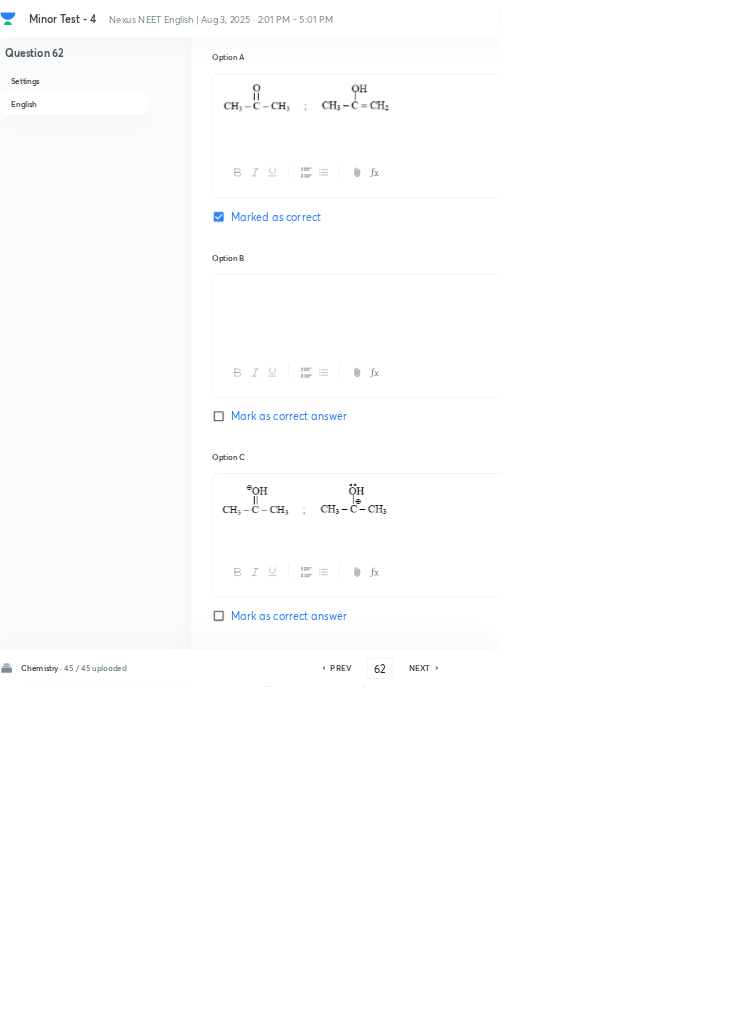 scroll, scrollTop: 1012, scrollLeft: 0, axis: vertical 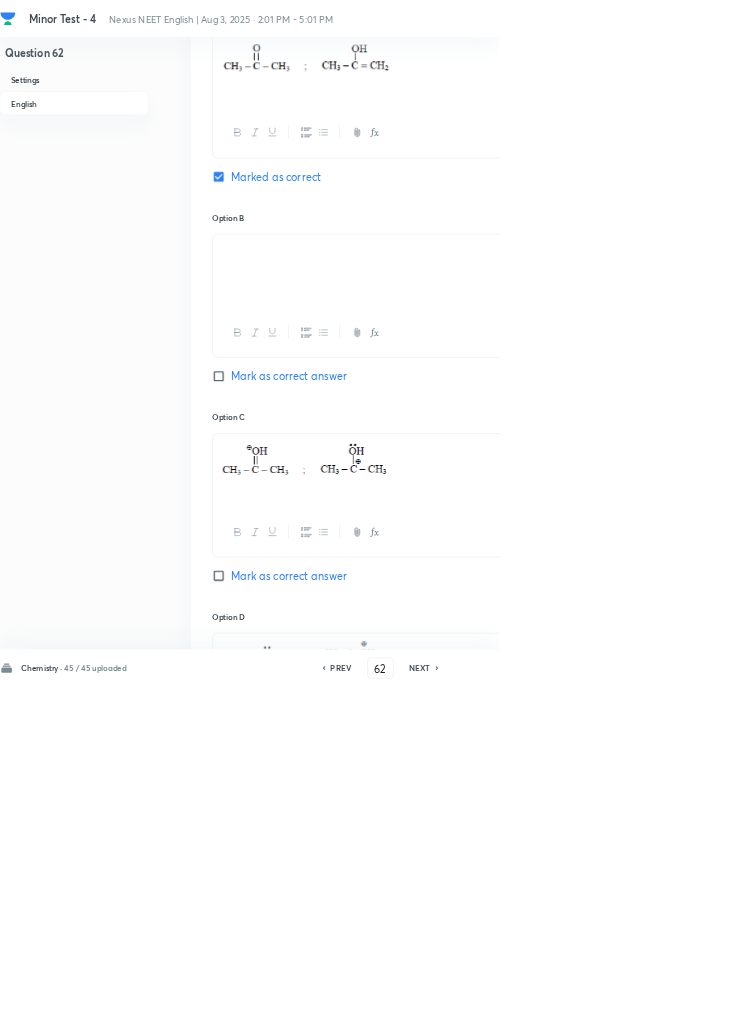 click 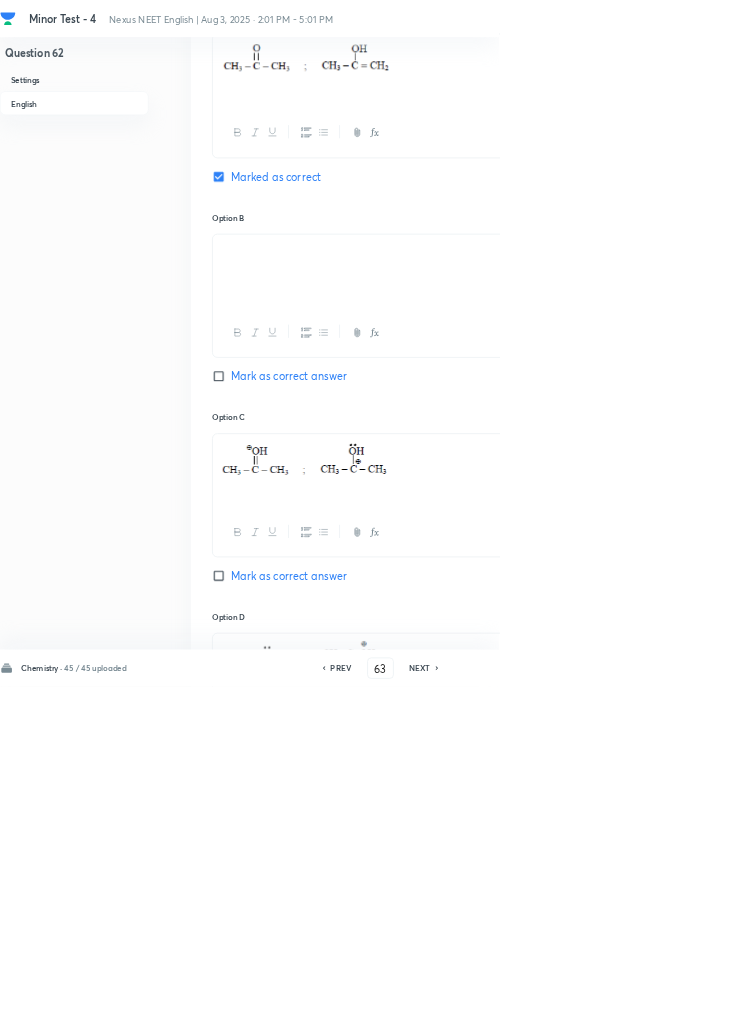 checkbox on "false" 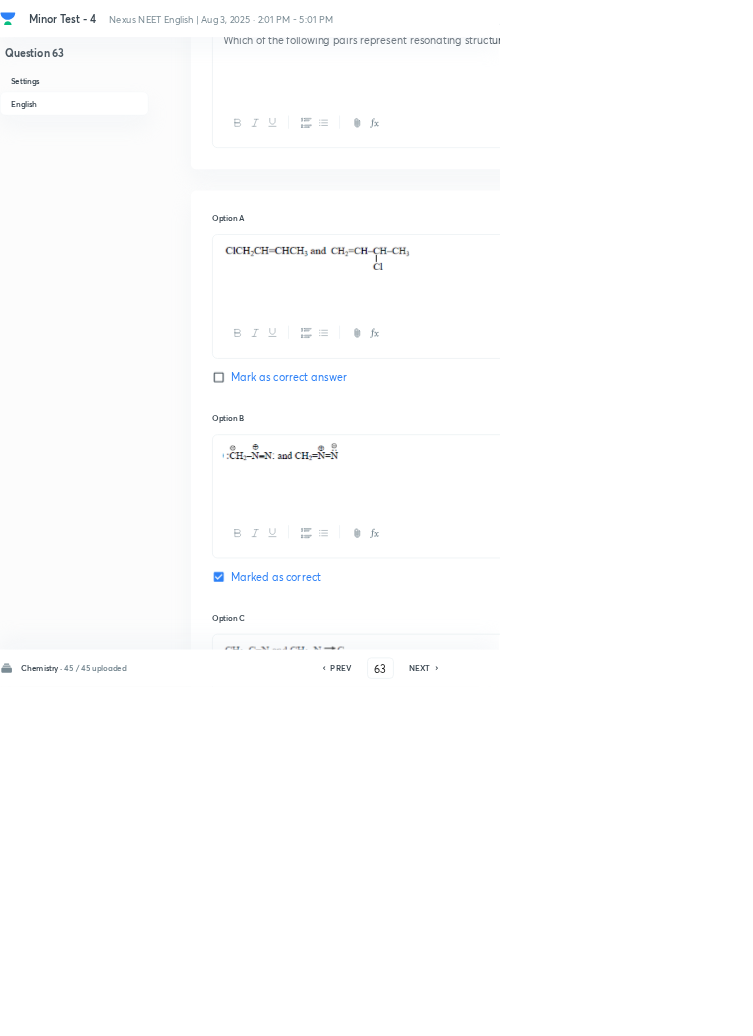 scroll, scrollTop: 954, scrollLeft: 0, axis: vertical 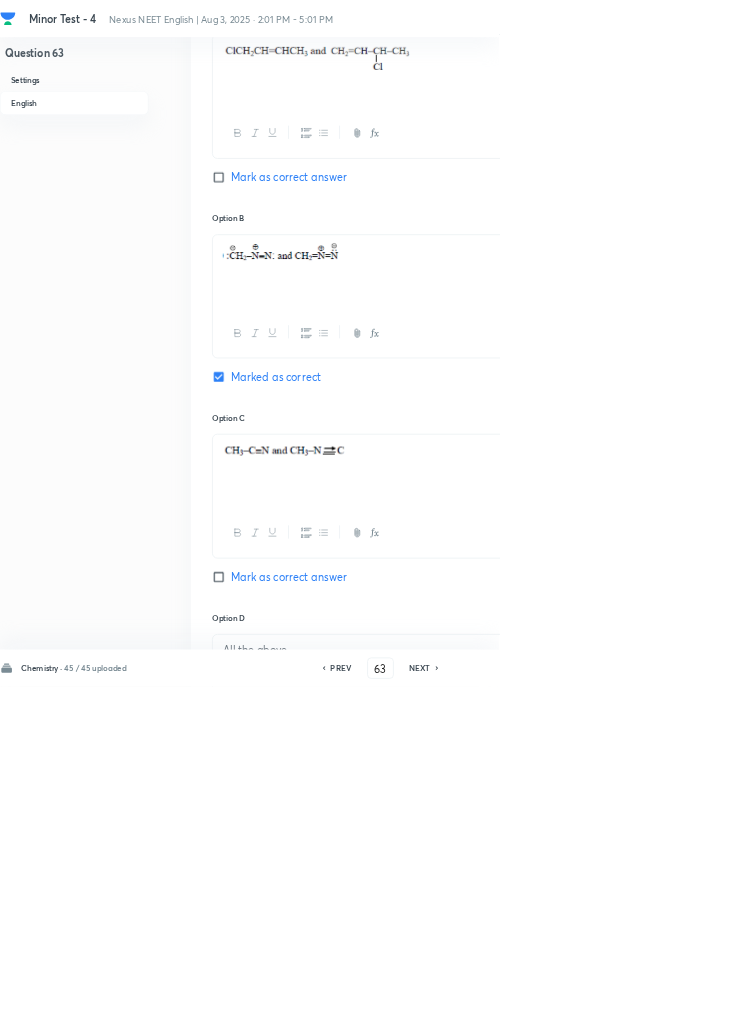 click 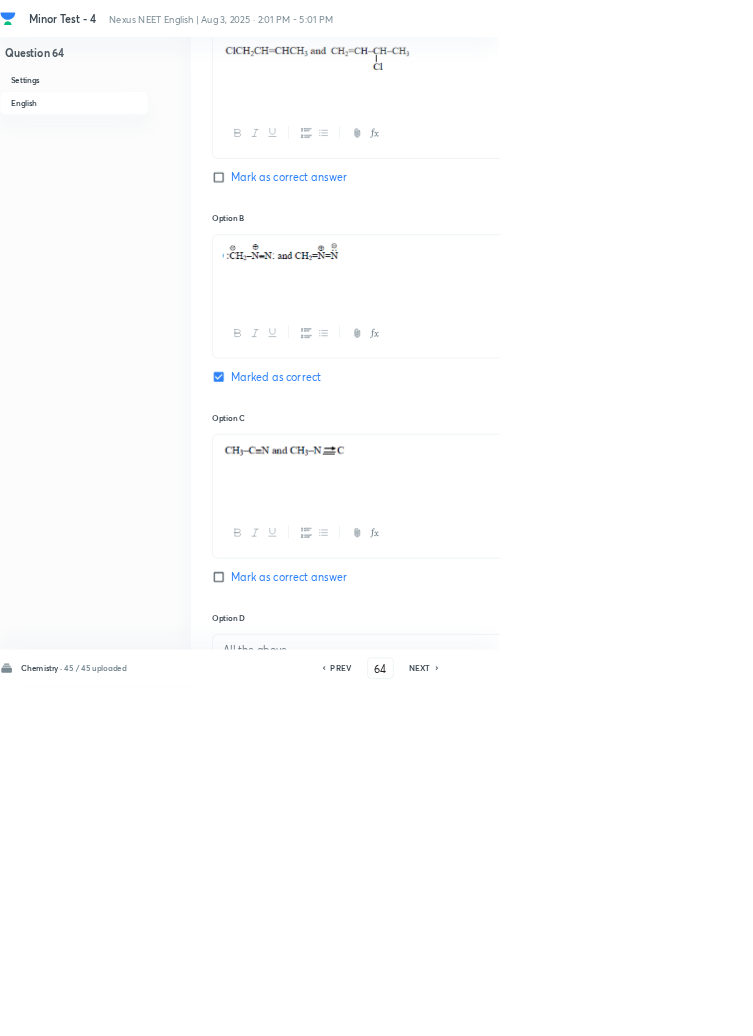 checkbox on "false" 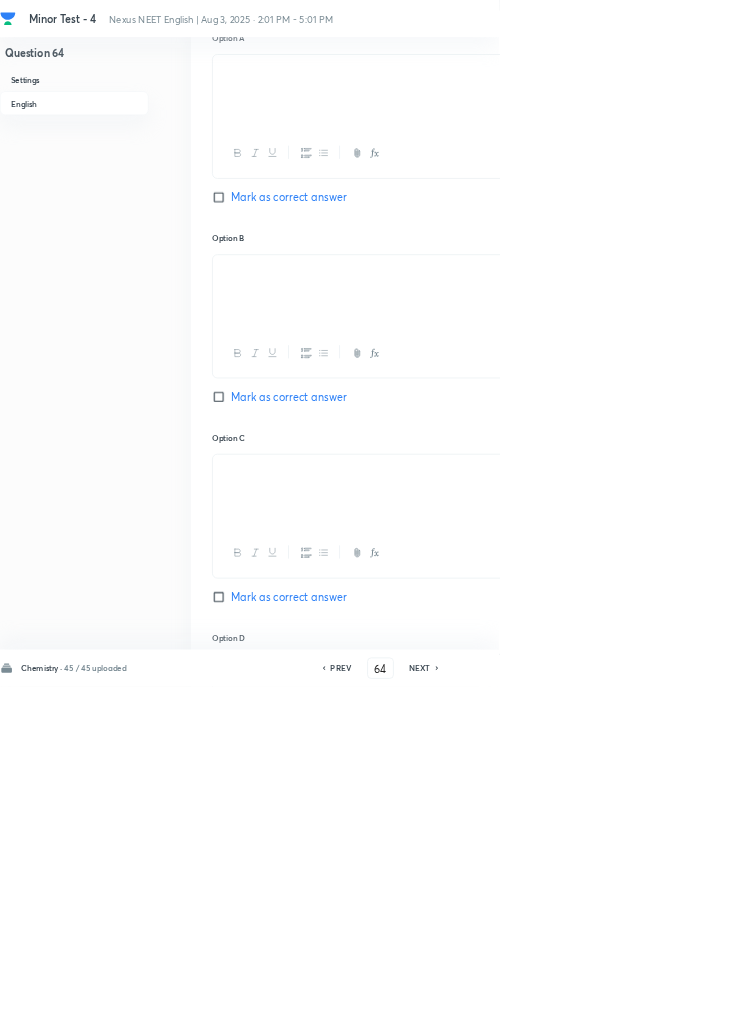 scroll, scrollTop: 954, scrollLeft: 0, axis: vertical 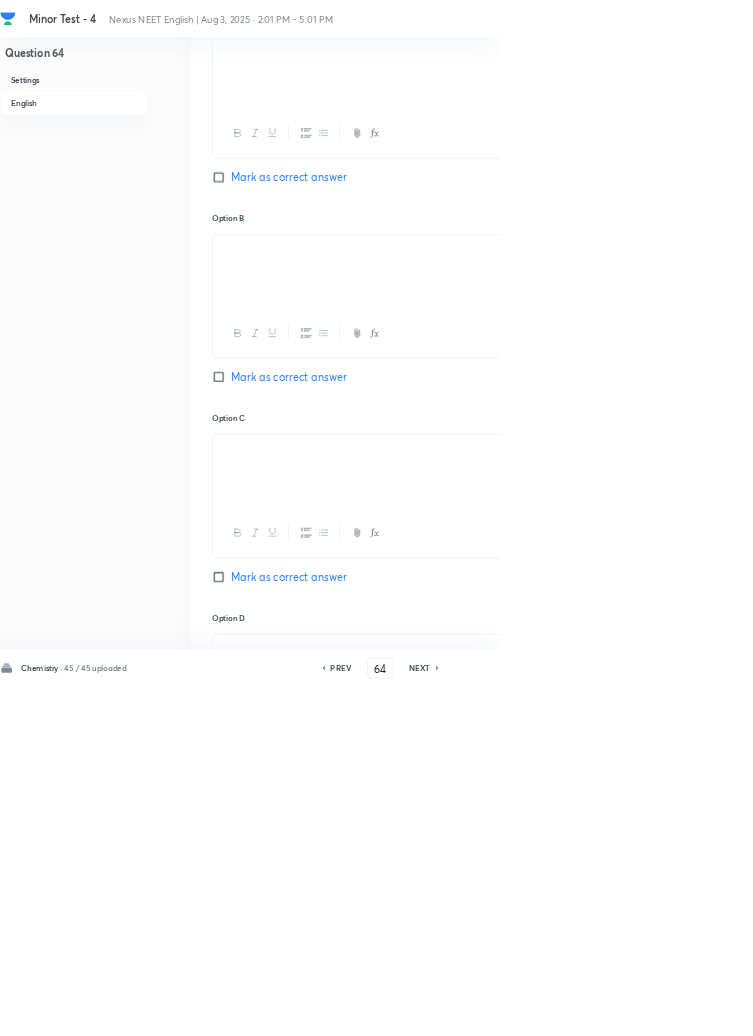 click 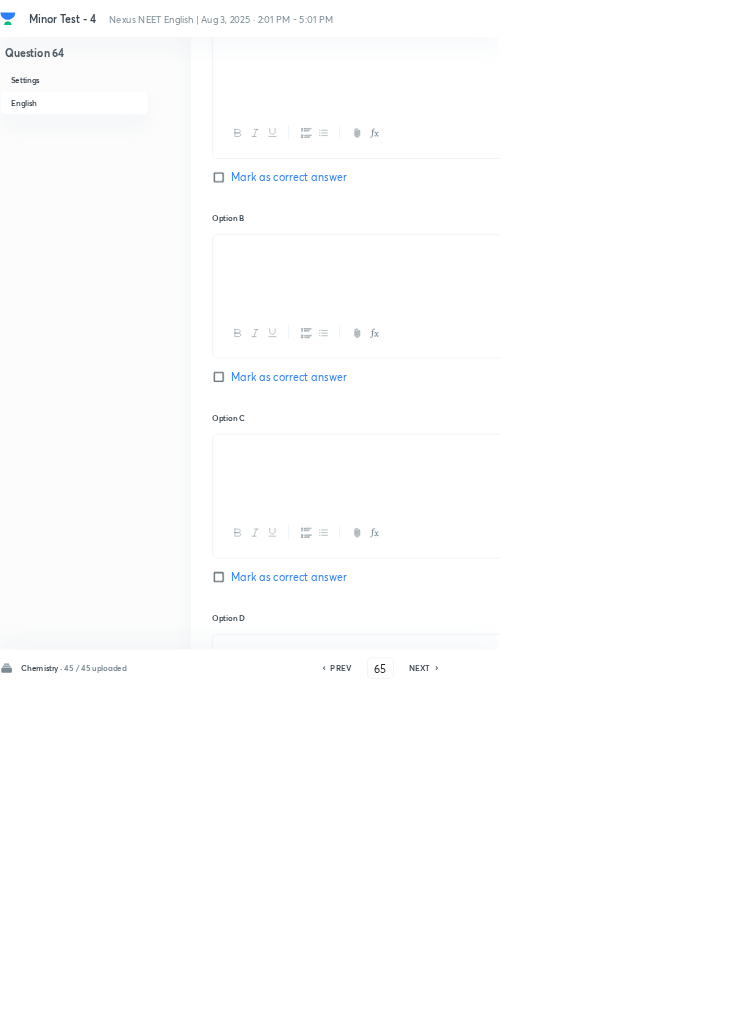 checkbox on "false" 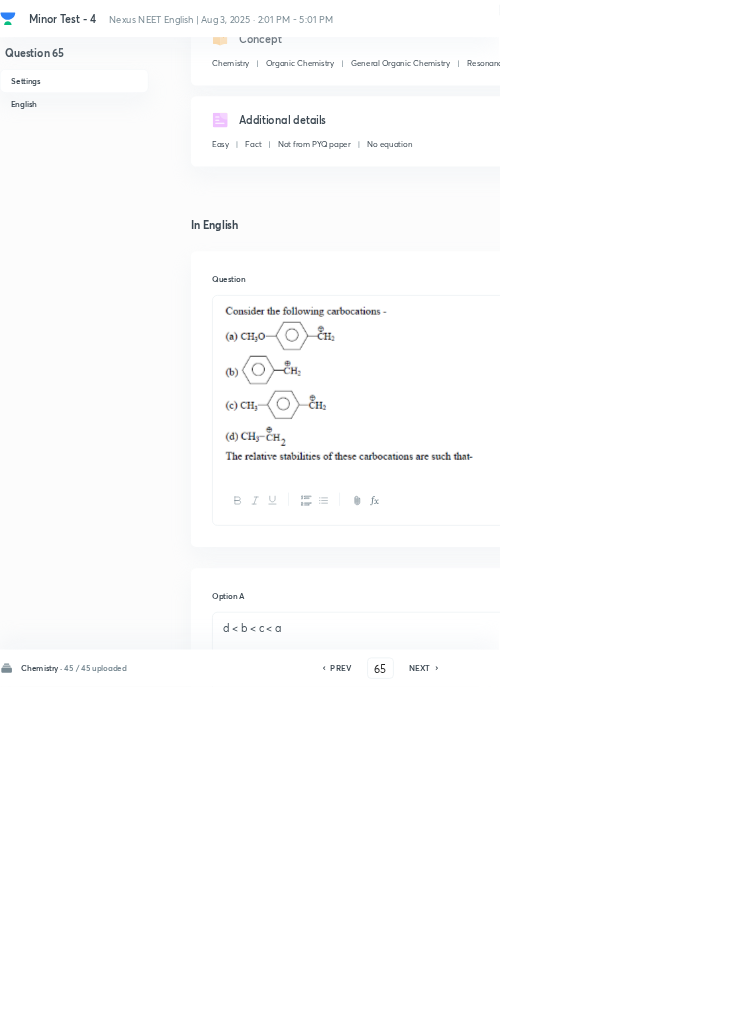 scroll, scrollTop: 245, scrollLeft: 0, axis: vertical 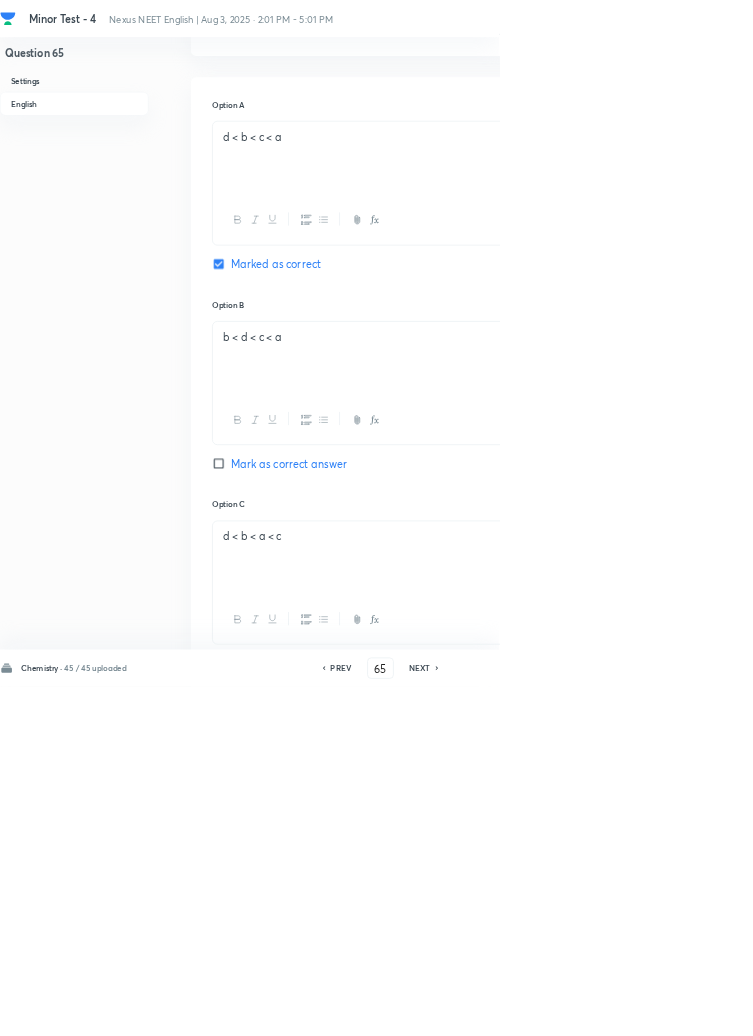 click 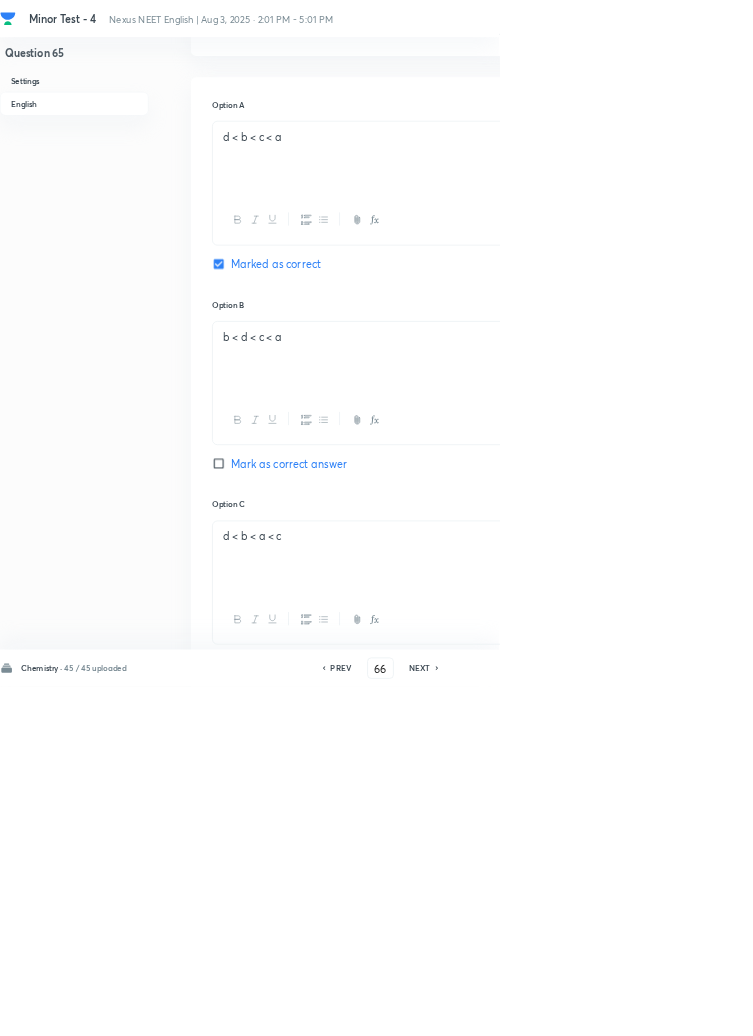 checkbox on "false" 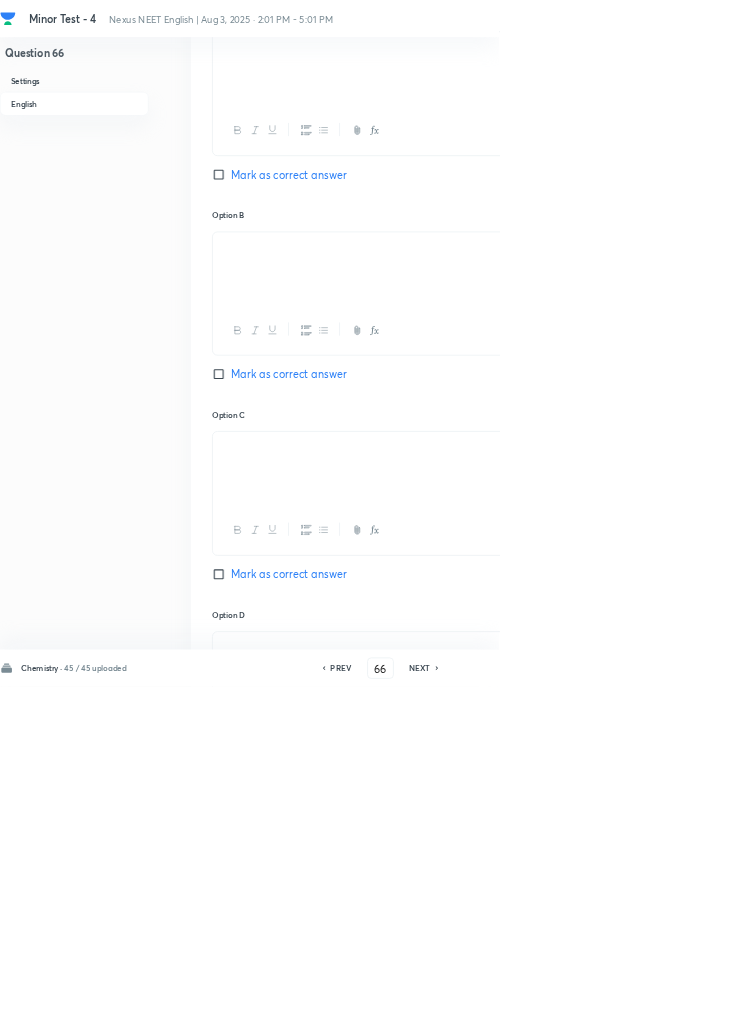 checkbox on "true" 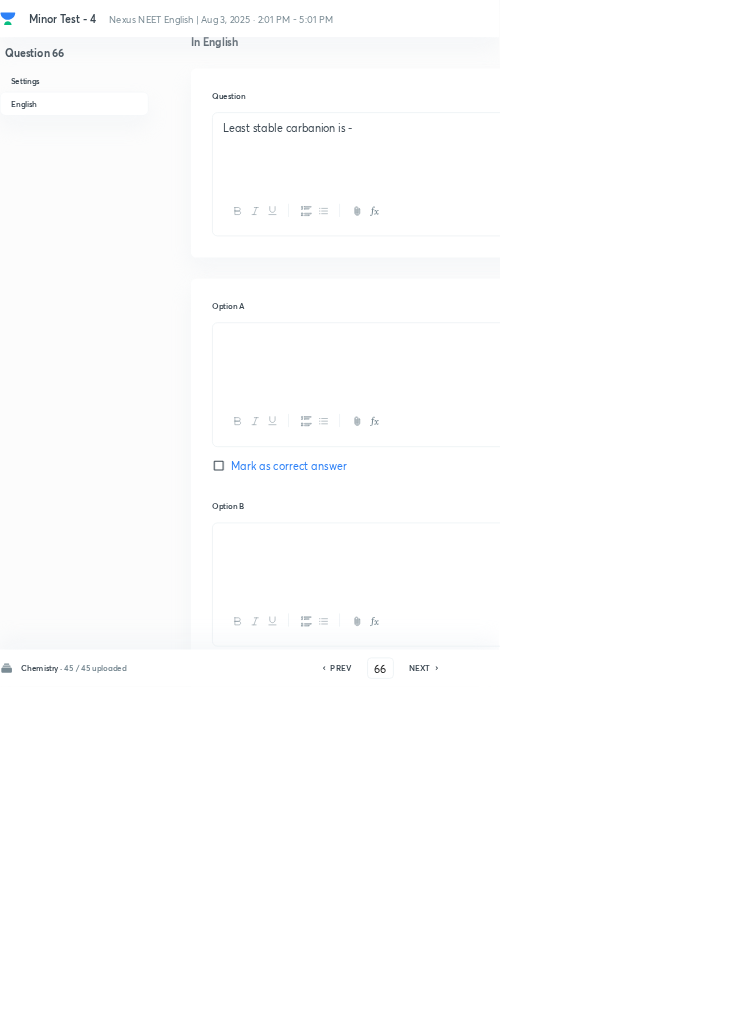 scroll, scrollTop: 548, scrollLeft: 0, axis: vertical 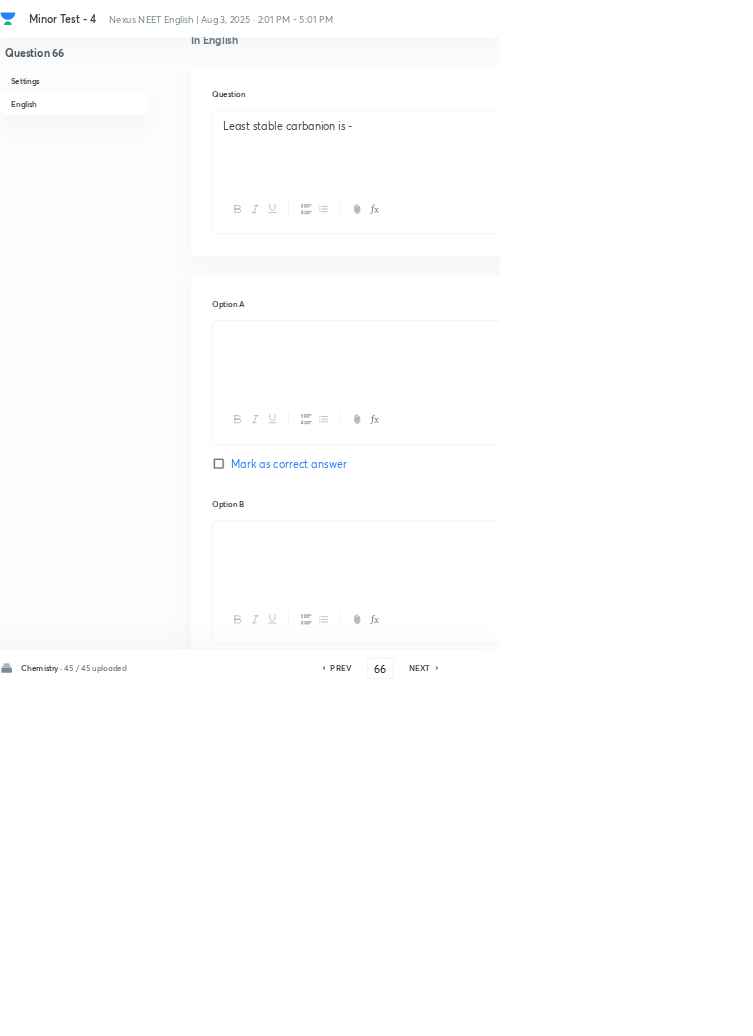 click on "NEXT" at bounding box center (633, 1008) 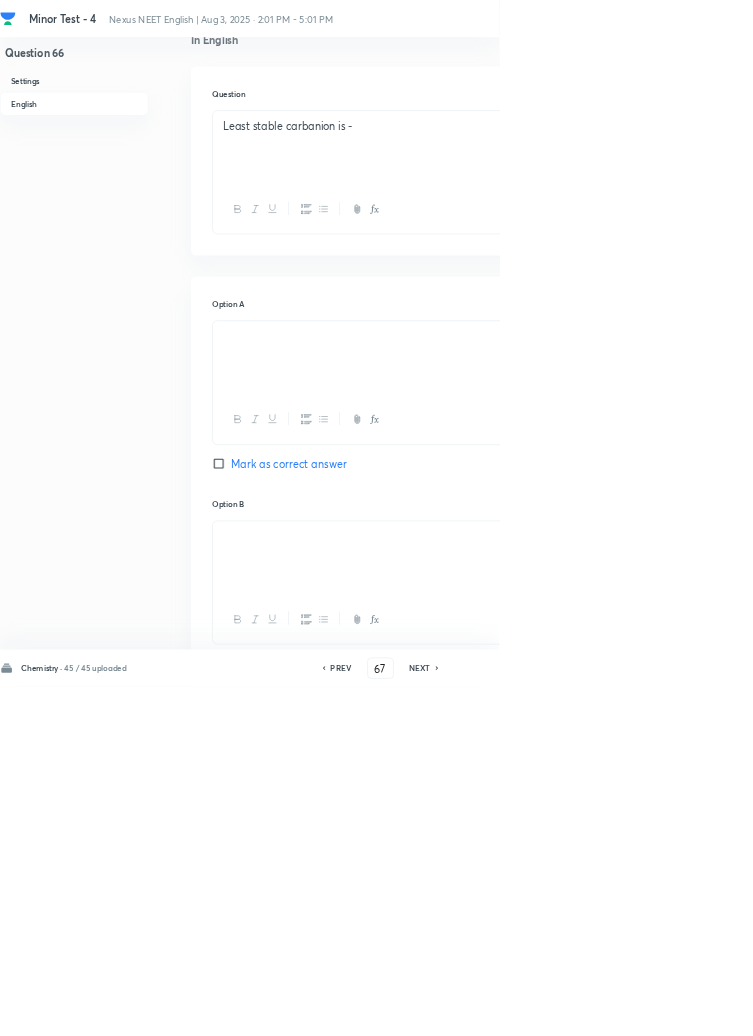 checkbox on "false" 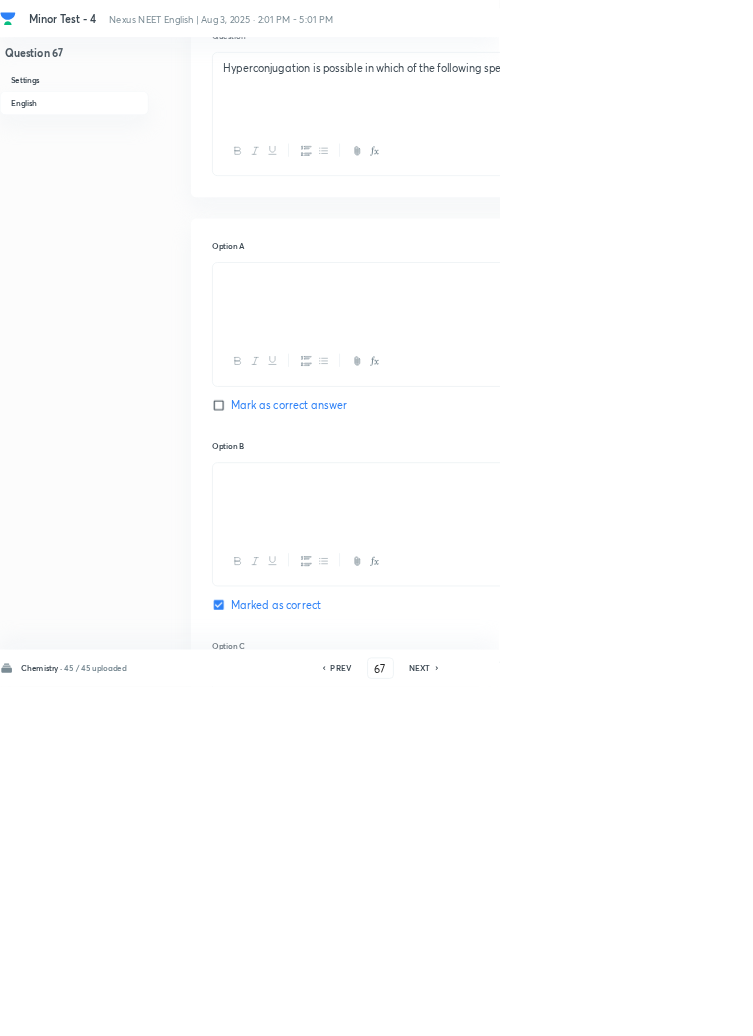 scroll, scrollTop: 639, scrollLeft: 0, axis: vertical 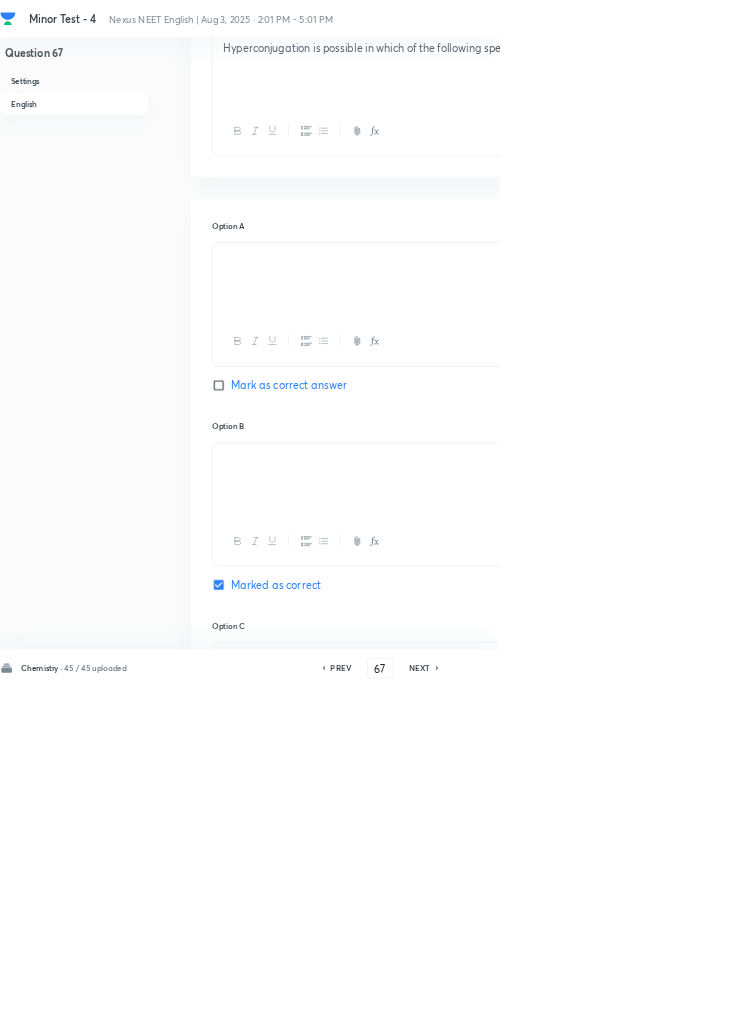 click 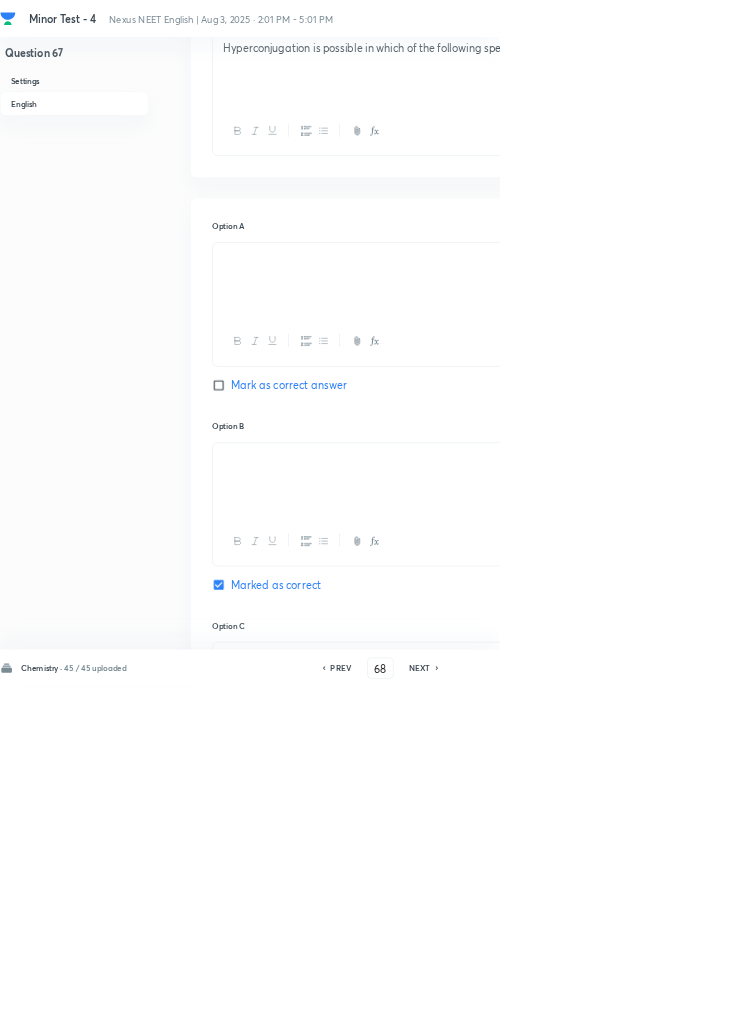 checkbox on "false" 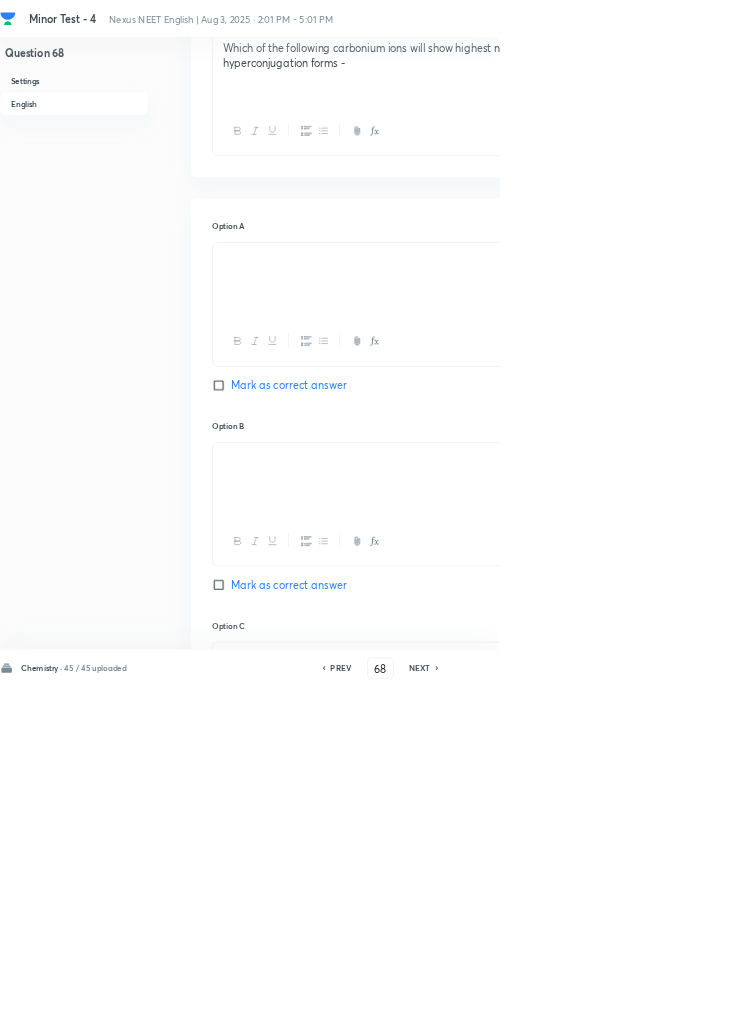 checkbox on "true" 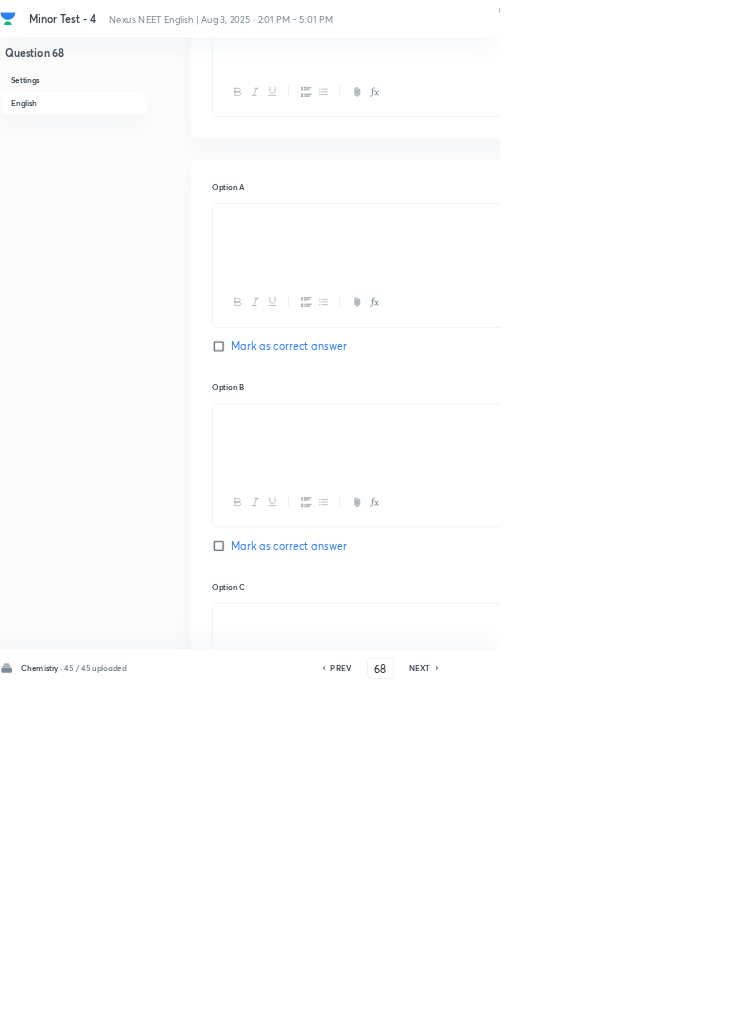 scroll, scrollTop: 699, scrollLeft: 0, axis: vertical 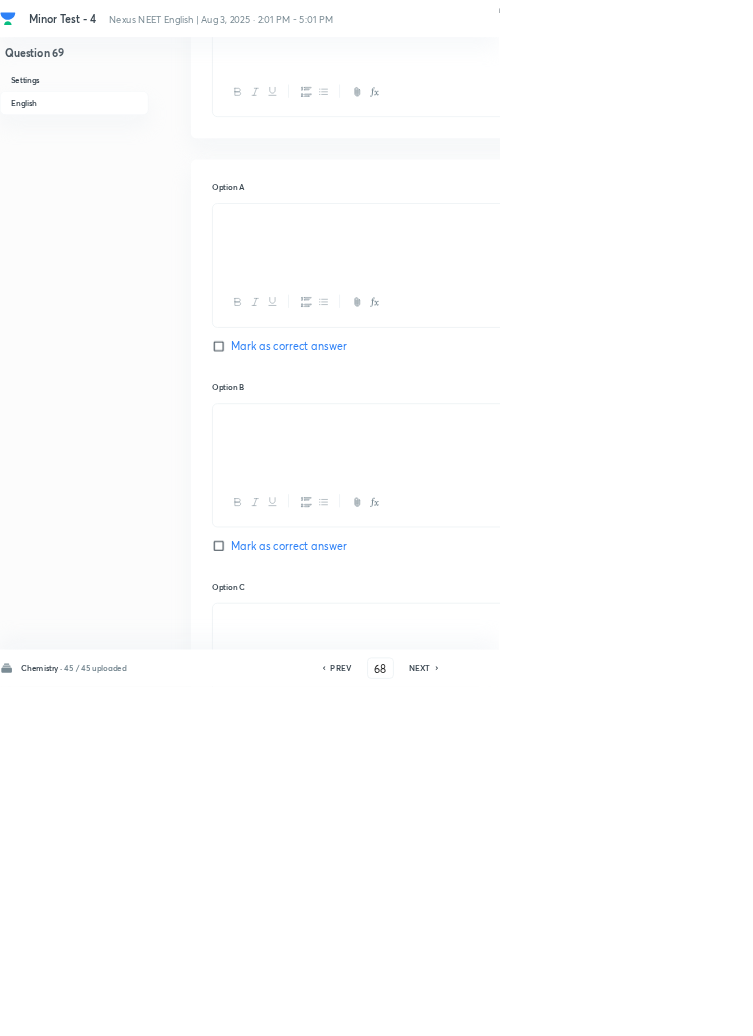 type on "69" 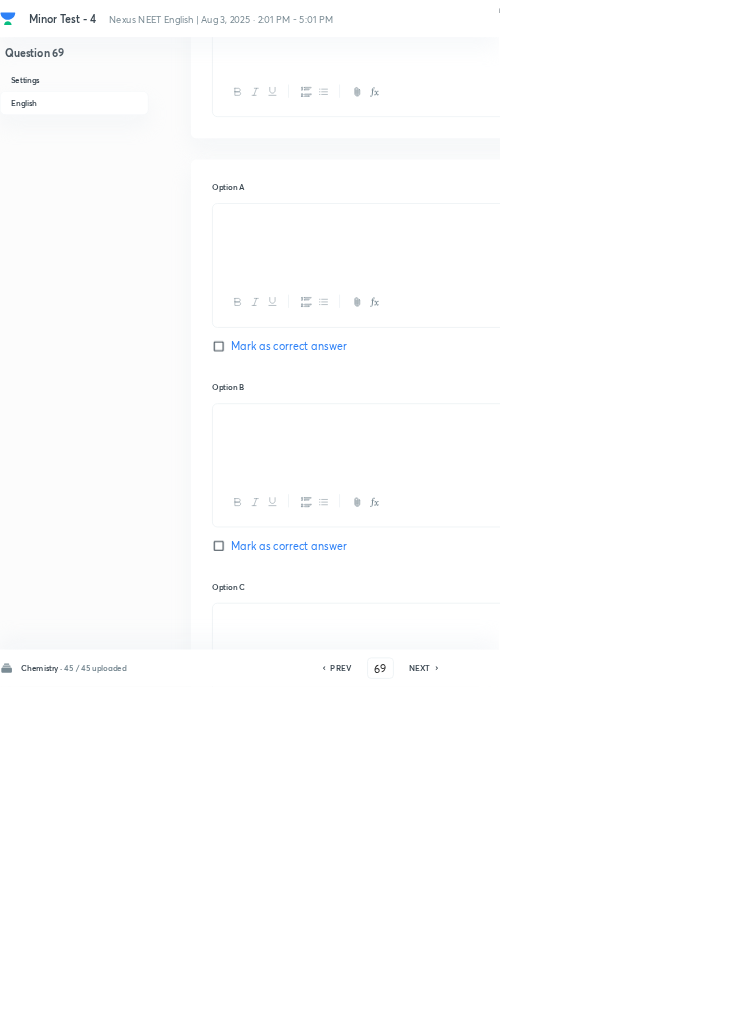 checkbox on "true" 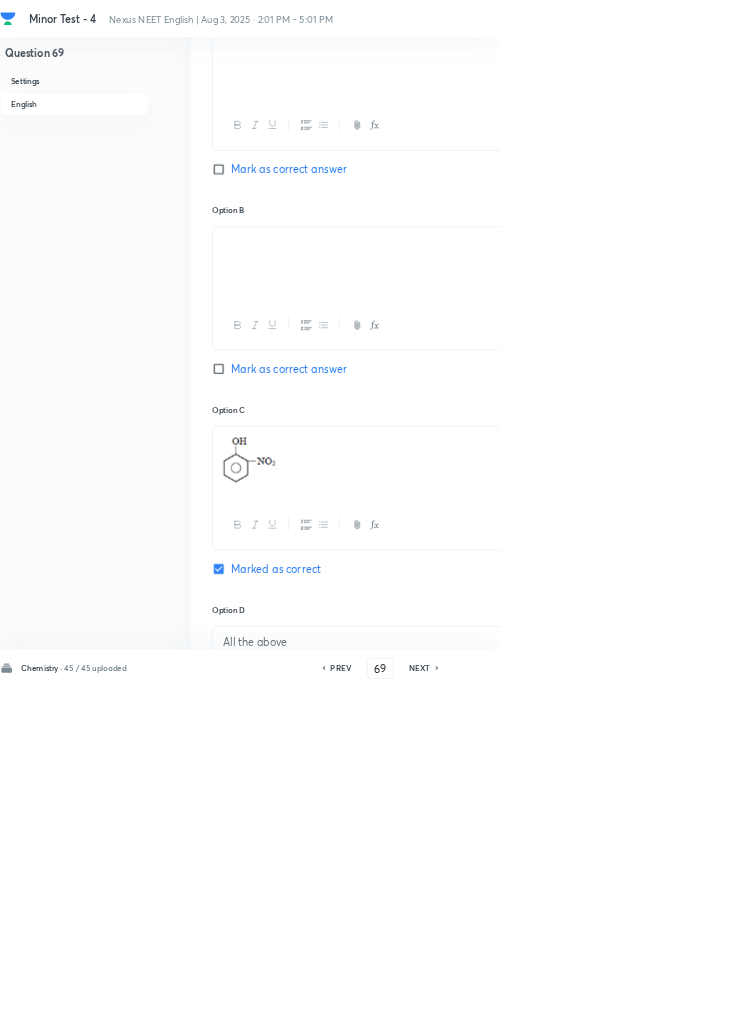scroll, scrollTop: 977, scrollLeft: 0, axis: vertical 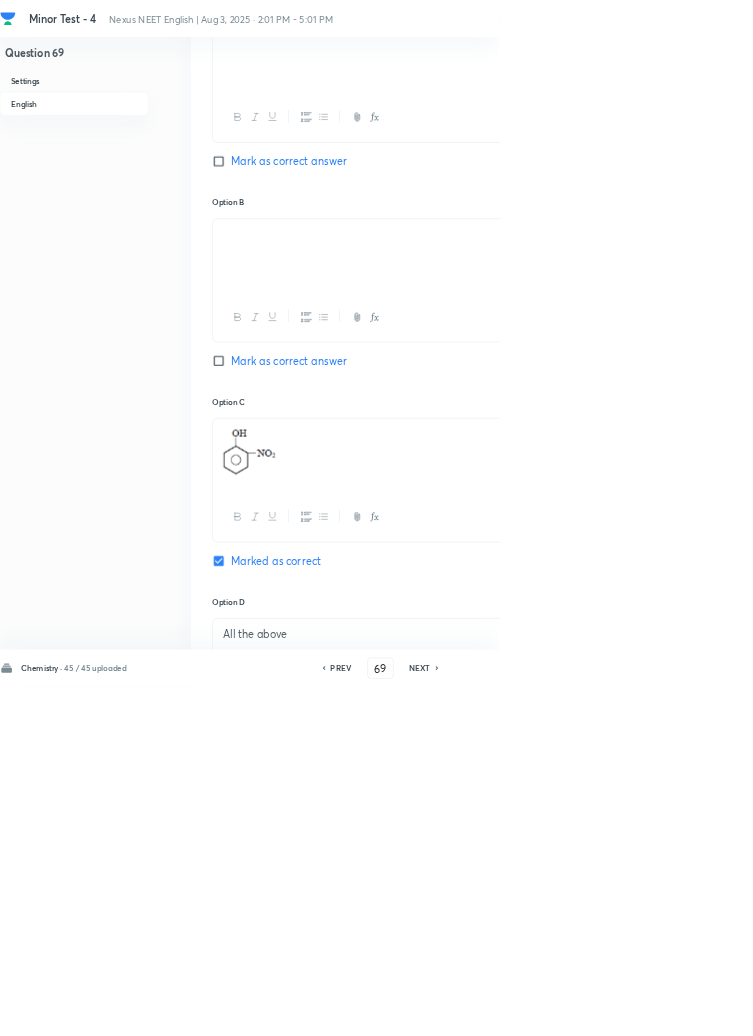 click on "NEXT" at bounding box center [633, 1008] 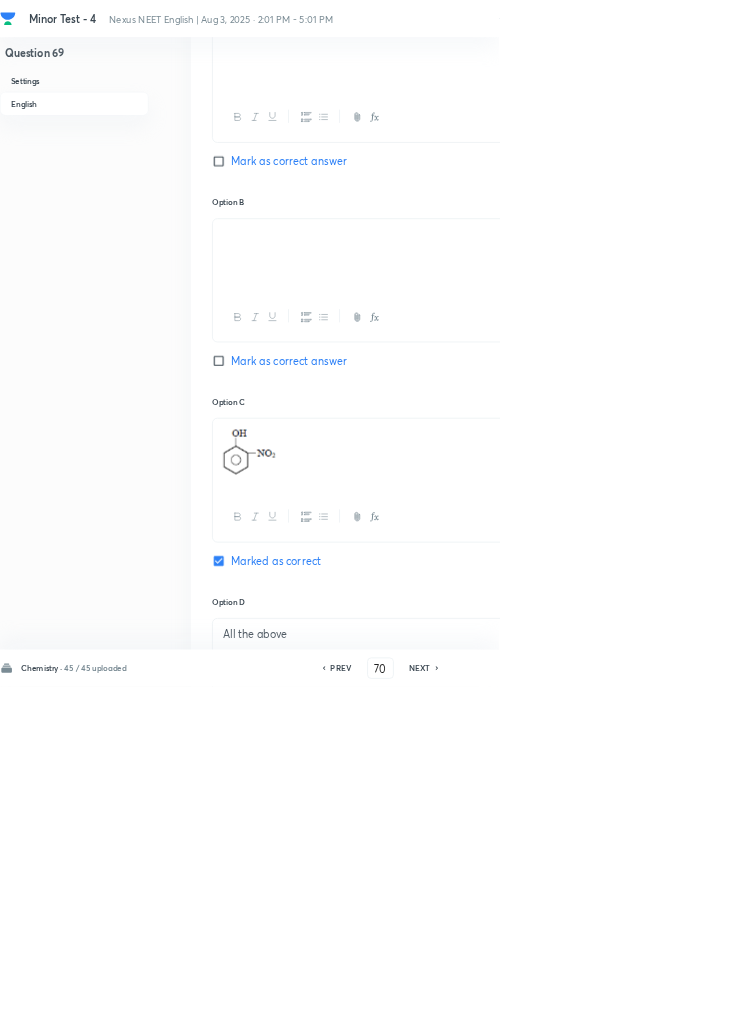 checkbox on "true" 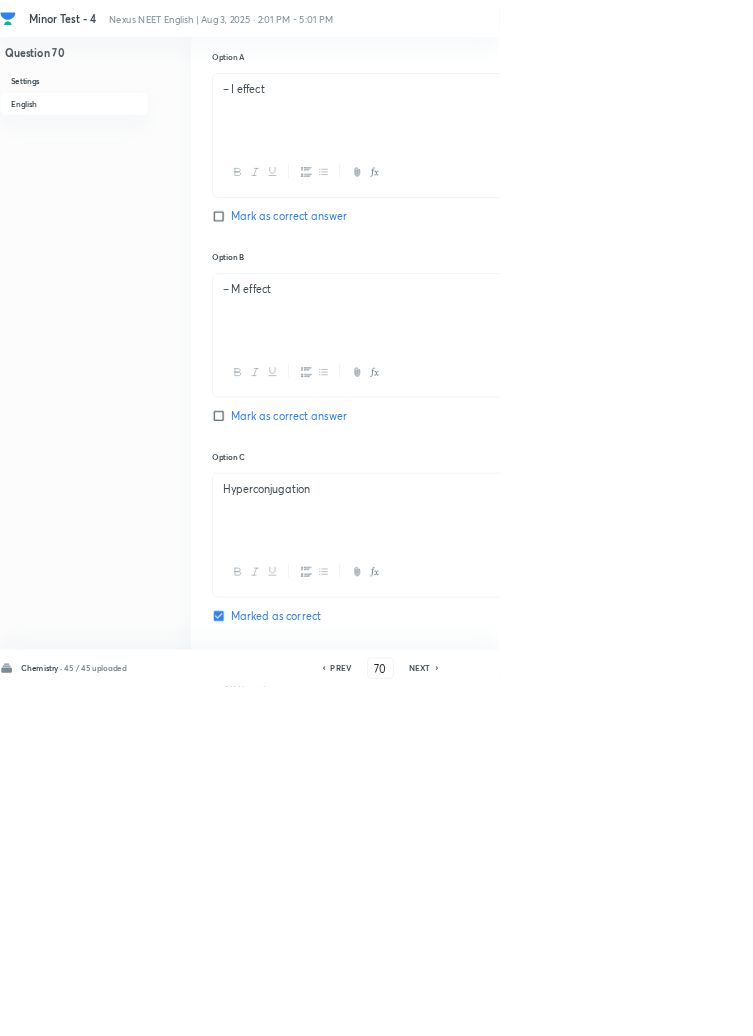 scroll, scrollTop: 954, scrollLeft: 0, axis: vertical 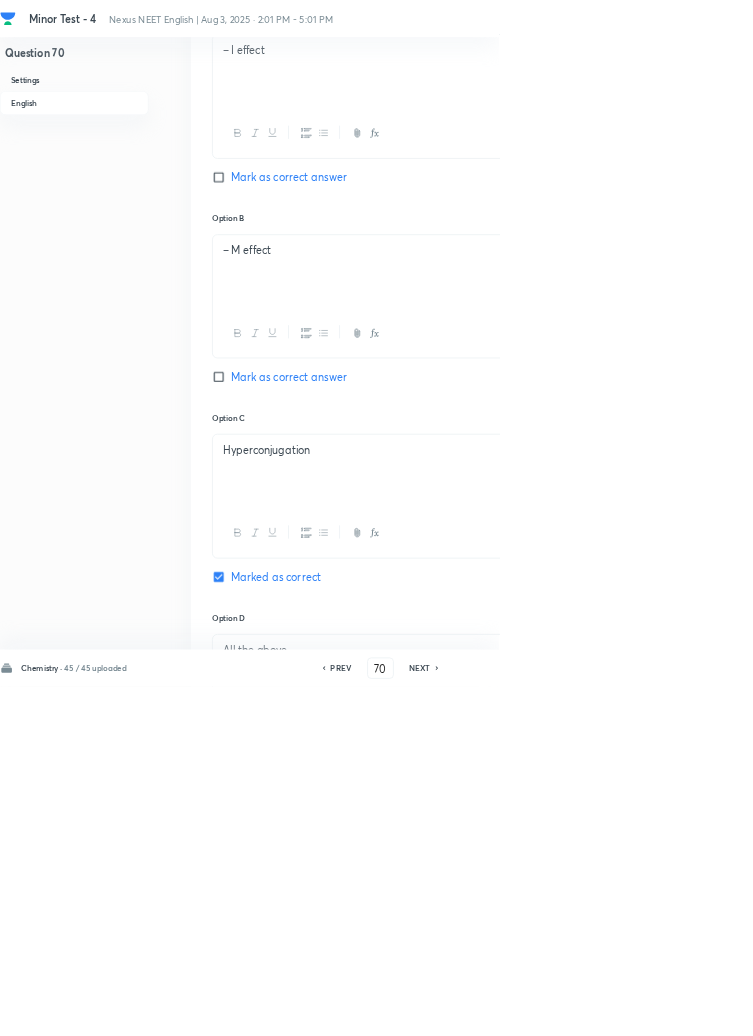 click 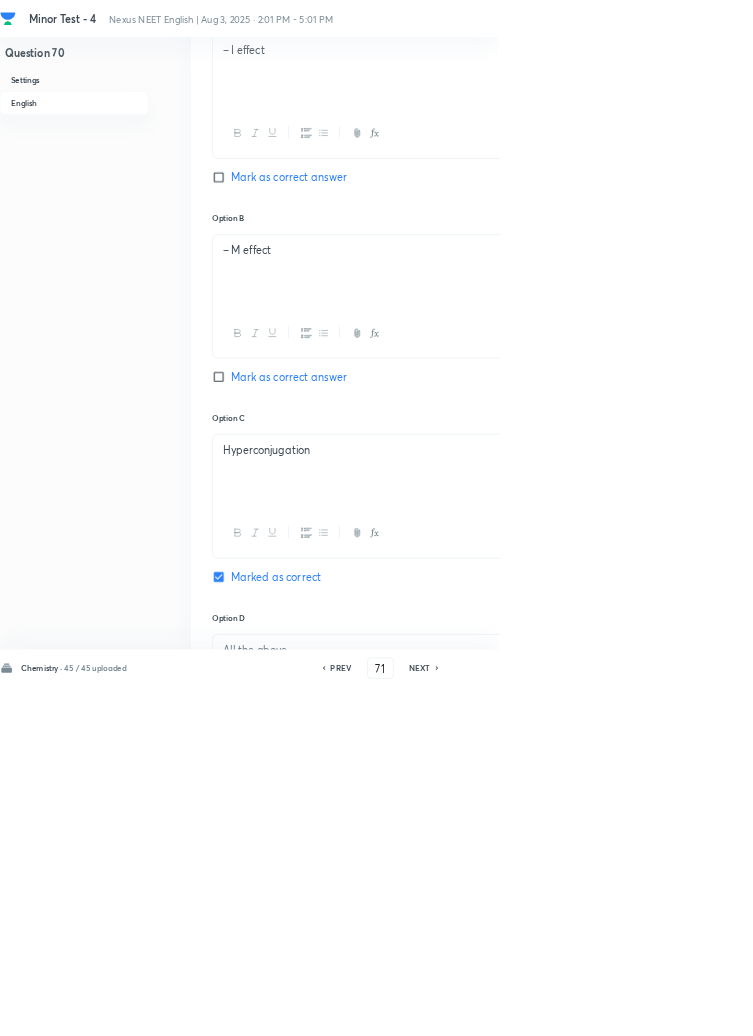 checkbox on "false" 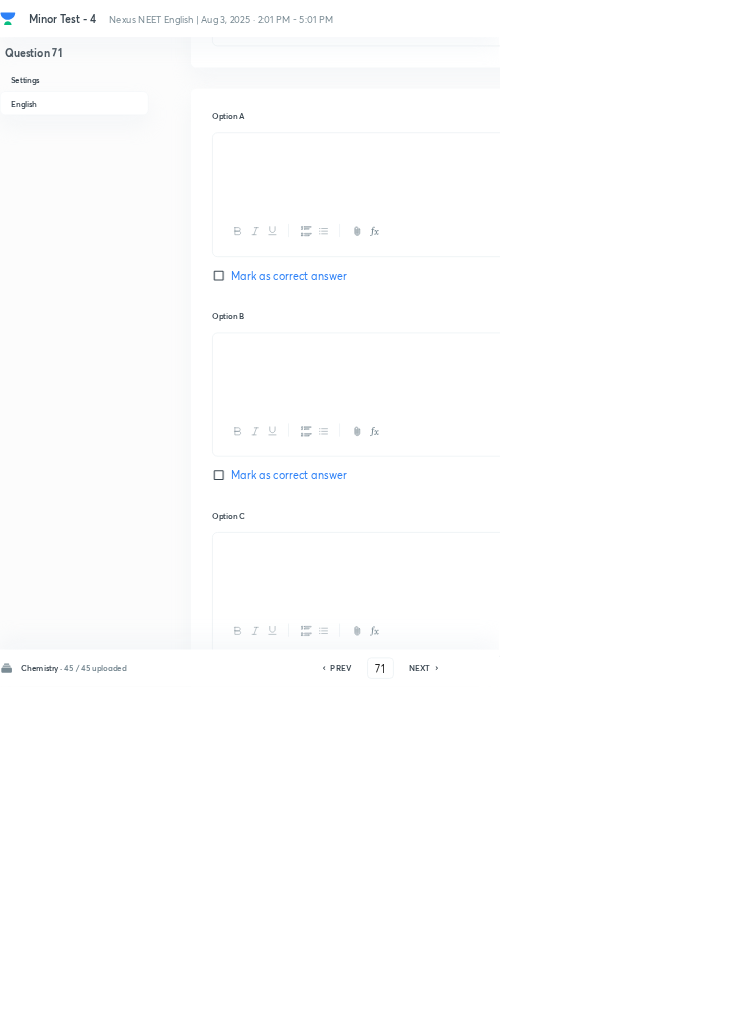 scroll, scrollTop: 997, scrollLeft: 0, axis: vertical 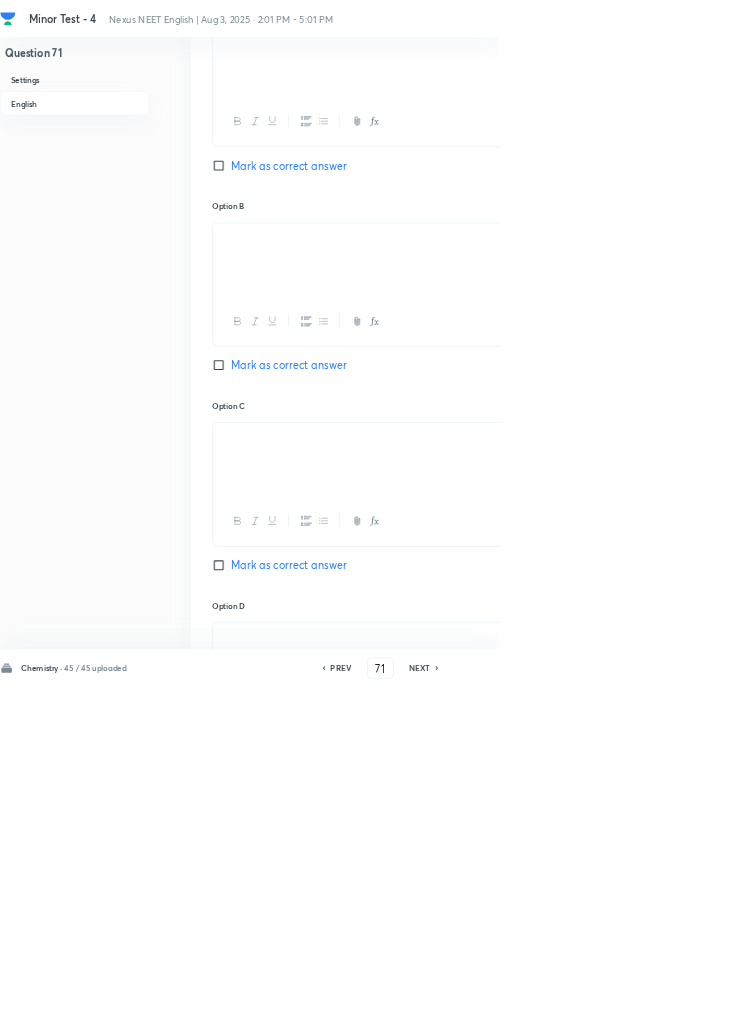 click on "NEXT" at bounding box center [633, 1008] 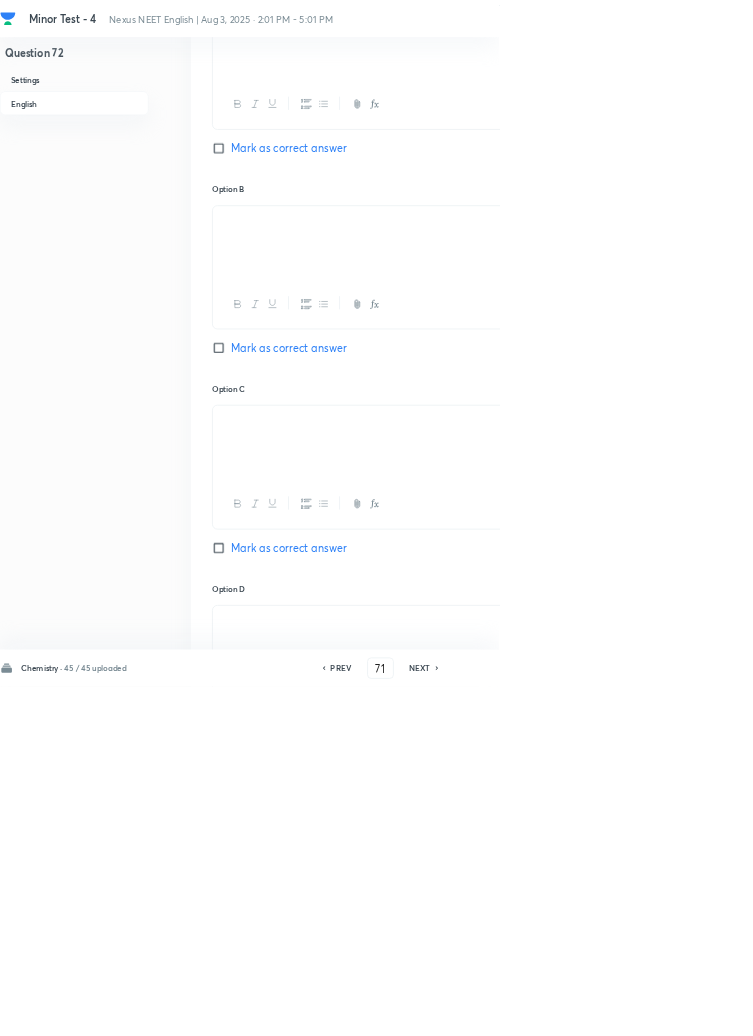 type on "72" 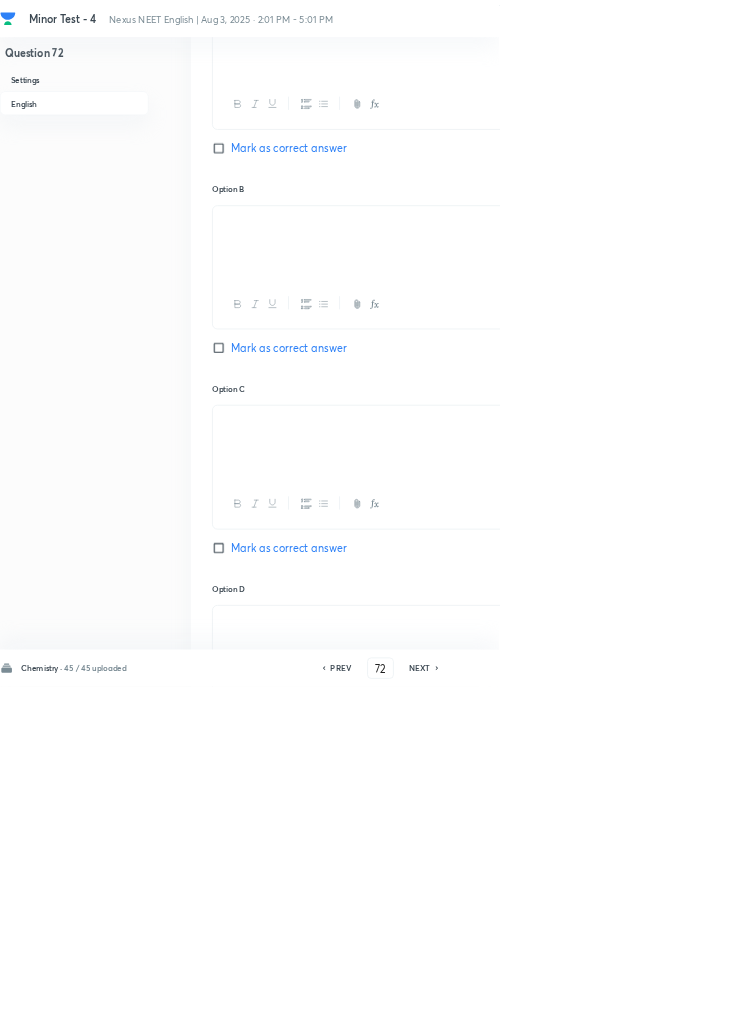 checkbox on "false" 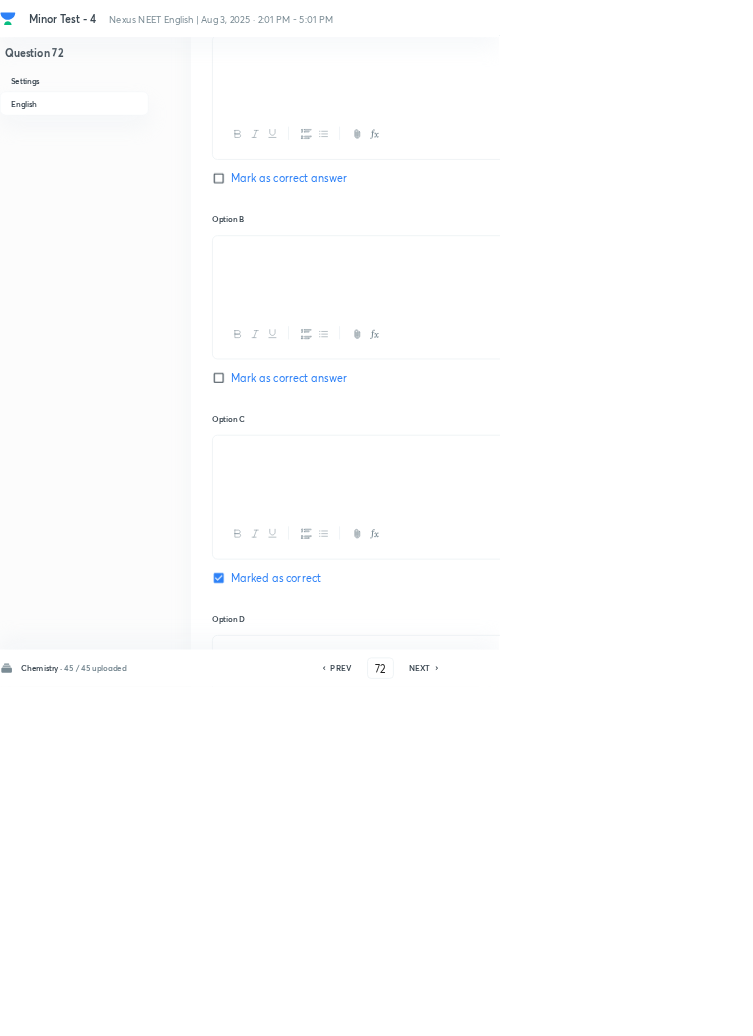 scroll, scrollTop: 954, scrollLeft: 0, axis: vertical 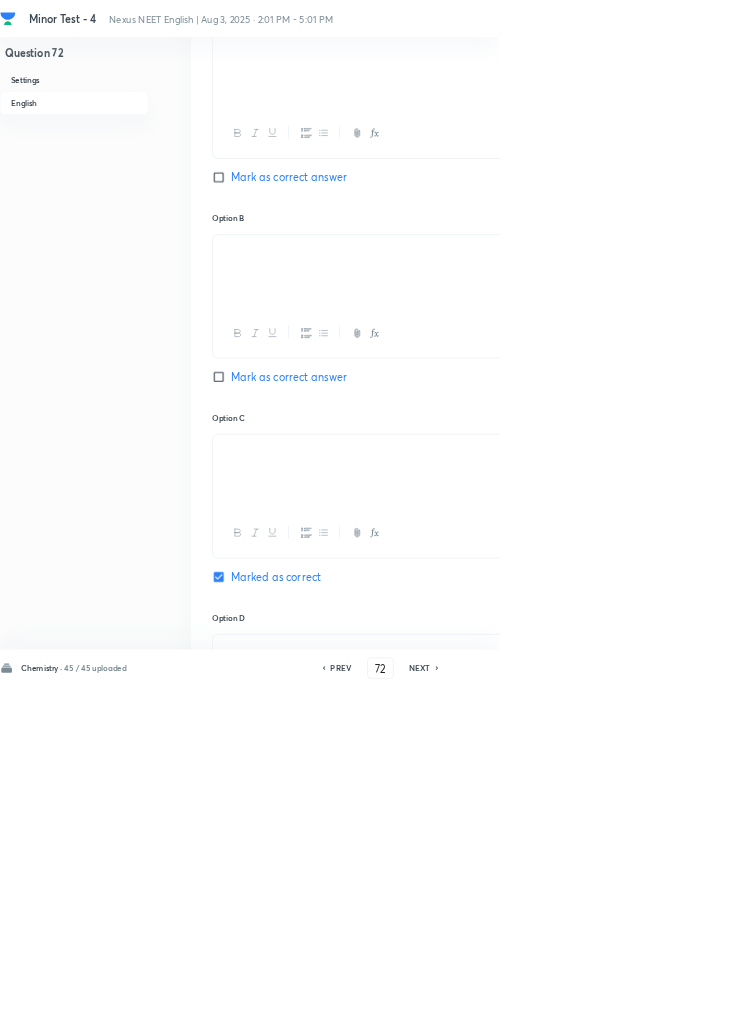 click 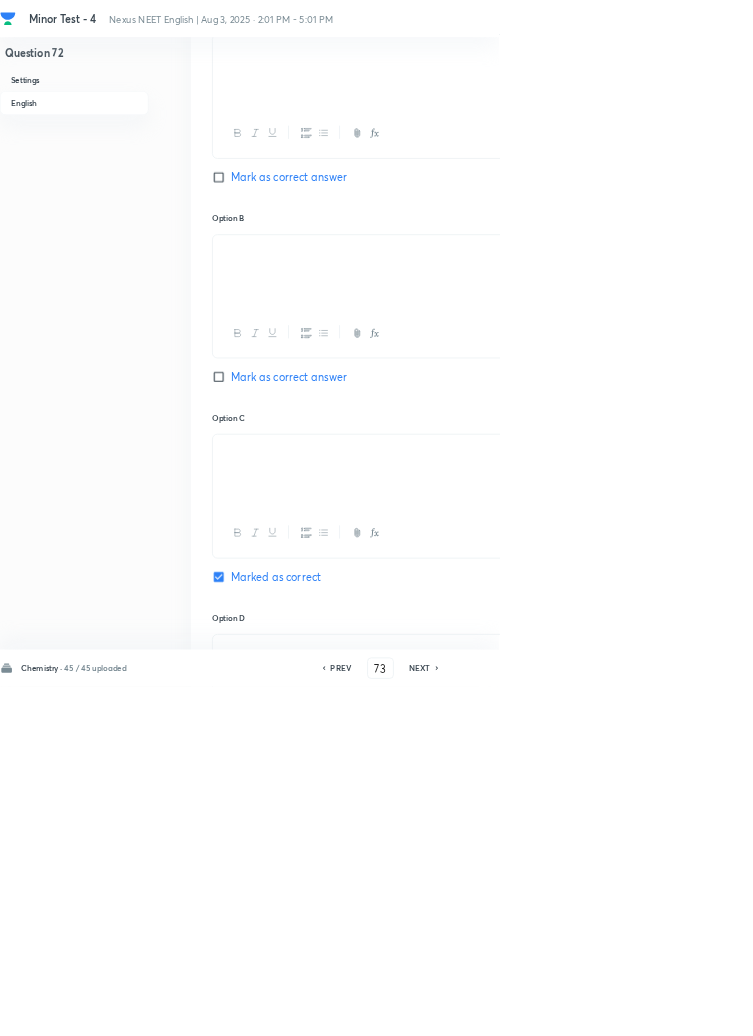 checkbox on "false" 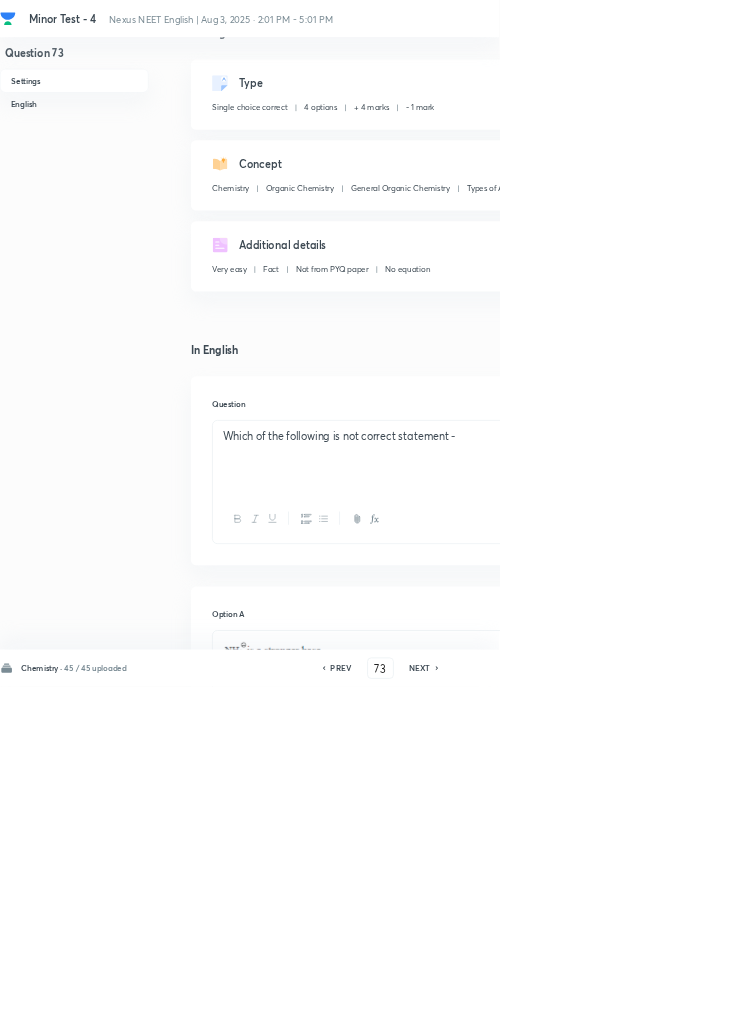 scroll, scrollTop: 68, scrollLeft: 0, axis: vertical 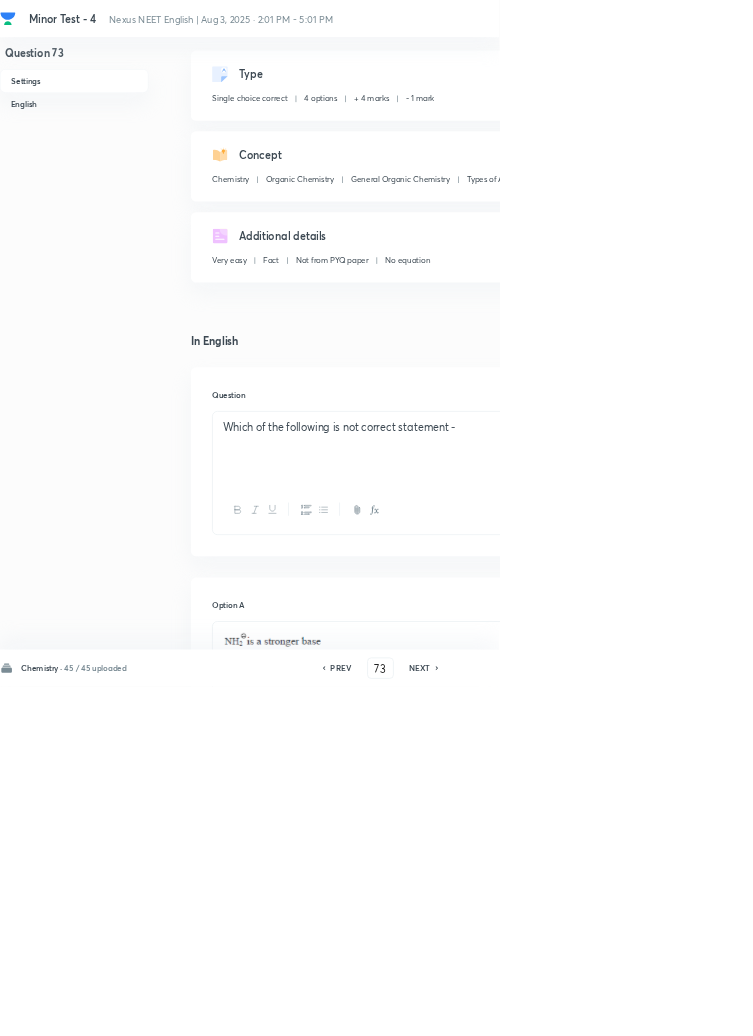 click on "Question 73 Settings English" at bounding box center (112, 1263) 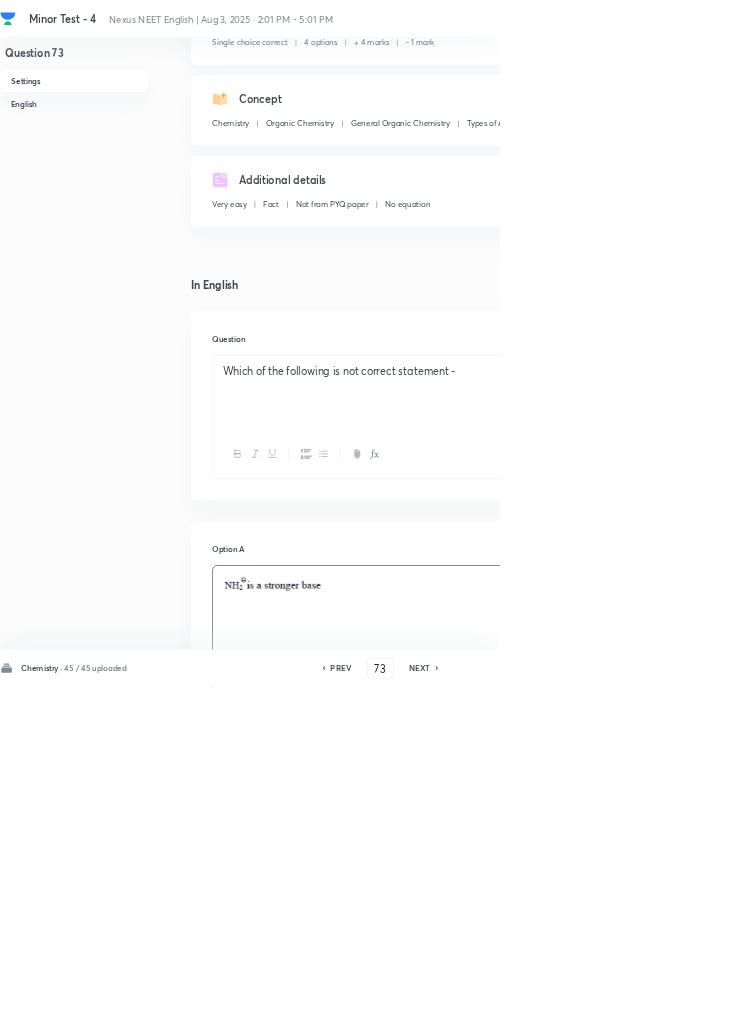 scroll, scrollTop: 213, scrollLeft: 0, axis: vertical 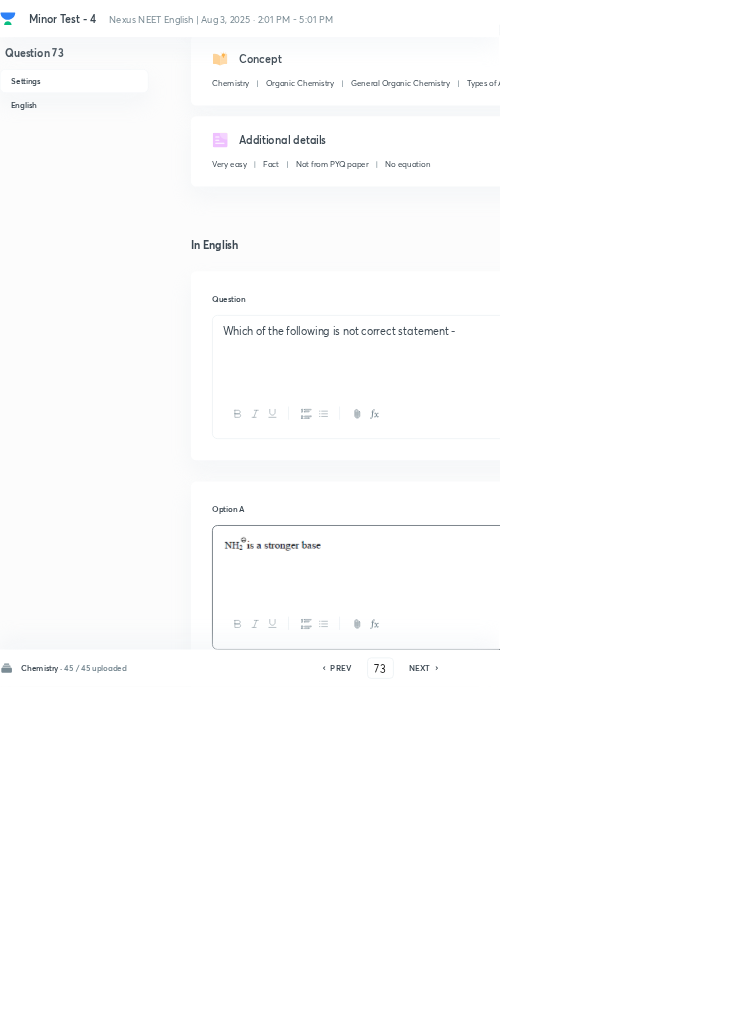 type 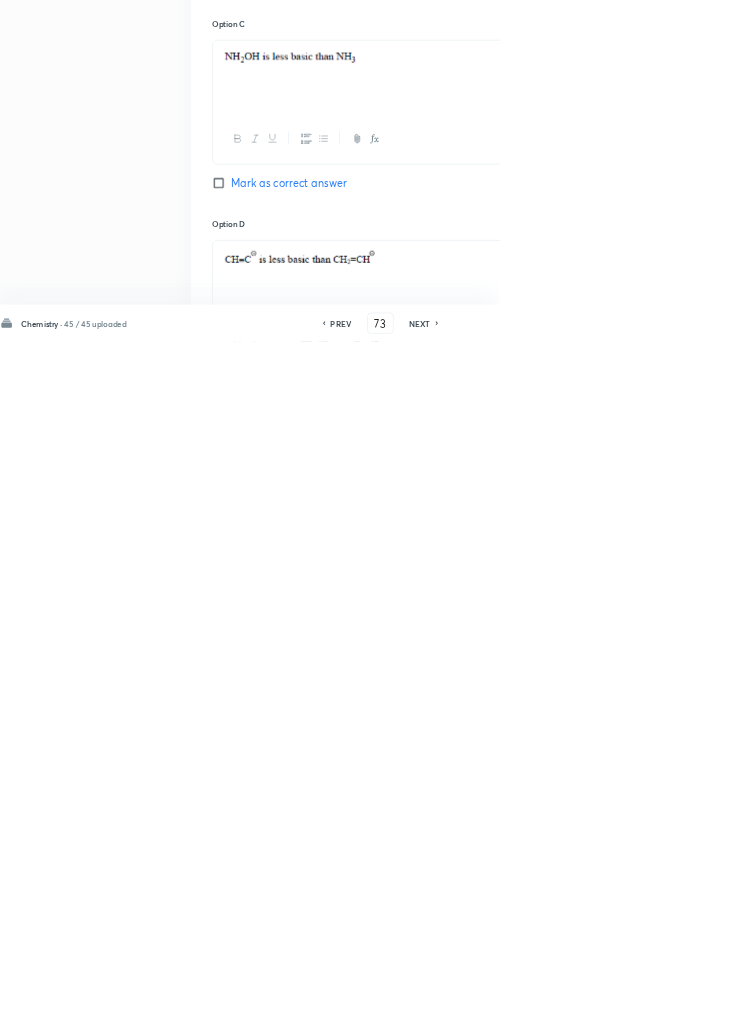 scroll, scrollTop: 1099, scrollLeft: 0, axis: vertical 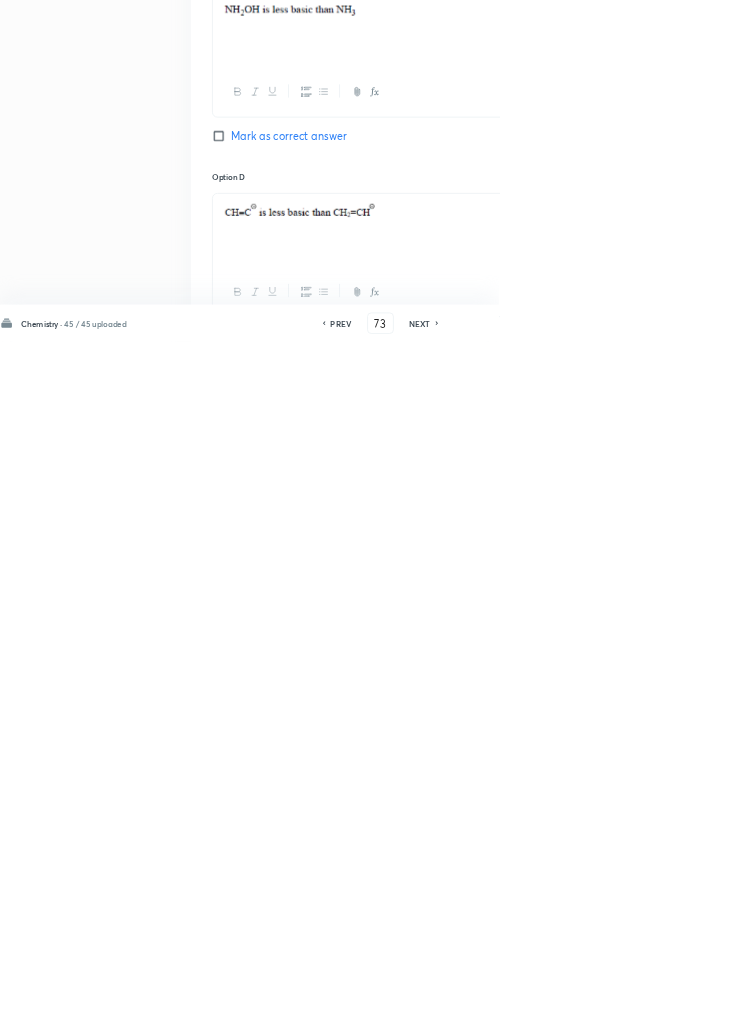 click on "Save" at bounding box center (1096, 1006) 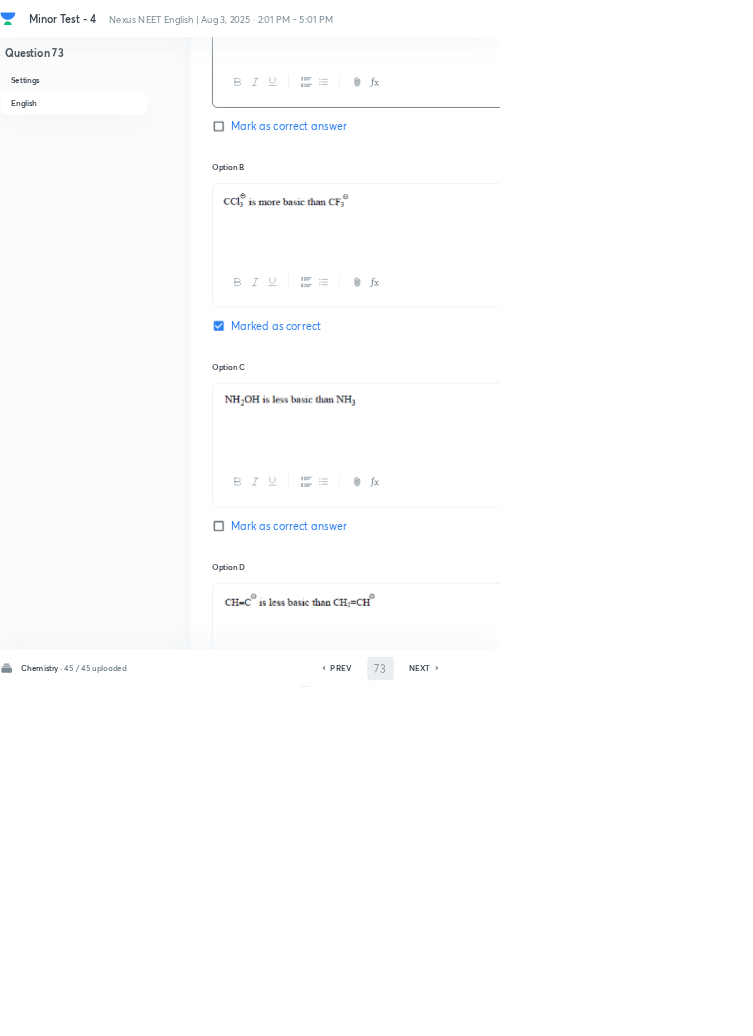 type on "74" 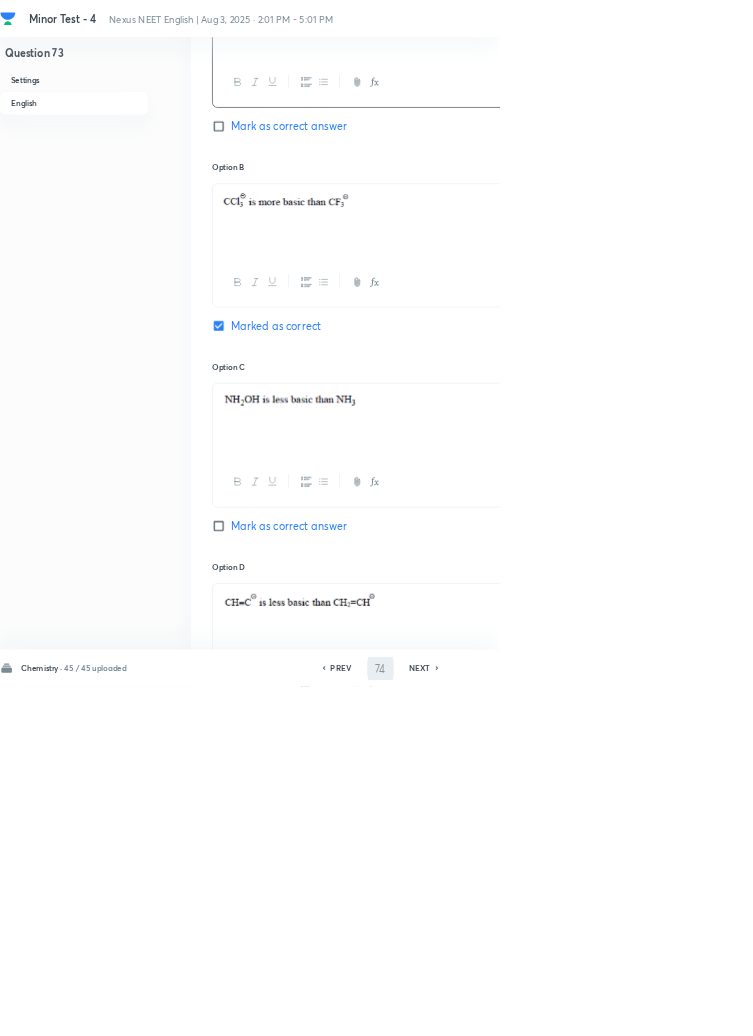 checkbox on "false" 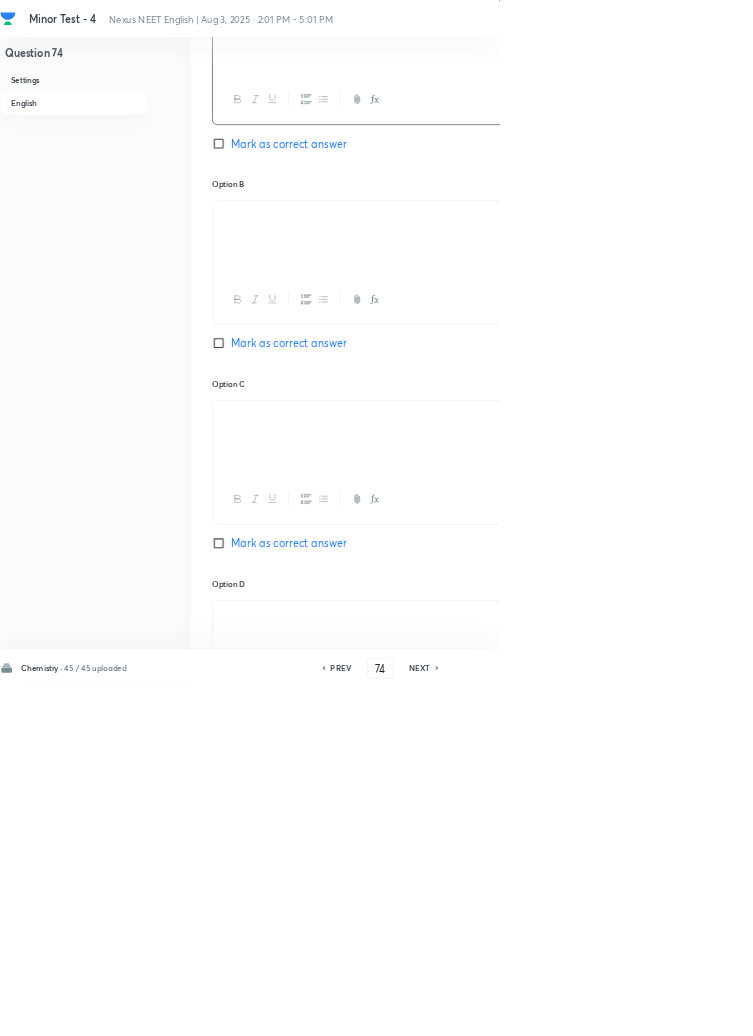 checkbox on "true" 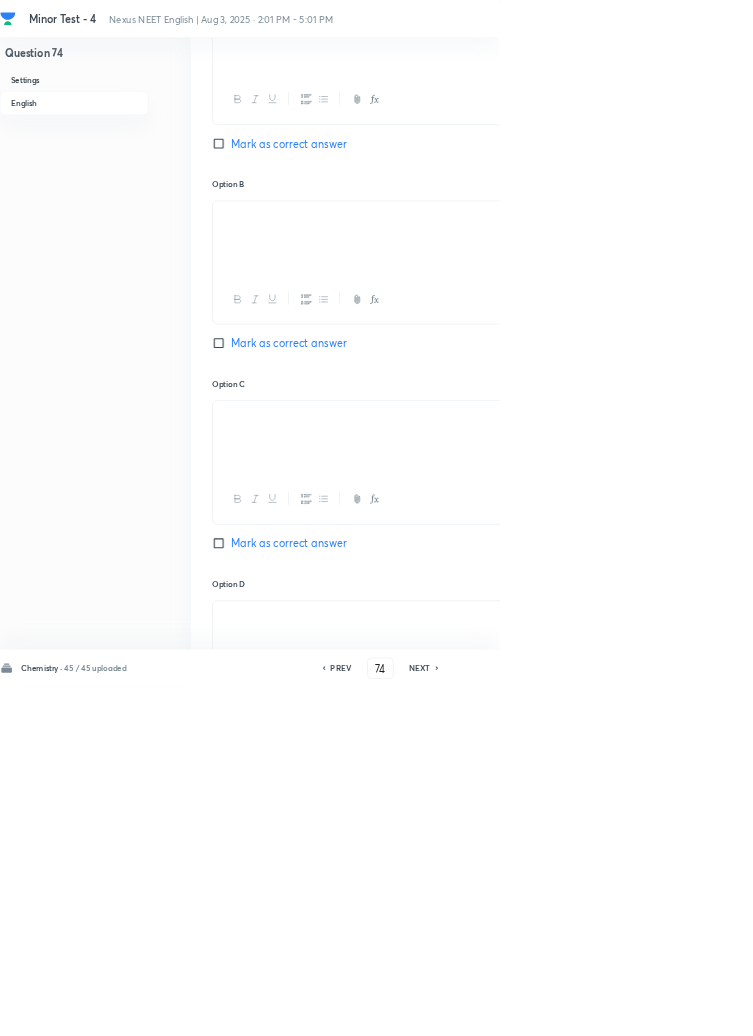 click on "PREV" at bounding box center (514, 1008) 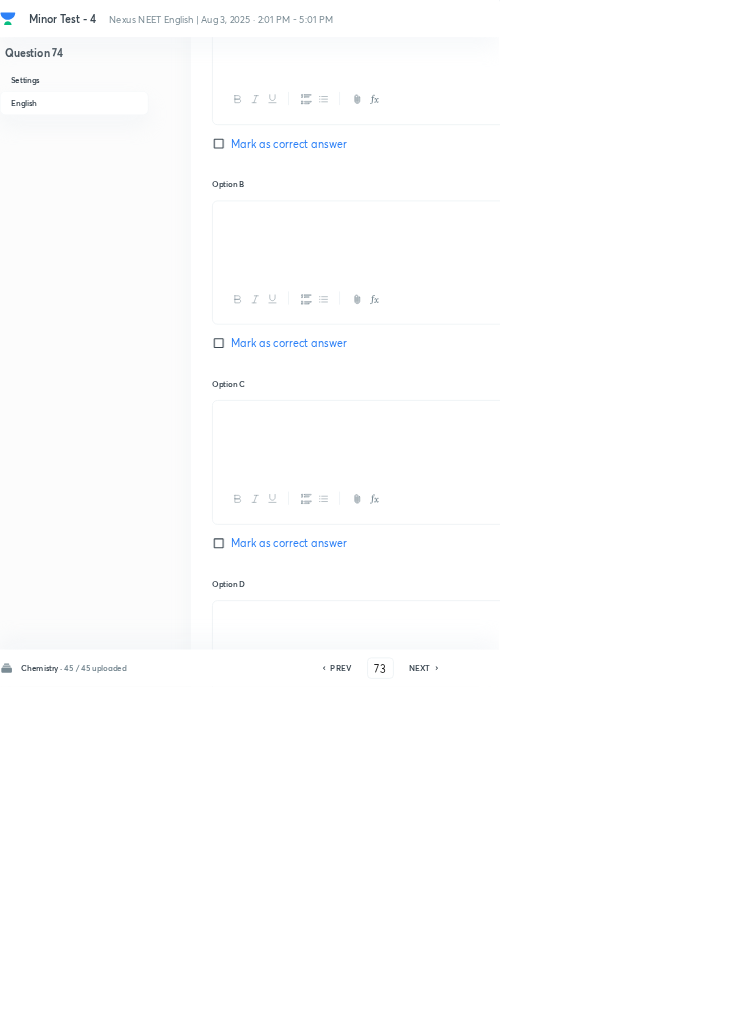 checkbox on "false" 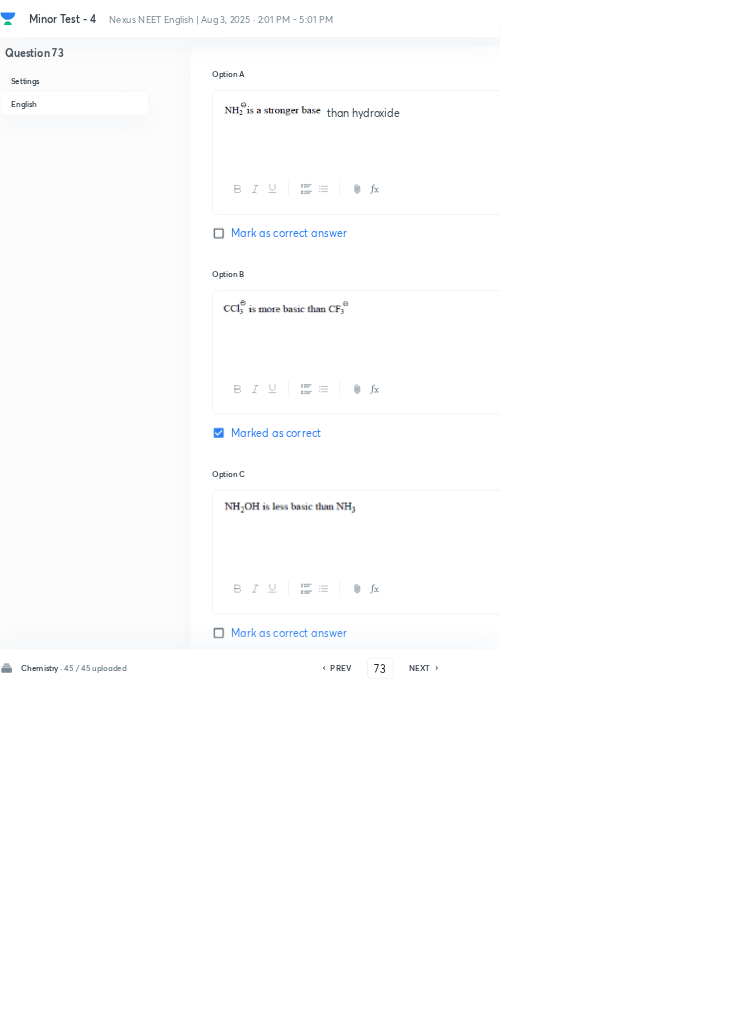 scroll, scrollTop: 954, scrollLeft: 0, axis: vertical 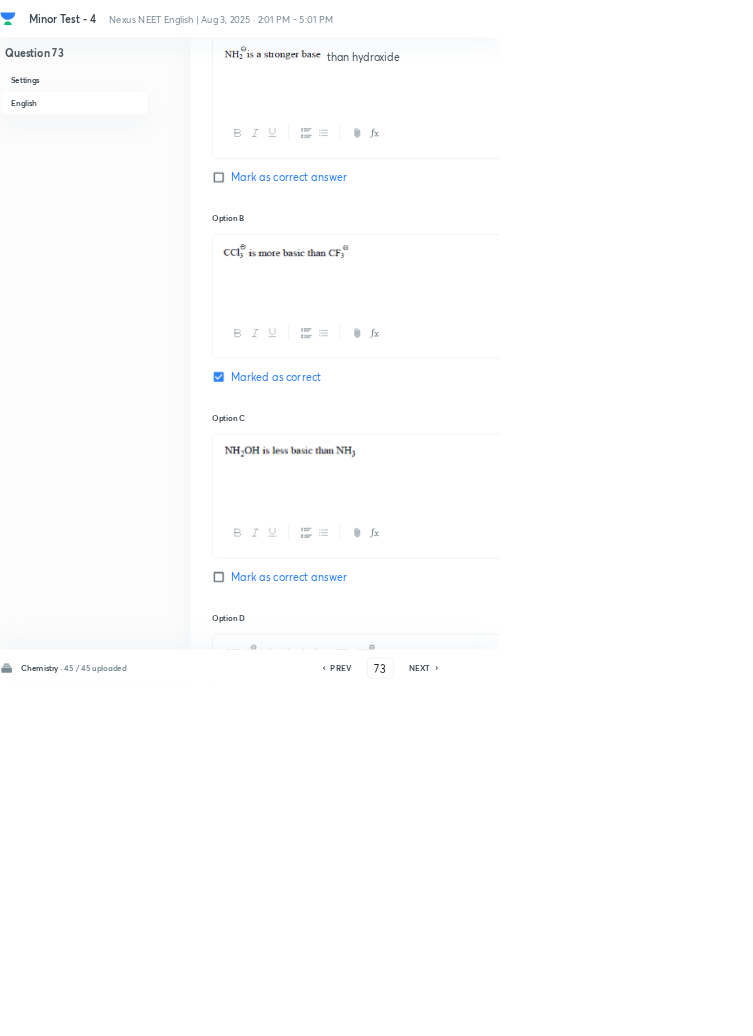 click on "NEXT" at bounding box center [633, 1008] 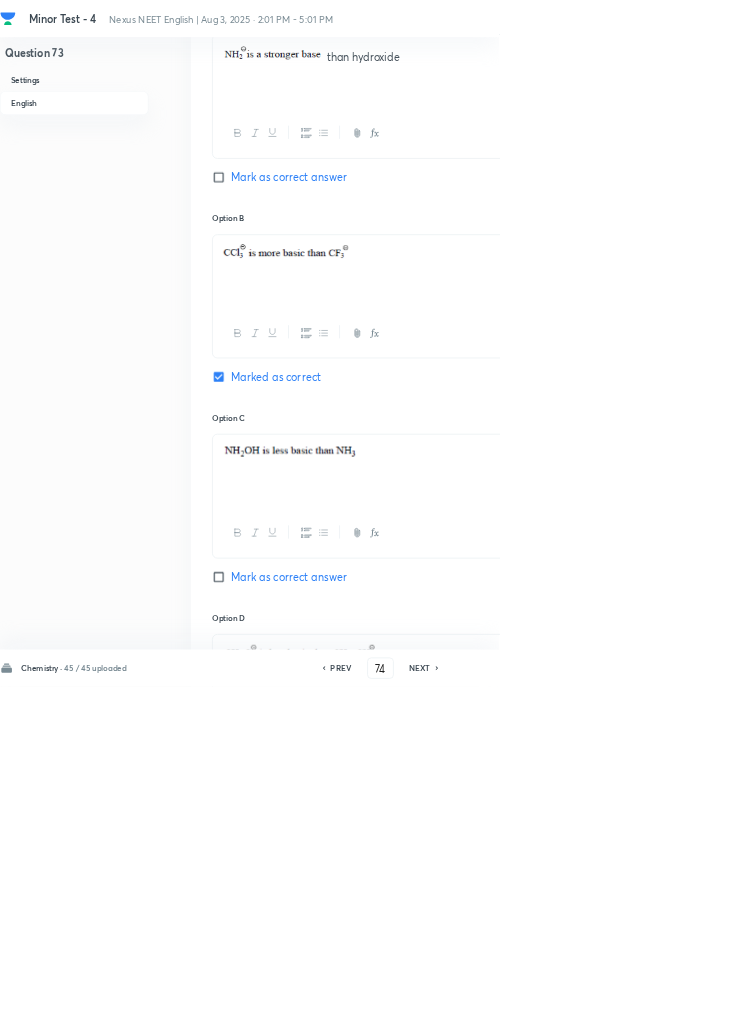 checkbox on "false" 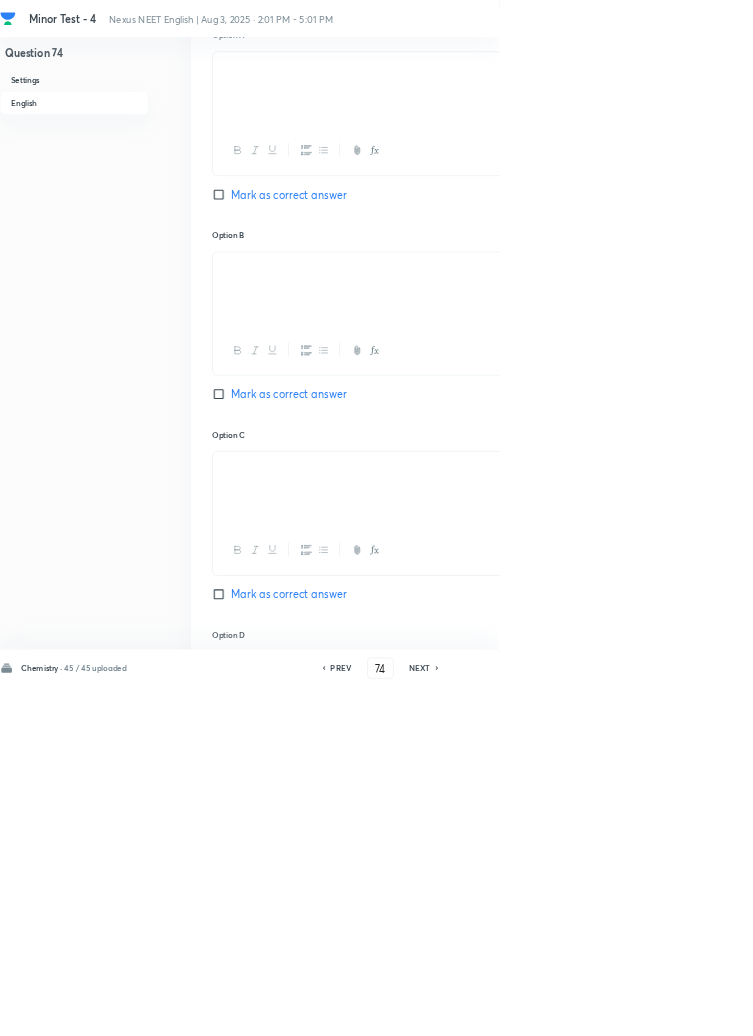 checkbox on "true" 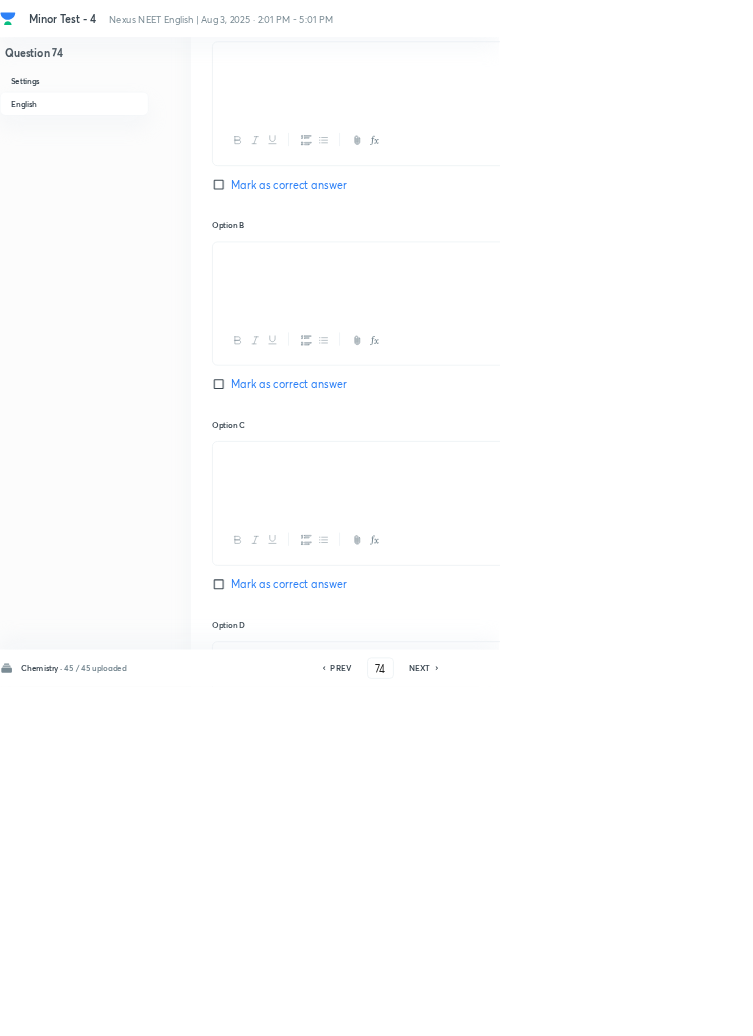 scroll, scrollTop: 981, scrollLeft: 0, axis: vertical 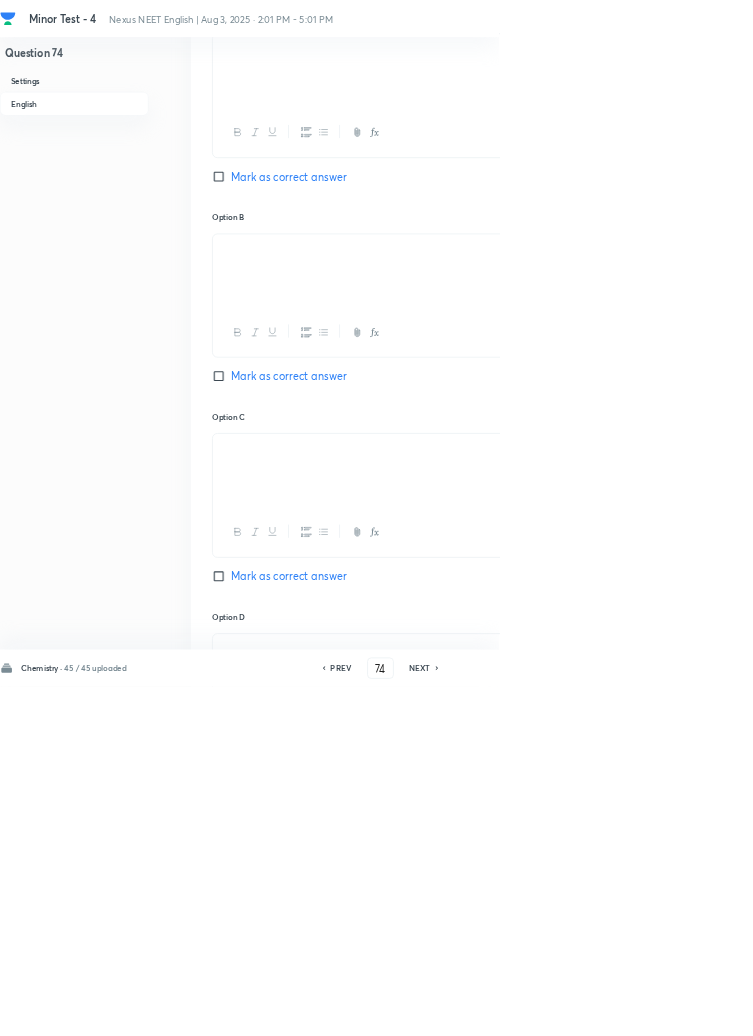 click on "NEXT" at bounding box center (633, 1008) 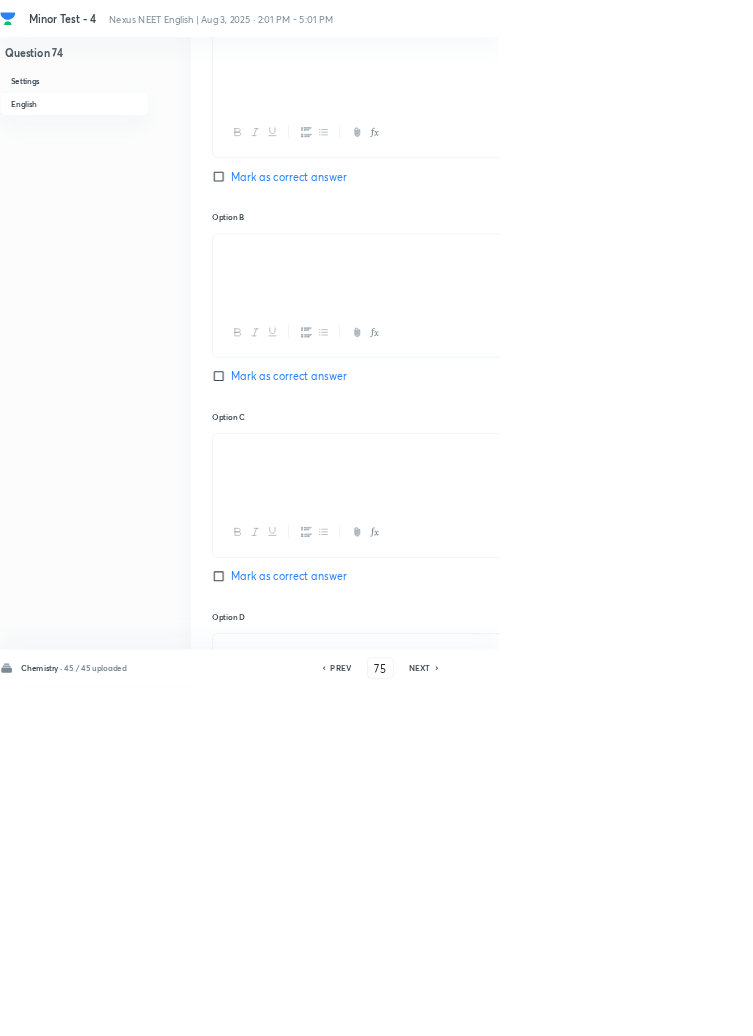 checkbox on "false" 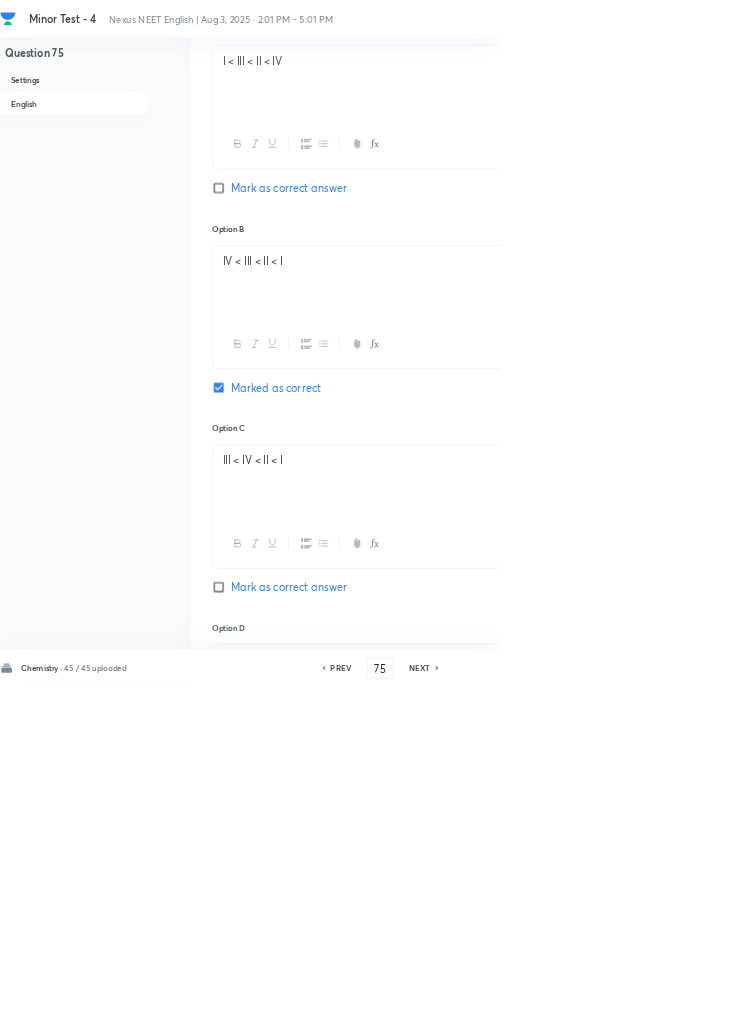 scroll, scrollTop: 1023, scrollLeft: 0, axis: vertical 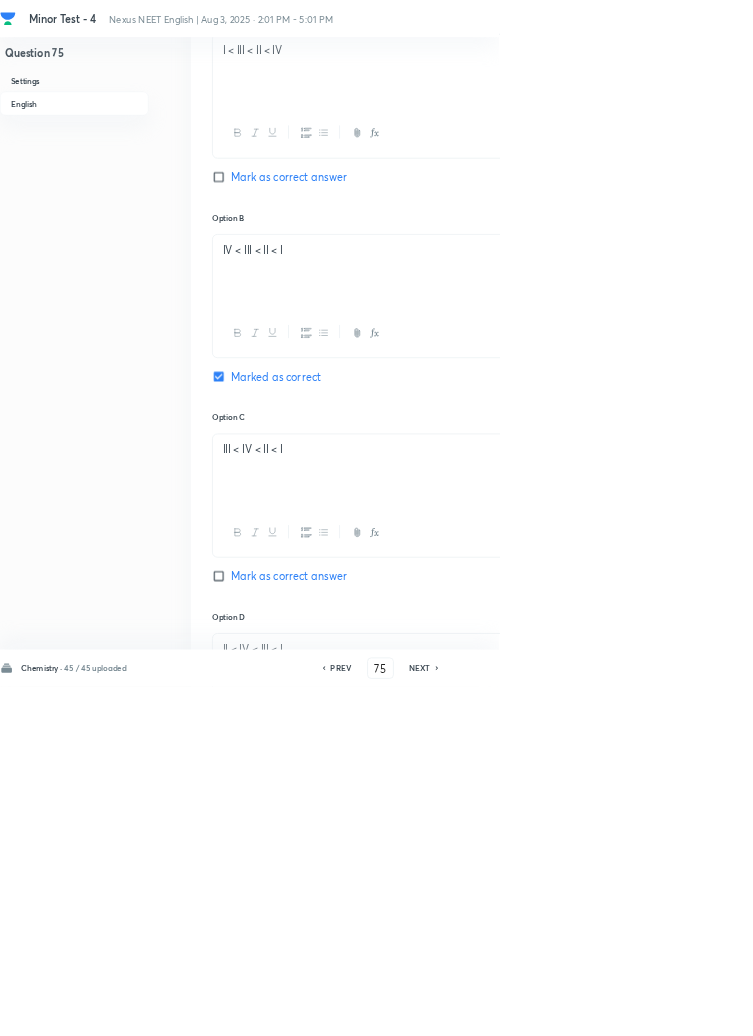 click 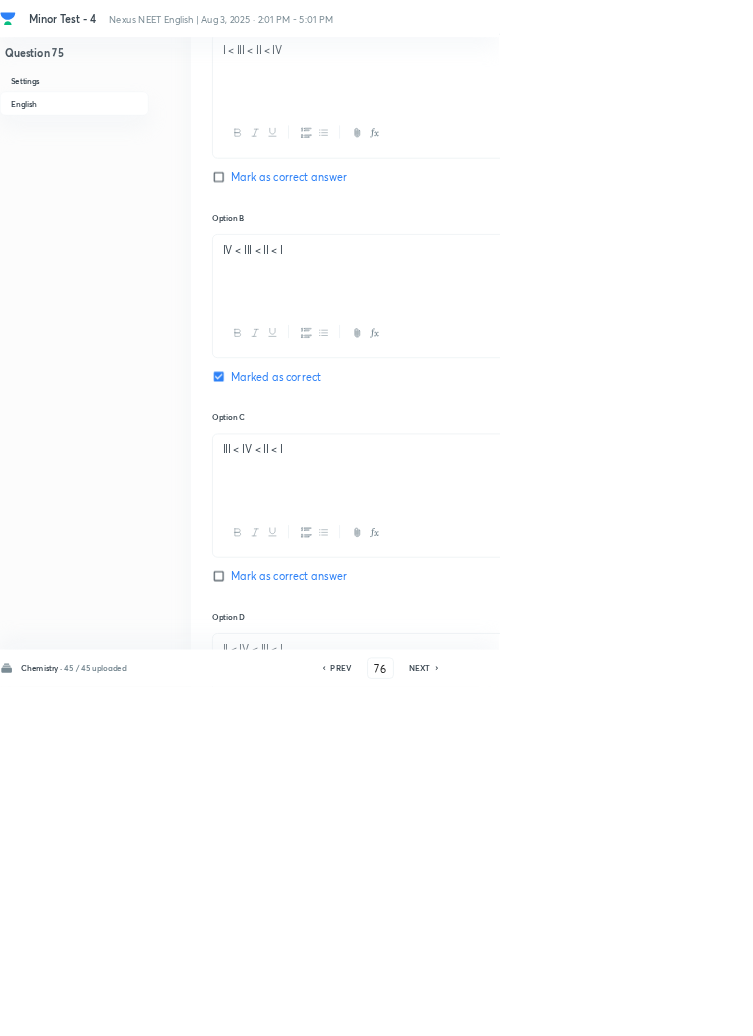 checkbox on "false" 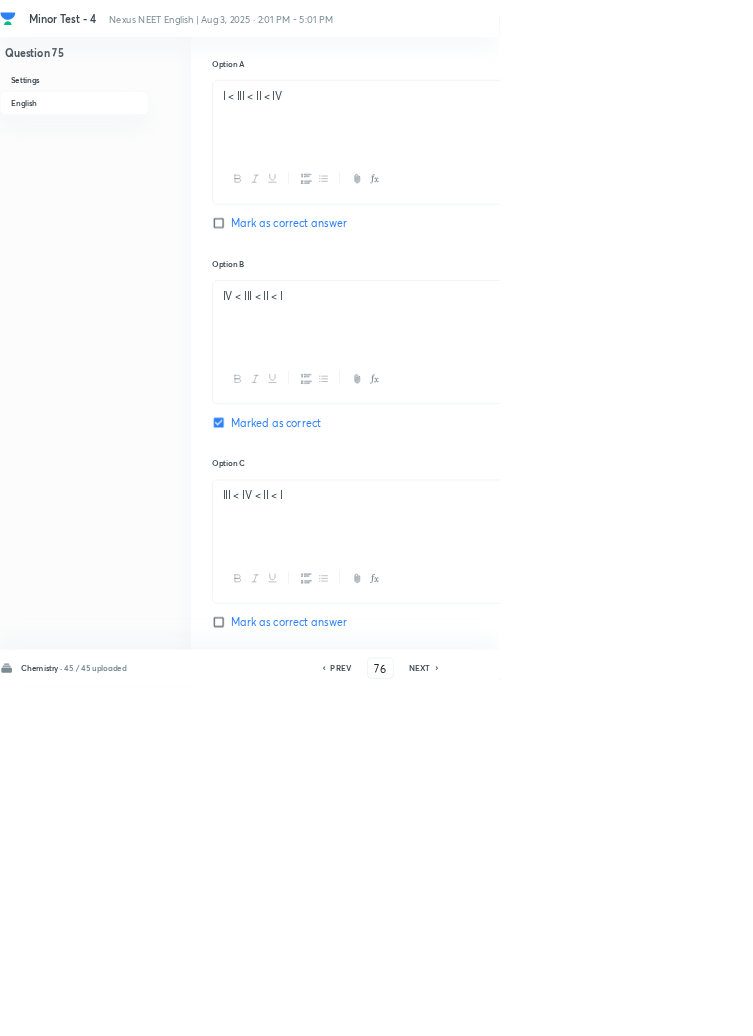 checkbox on "true" 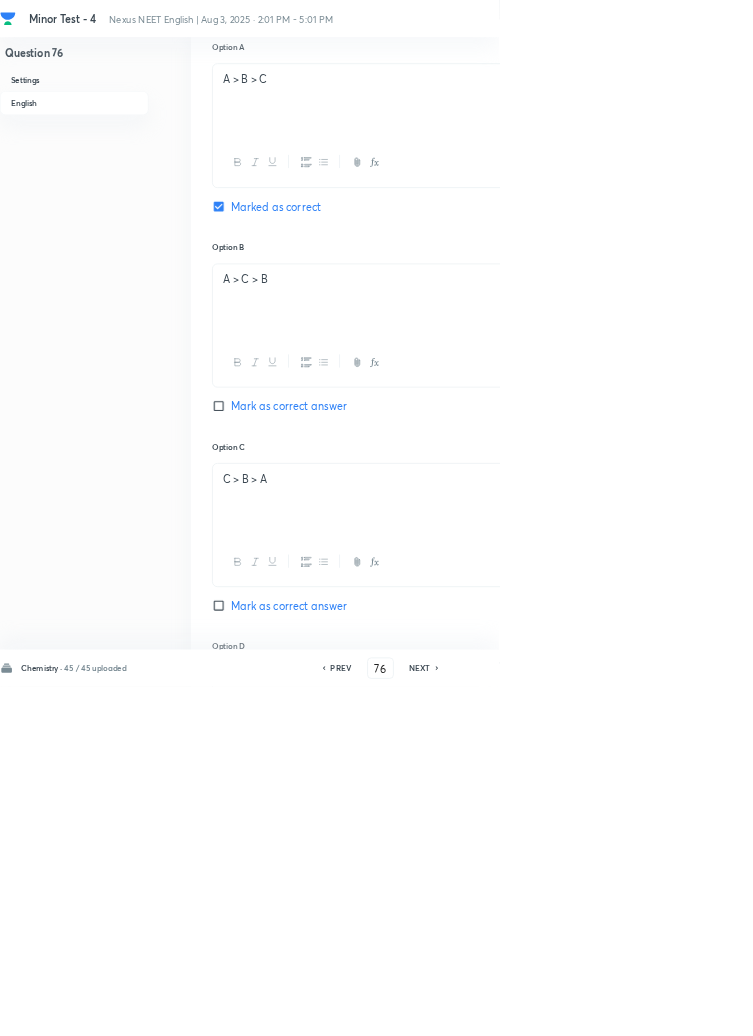 scroll, scrollTop: 992, scrollLeft: 0, axis: vertical 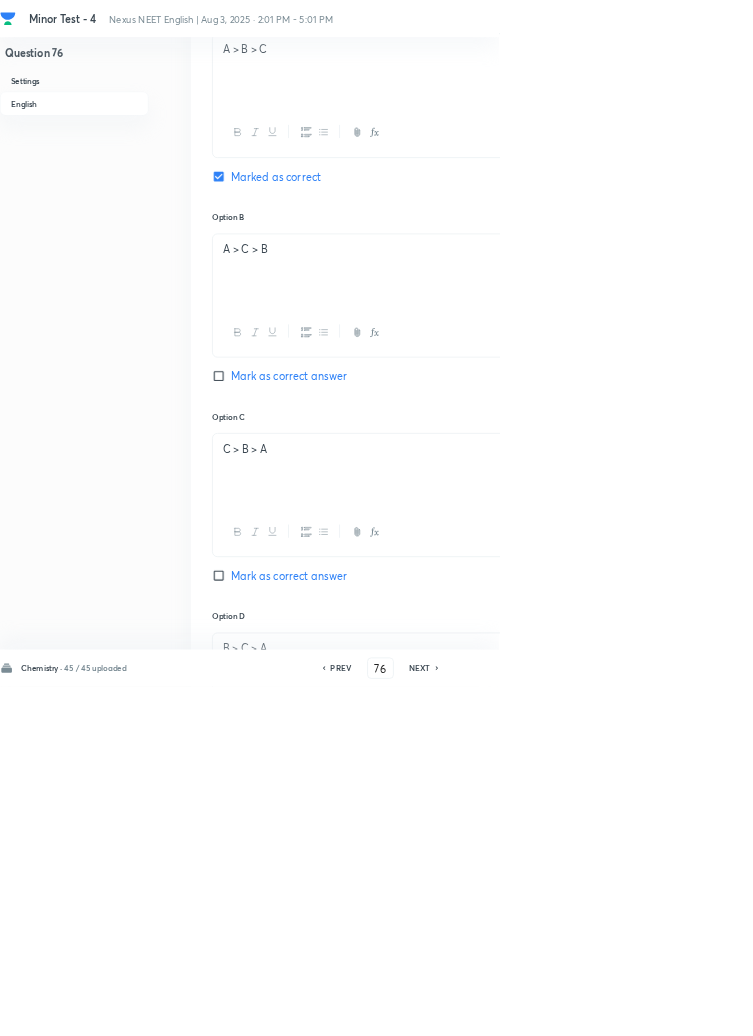 click on "NEXT" at bounding box center [633, 1008] 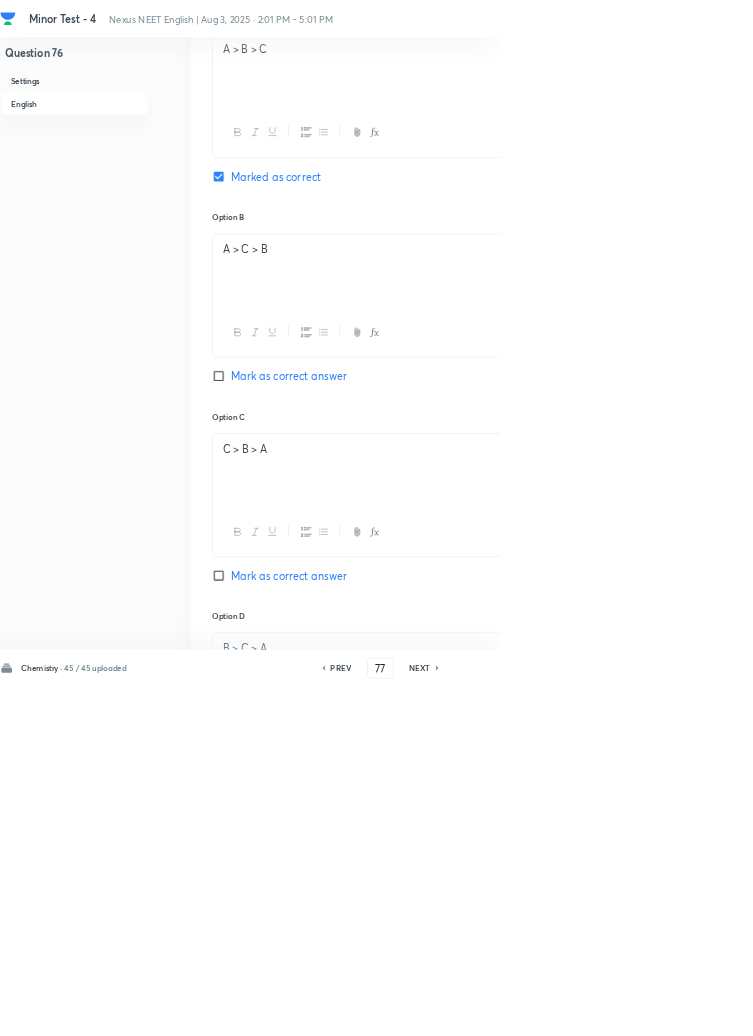checkbox on "true" 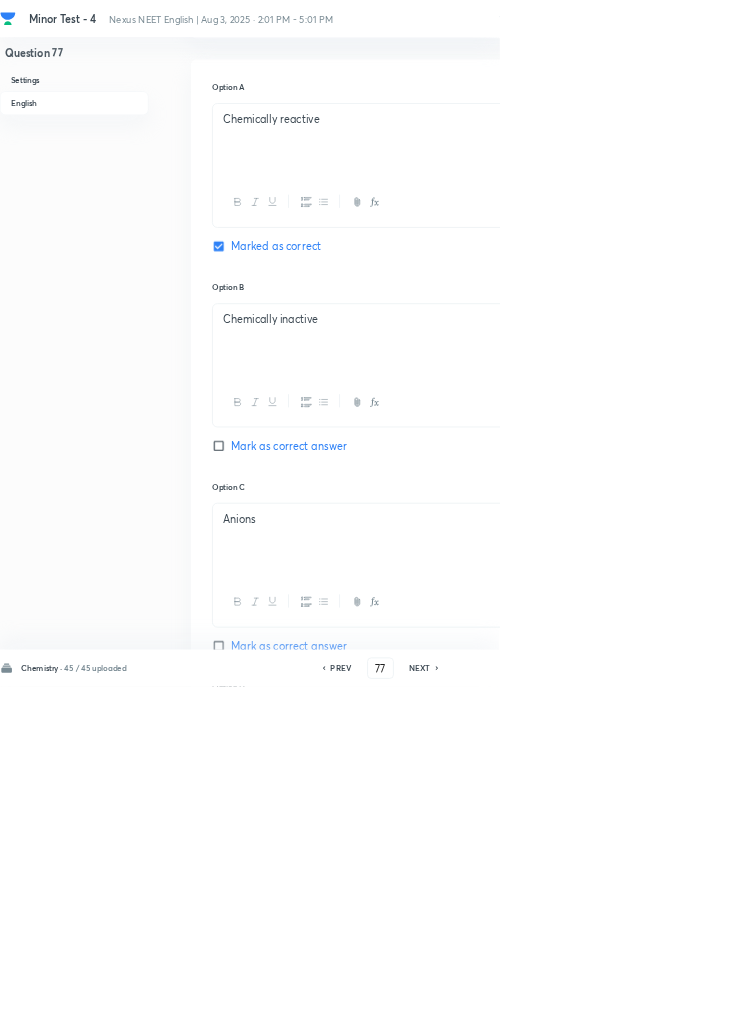 scroll, scrollTop: 954, scrollLeft: 0, axis: vertical 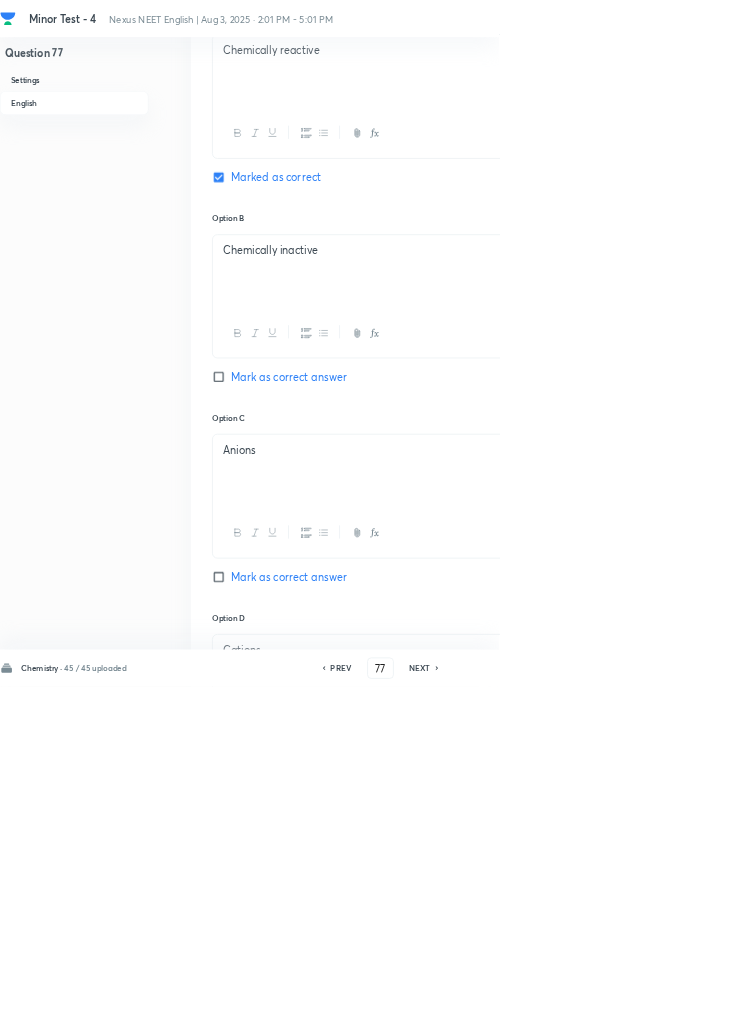 click 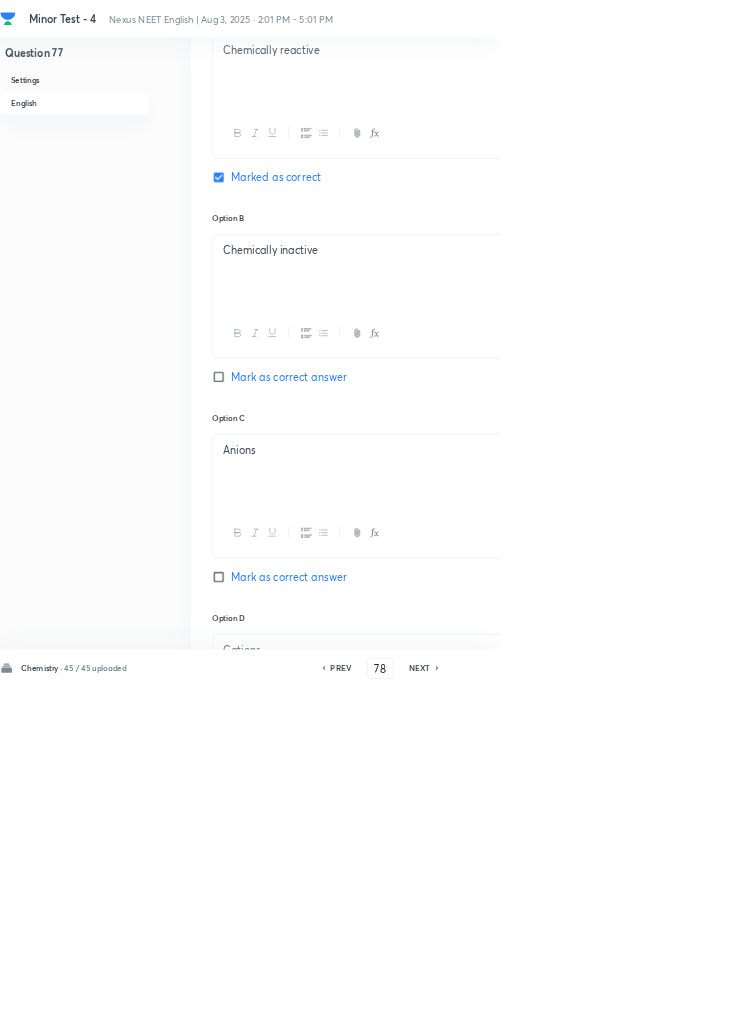 checkbox on "false" 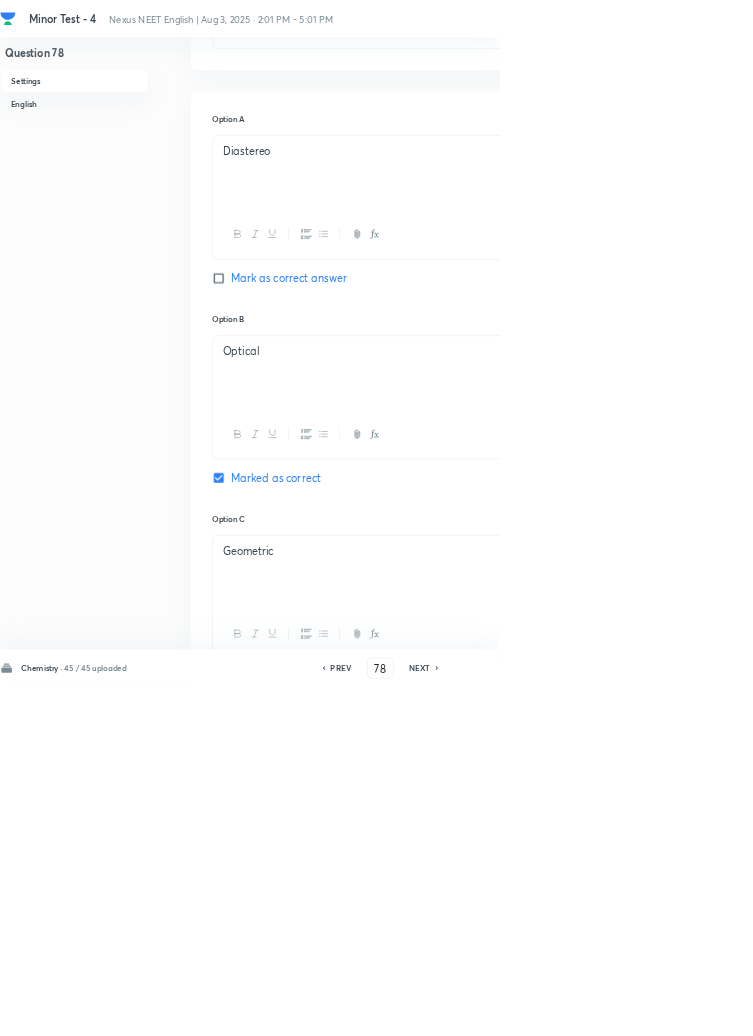 scroll, scrollTop: 0, scrollLeft: 0, axis: both 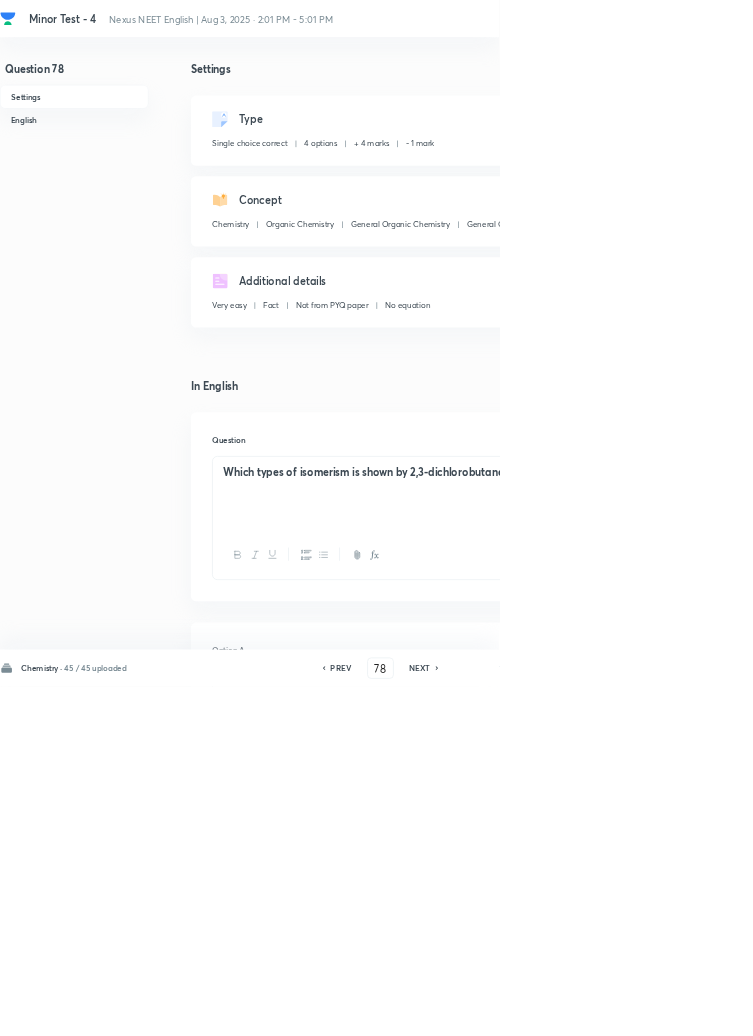 click on "Which types of isomerism is shown by 2,3-dichlorobutane?" at bounding box center (640, 745) 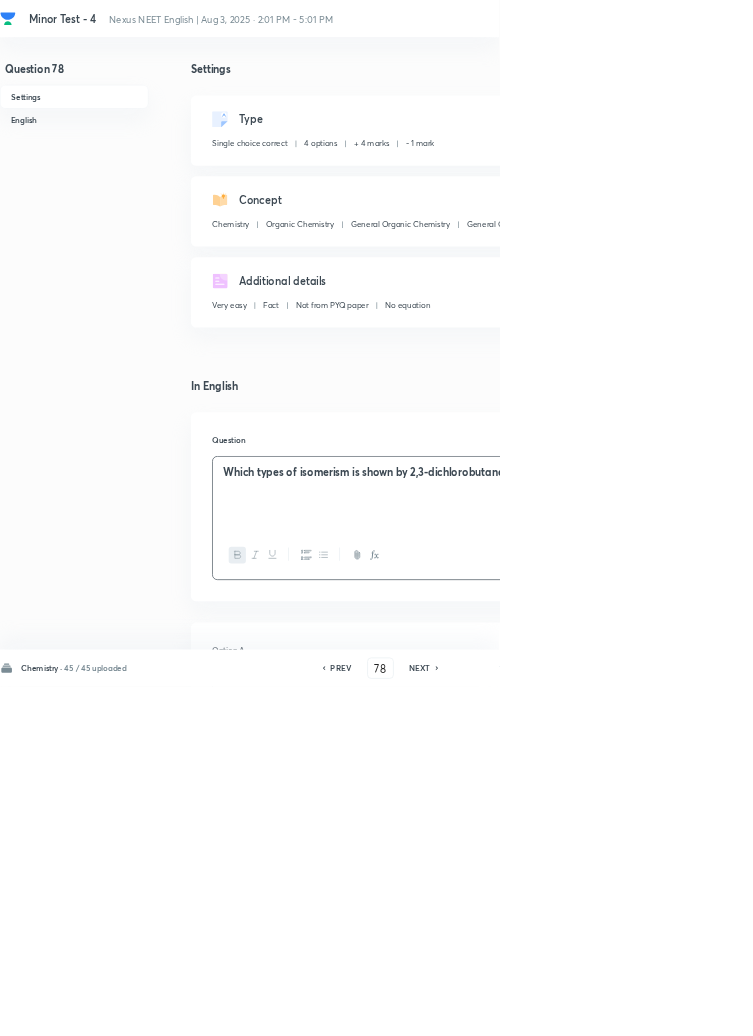 type 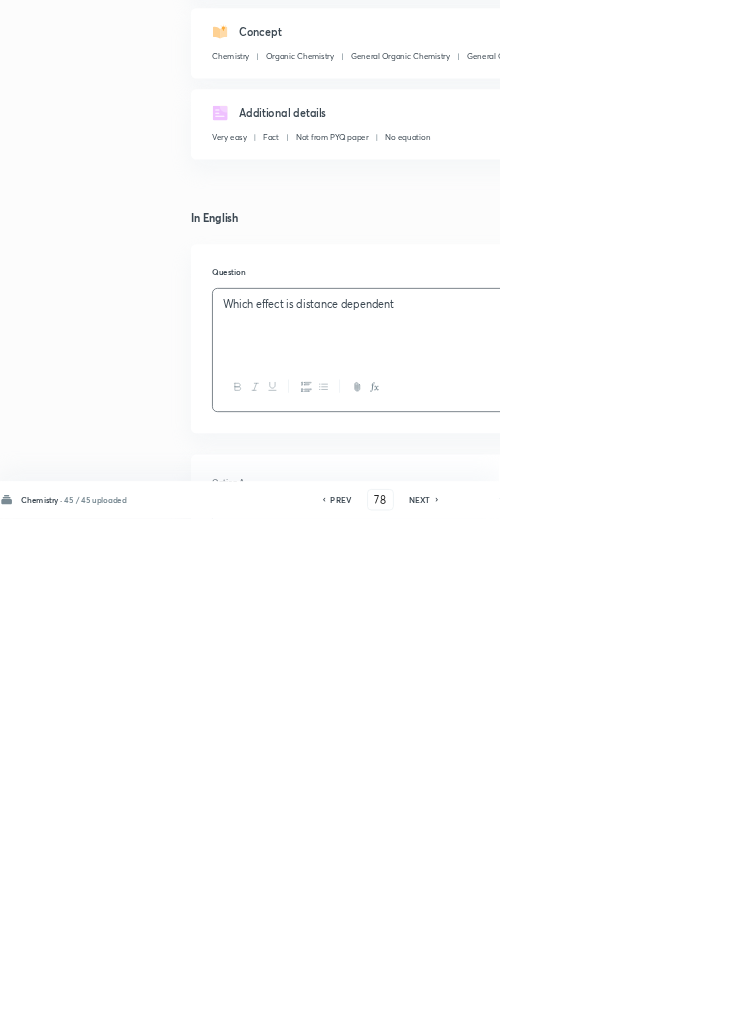 click on "Diastereo" at bounding box center [640, 1029] 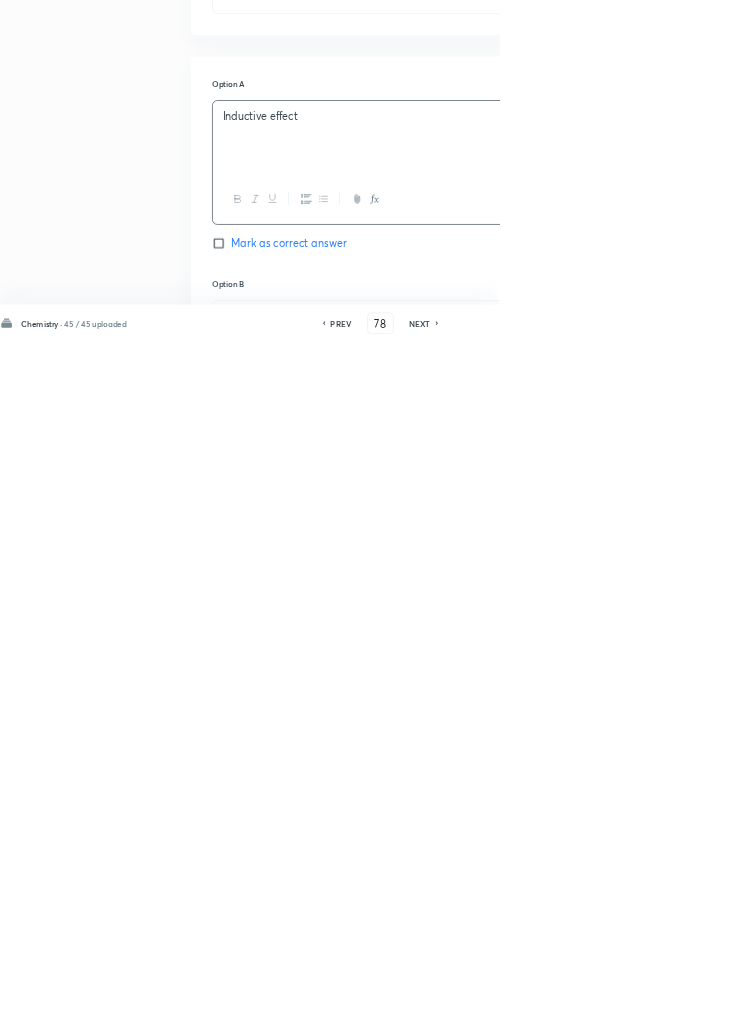 scroll, scrollTop: 334, scrollLeft: 0, axis: vertical 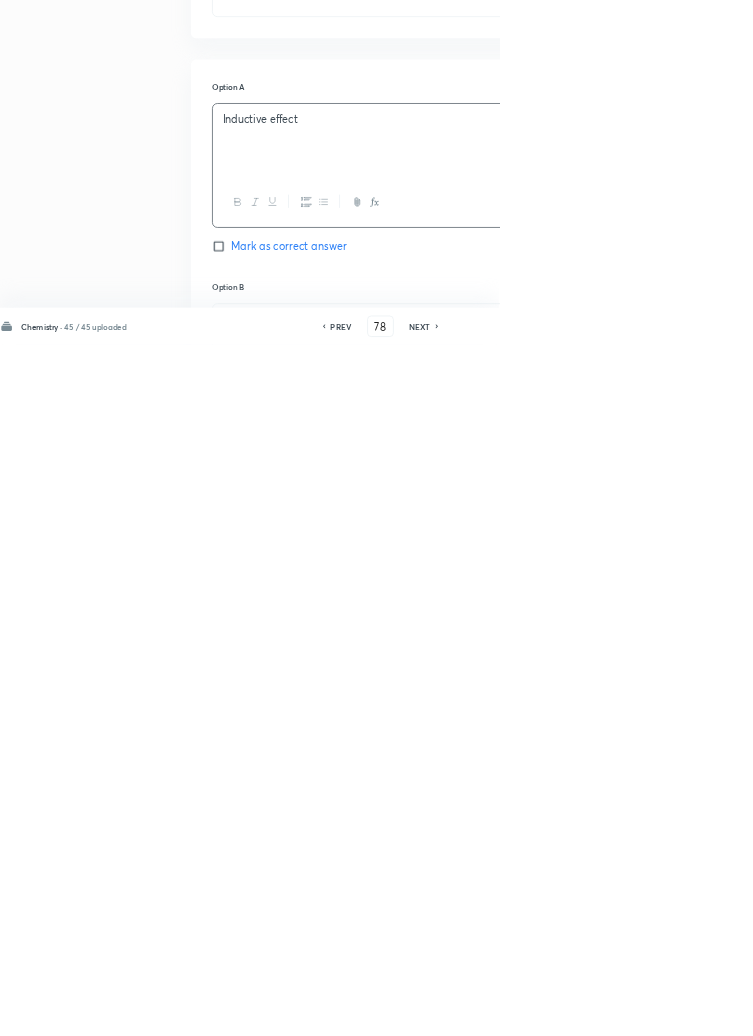 click on "Optical" at bounding box center (640, 1030) 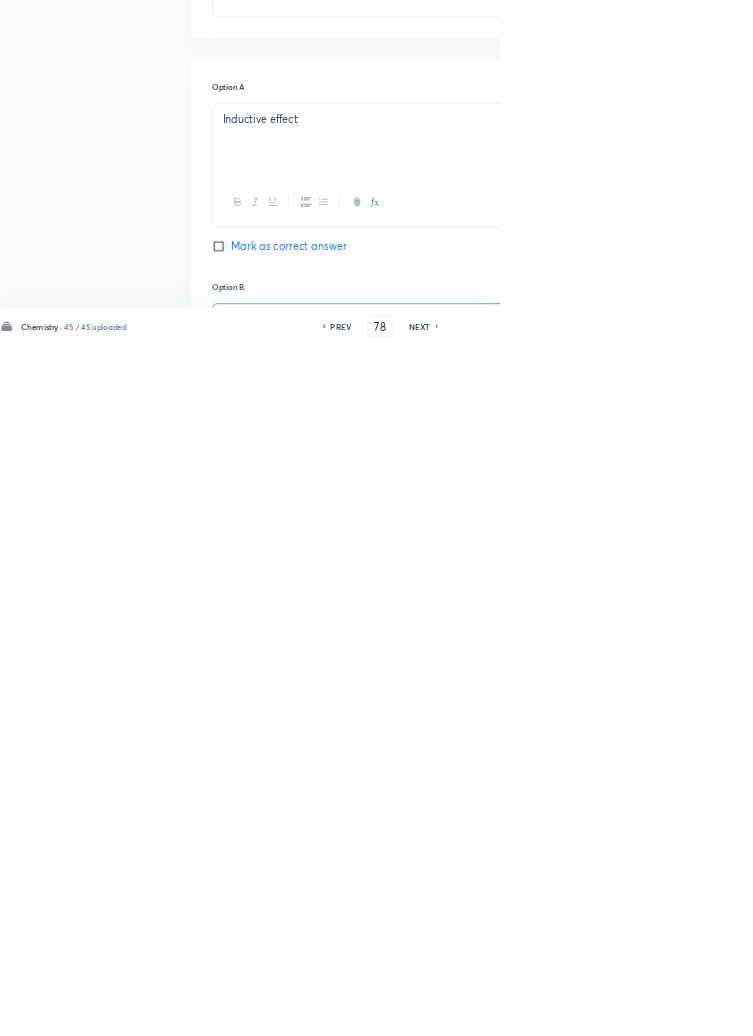 type 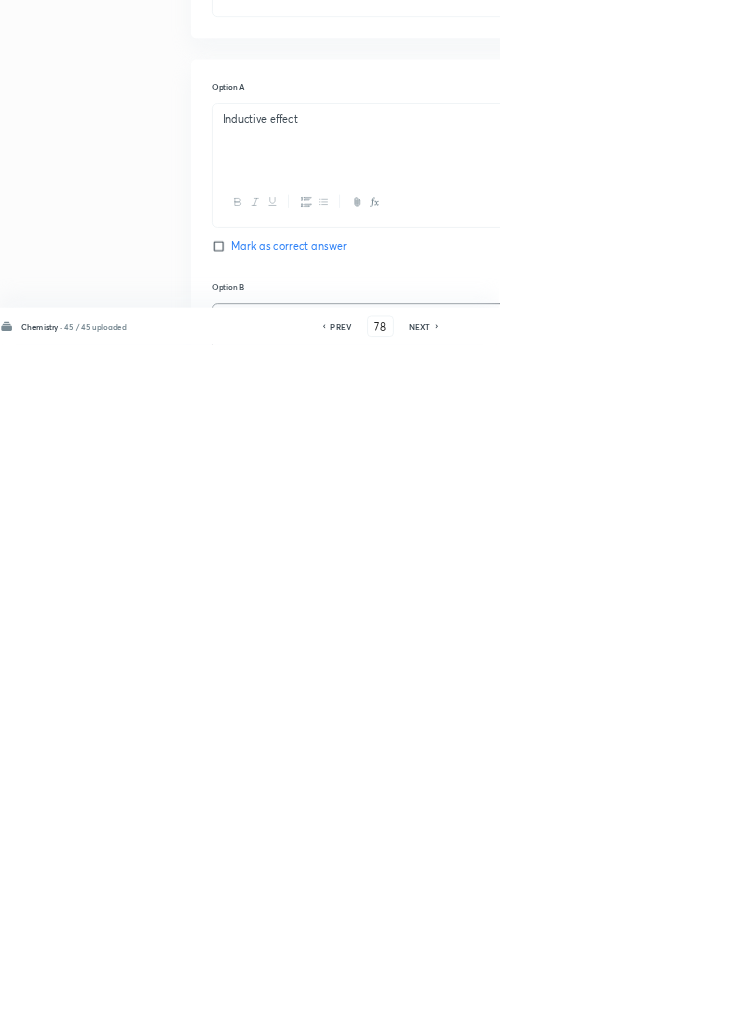 click on "Mark as correct answer" at bounding box center (334, 887) 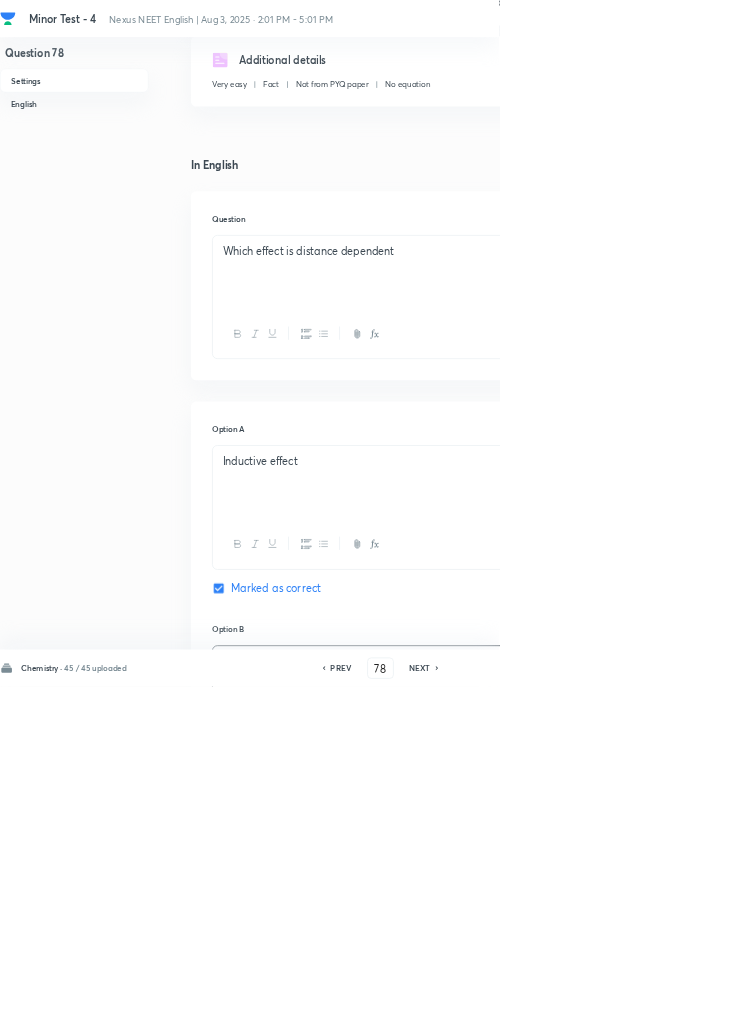 checkbox on "false" 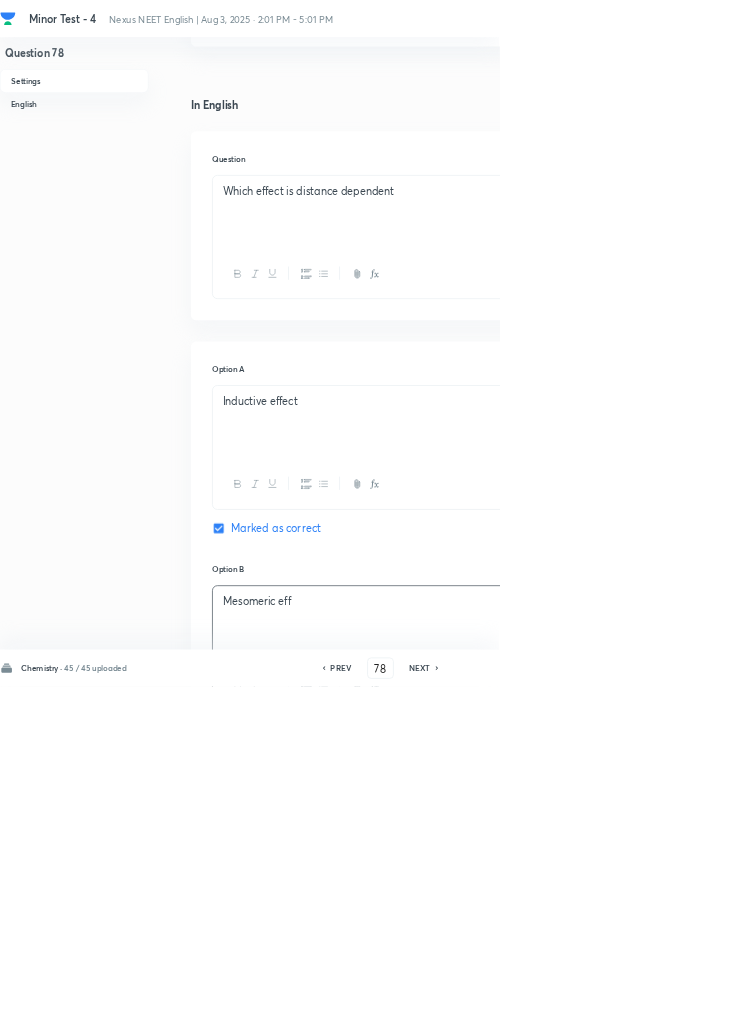 scroll, scrollTop: 429, scrollLeft: 0, axis: vertical 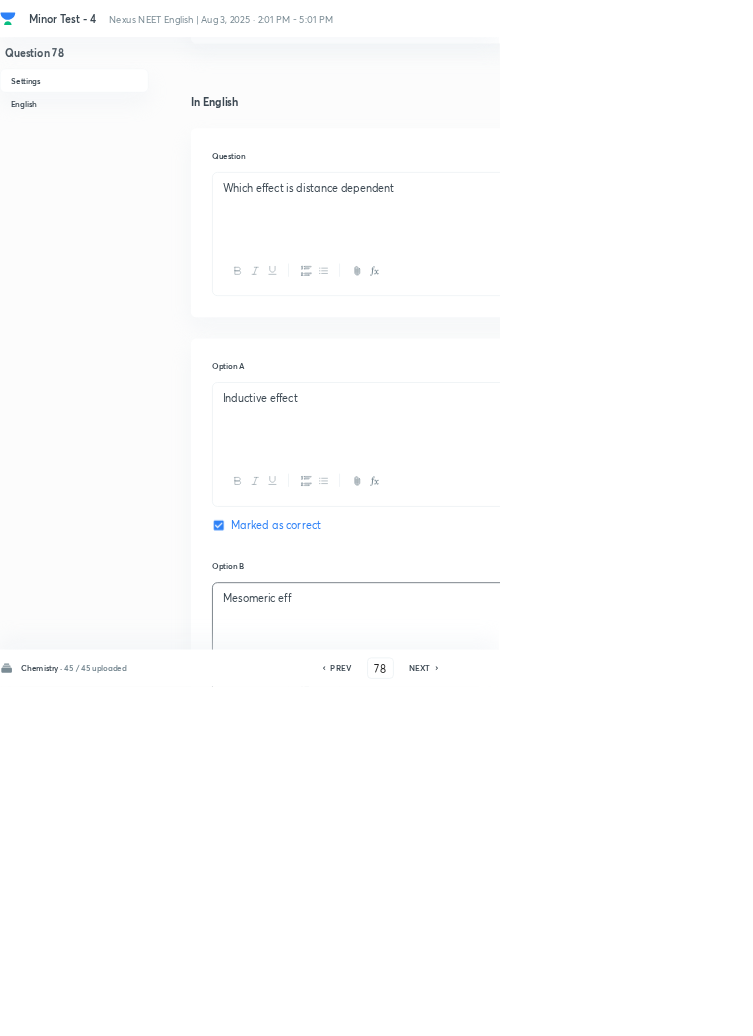 click on "Mesomeric eff" at bounding box center (640, 902) 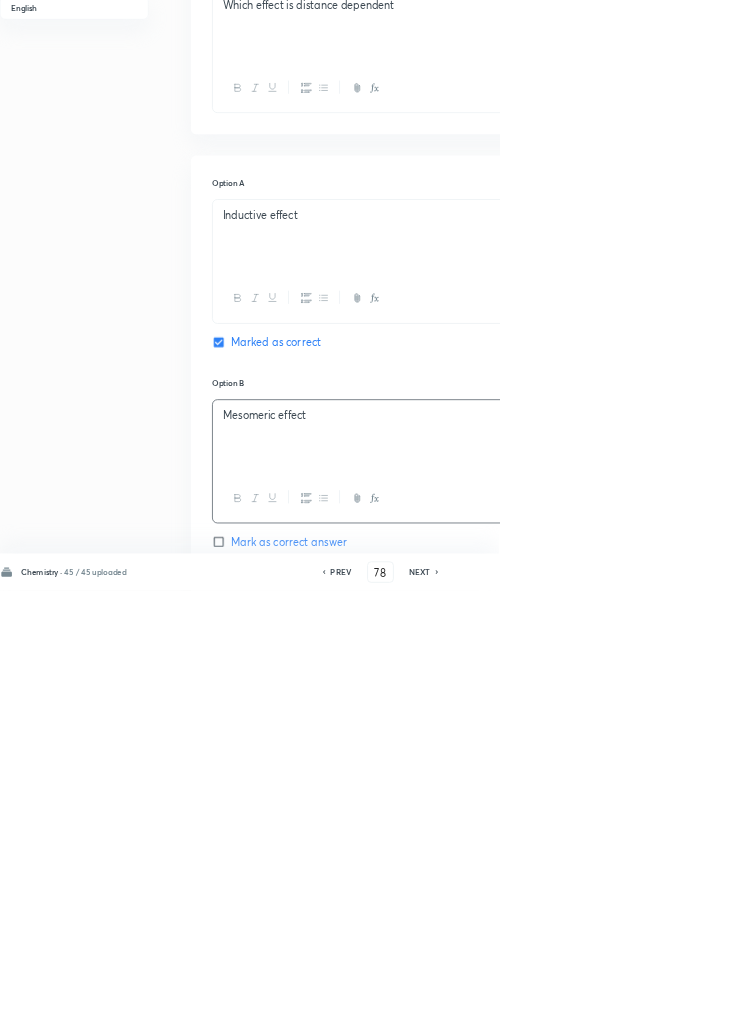 scroll, scrollTop: 560, scrollLeft: 0, axis: vertical 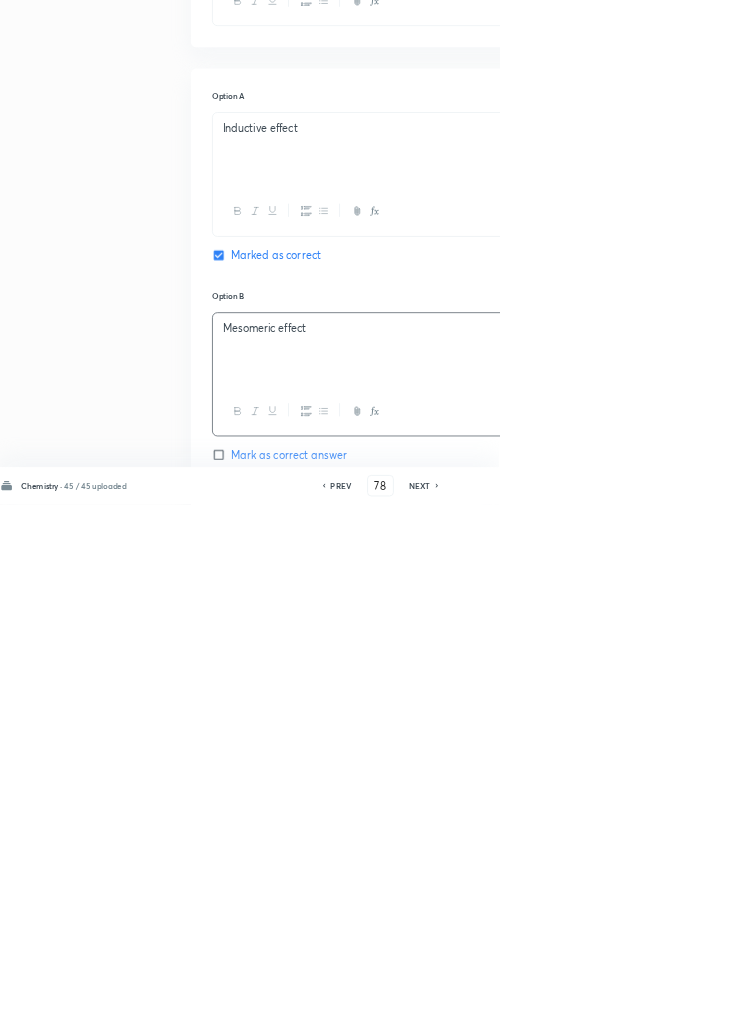 click on "Geometric" at bounding box center [640, 1072] 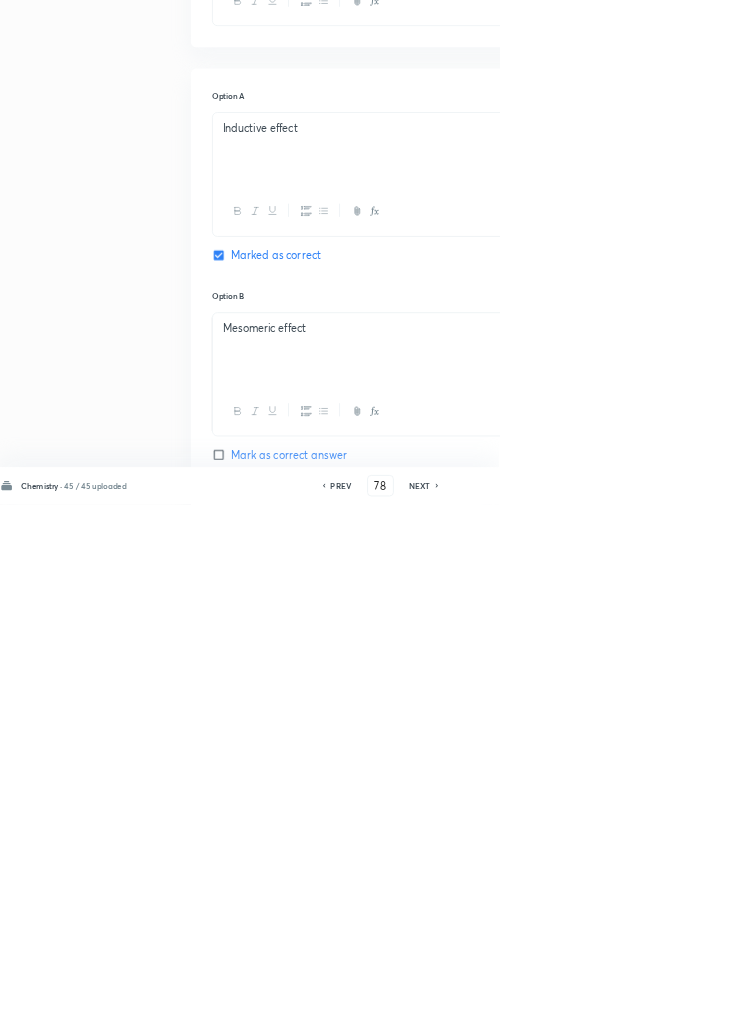 type 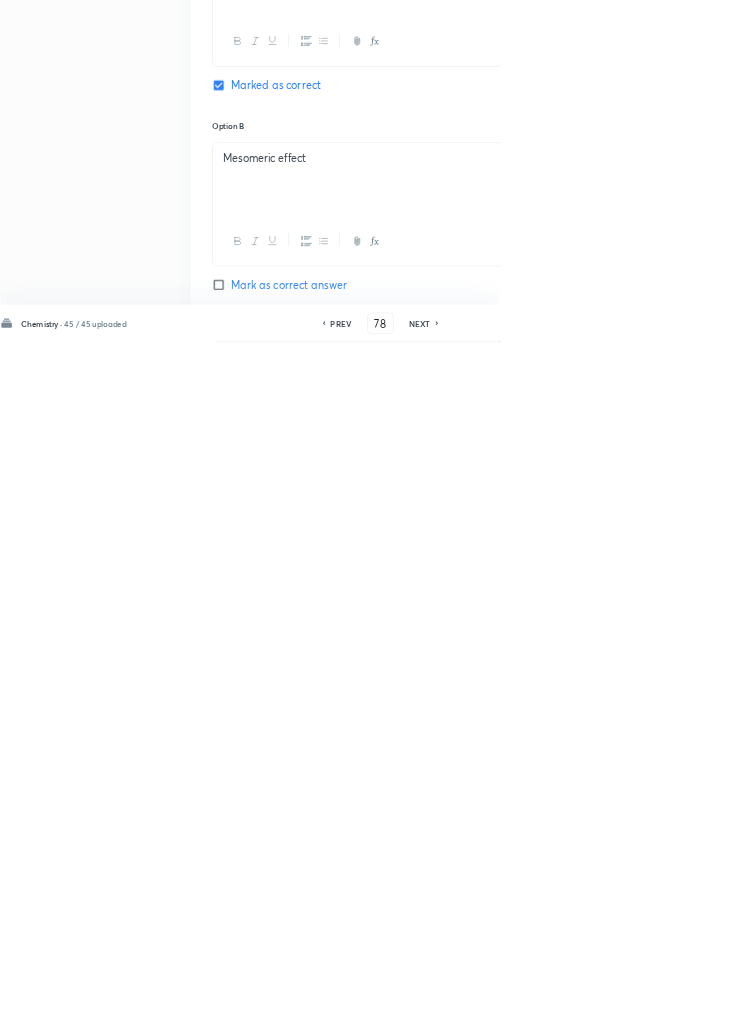 scroll, scrollTop: 583, scrollLeft: 0, axis: vertical 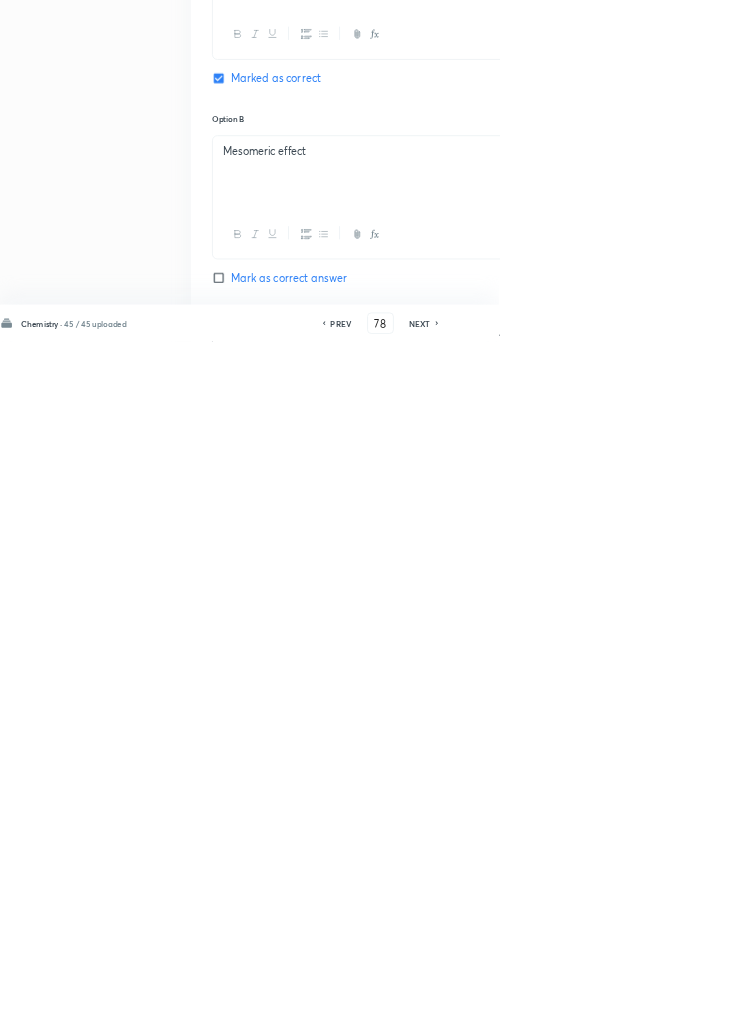 click on "Structural" at bounding box center (640, 1351) 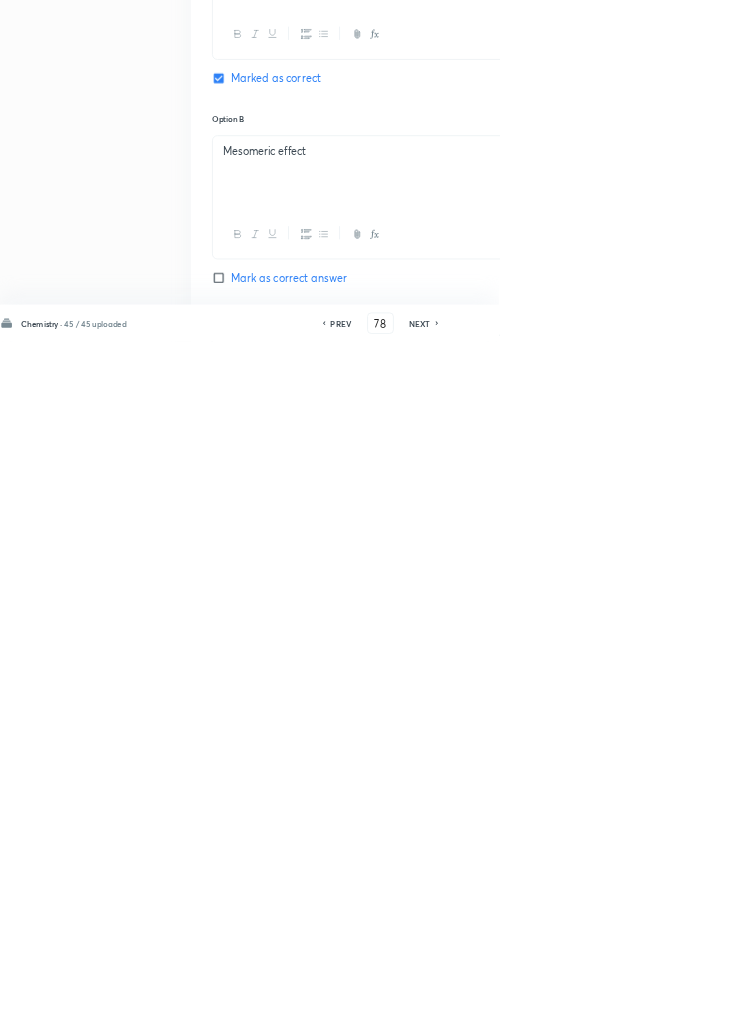 type 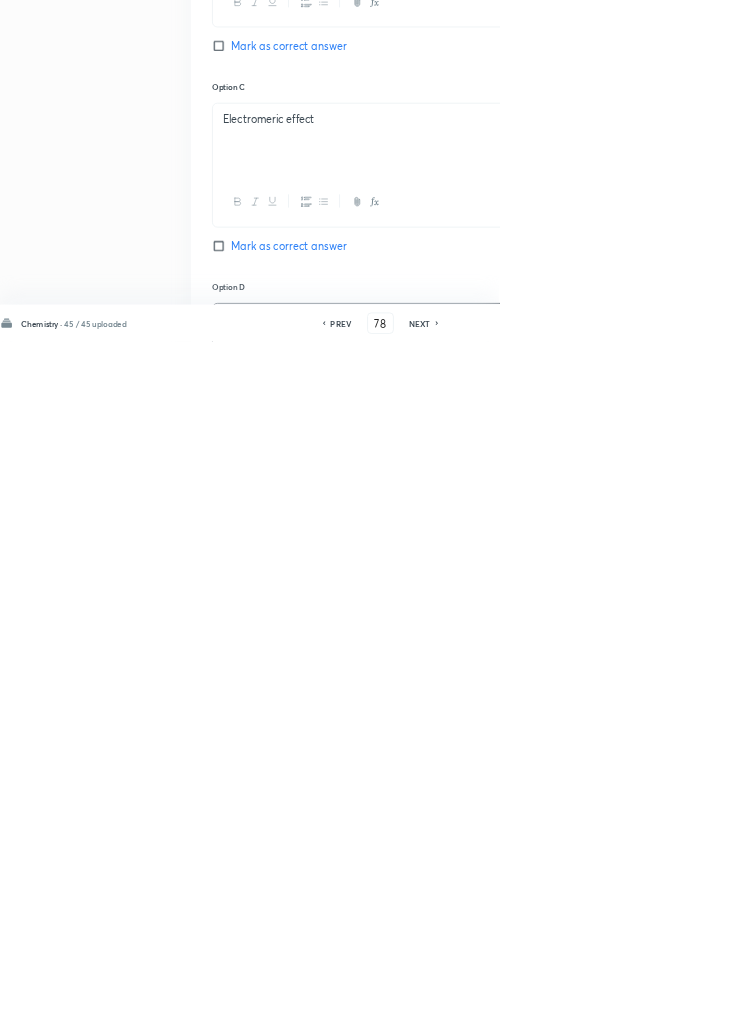 scroll, scrollTop: 933, scrollLeft: 0, axis: vertical 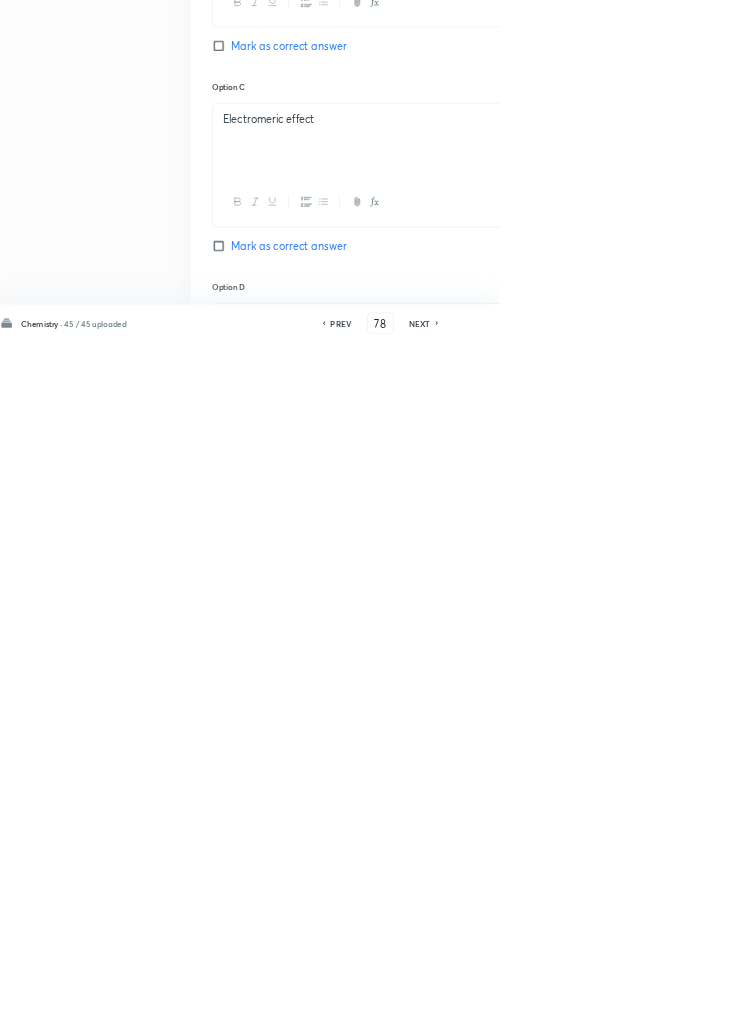 type 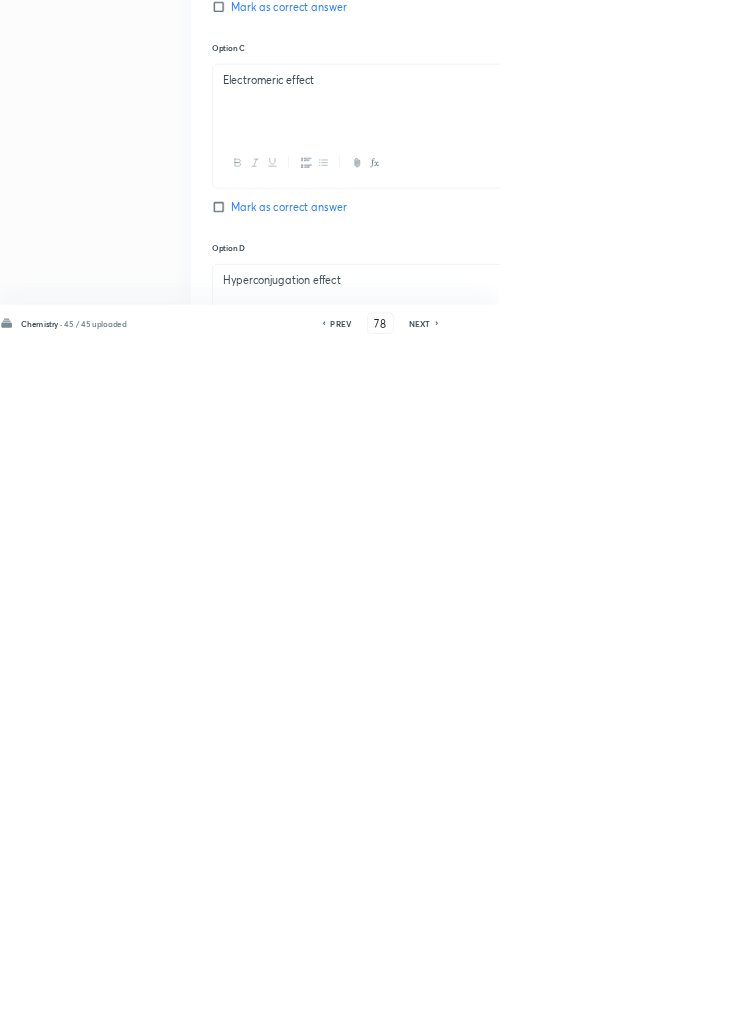 scroll, scrollTop: 1099, scrollLeft: 0, axis: vertical 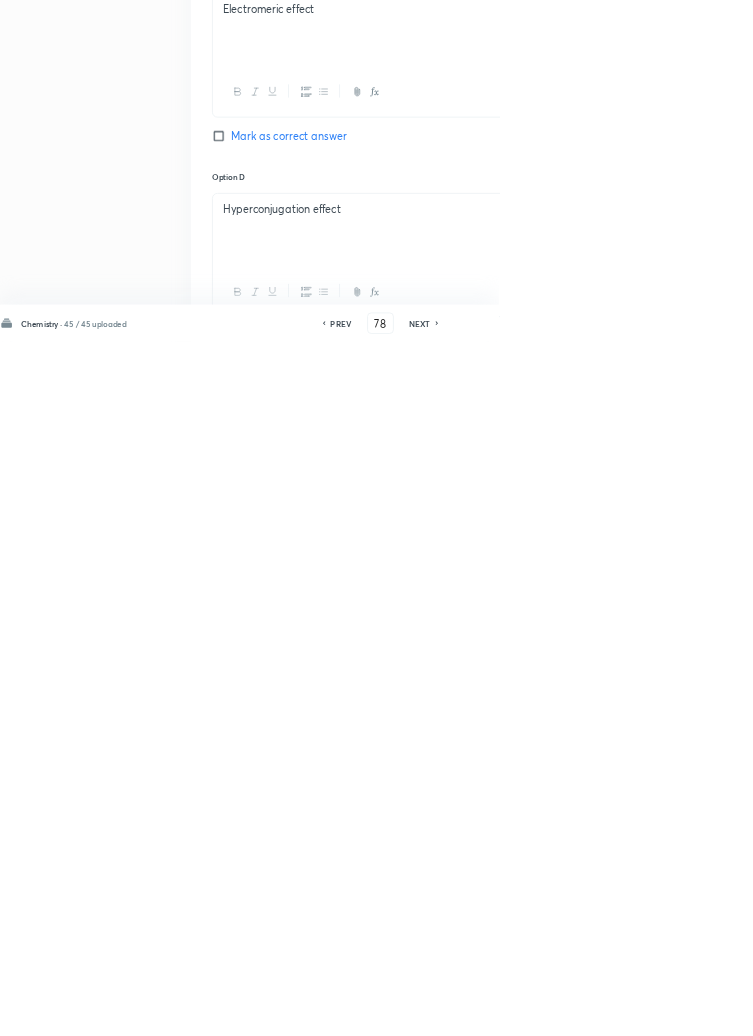click on "Save" at bounding box center [1096, 1006] 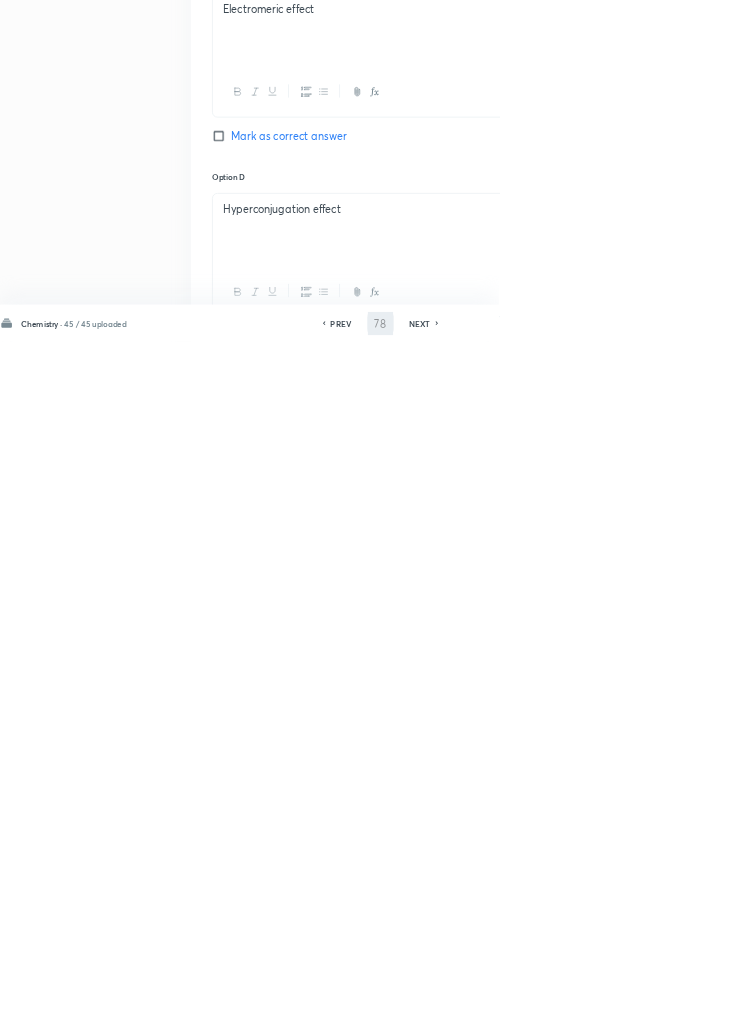 scroll, scrollTop: 1099, scrollLeft: 0, axis: vertical 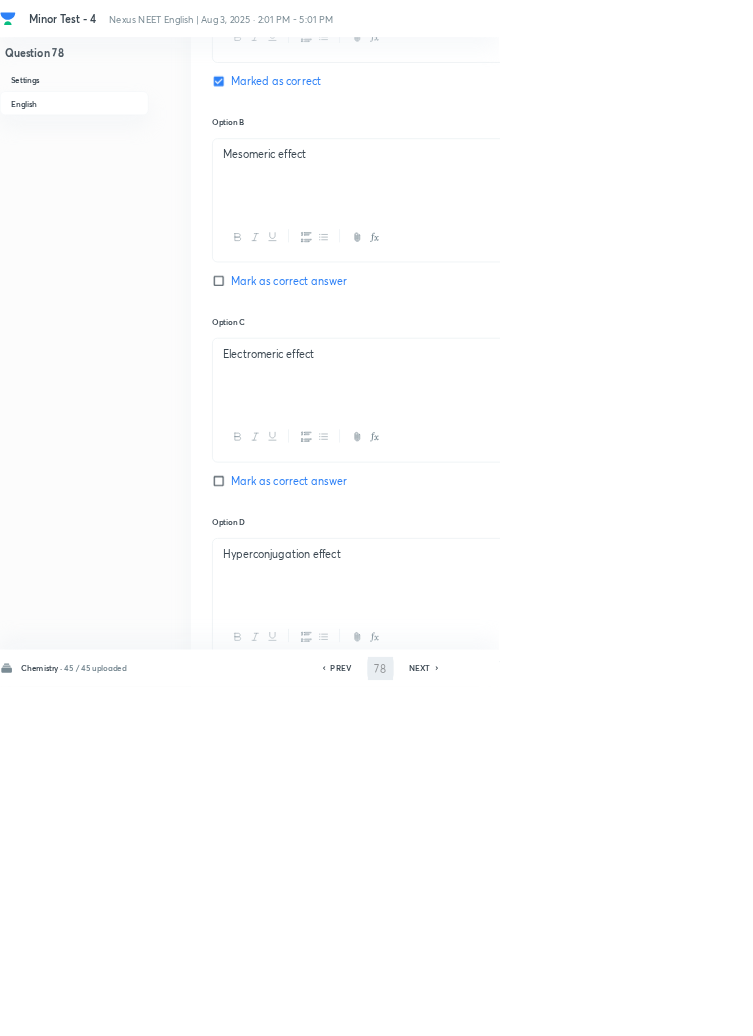 type on "79" 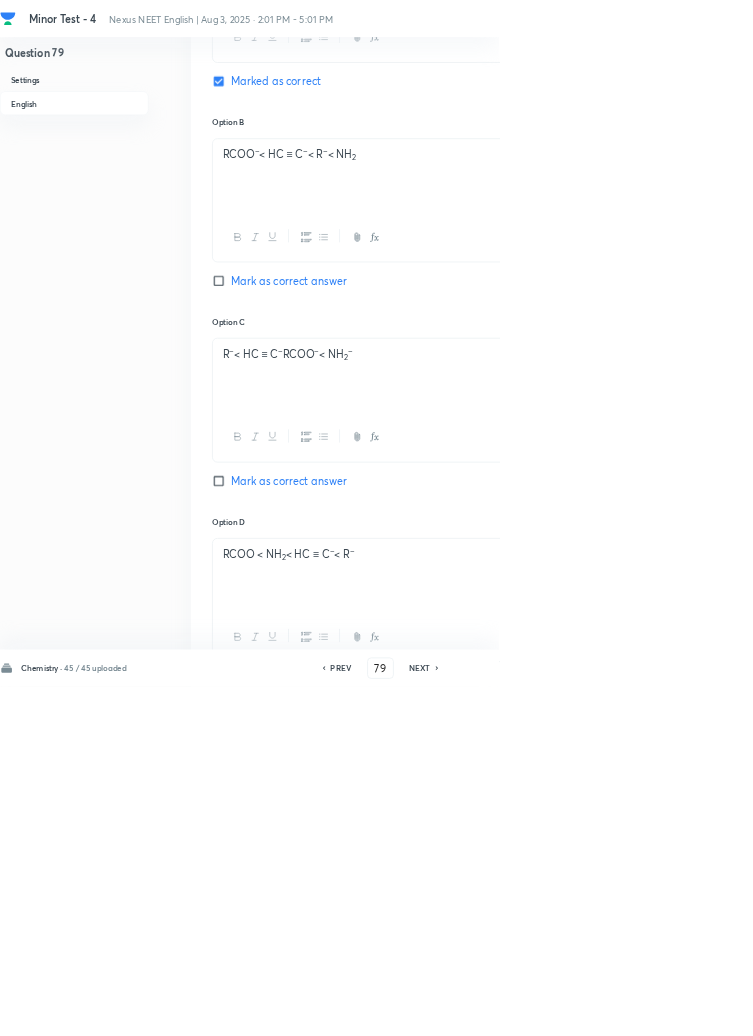 checkbox on "true" 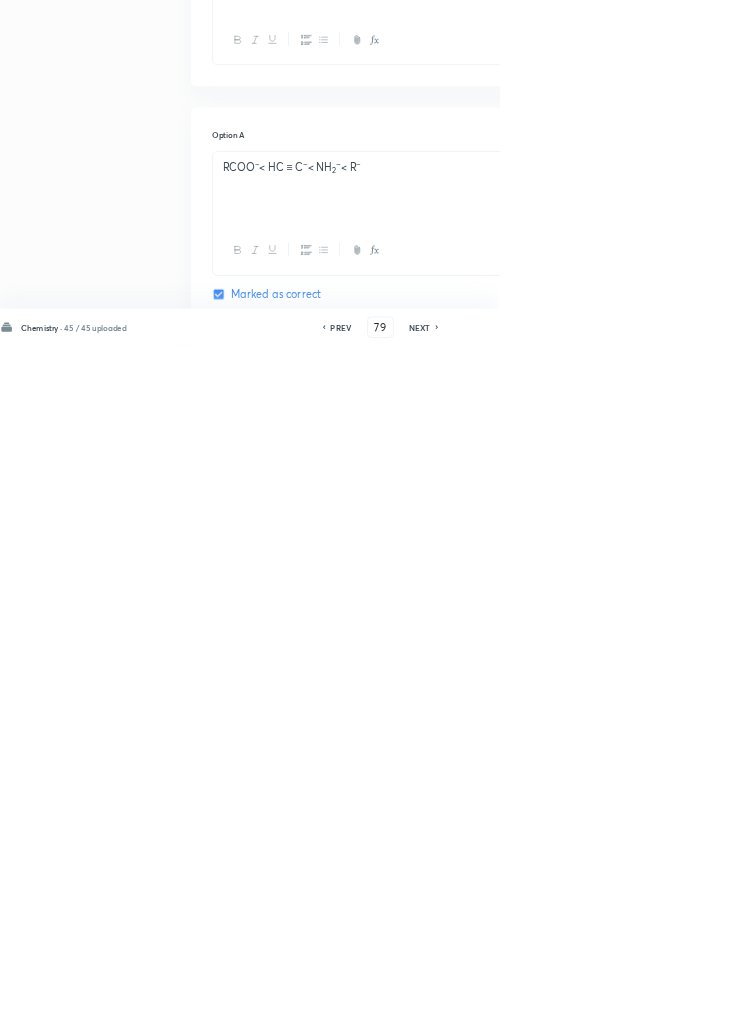 scroll, scrollTop: 1126, scrollLeft: 0, axis: vertical 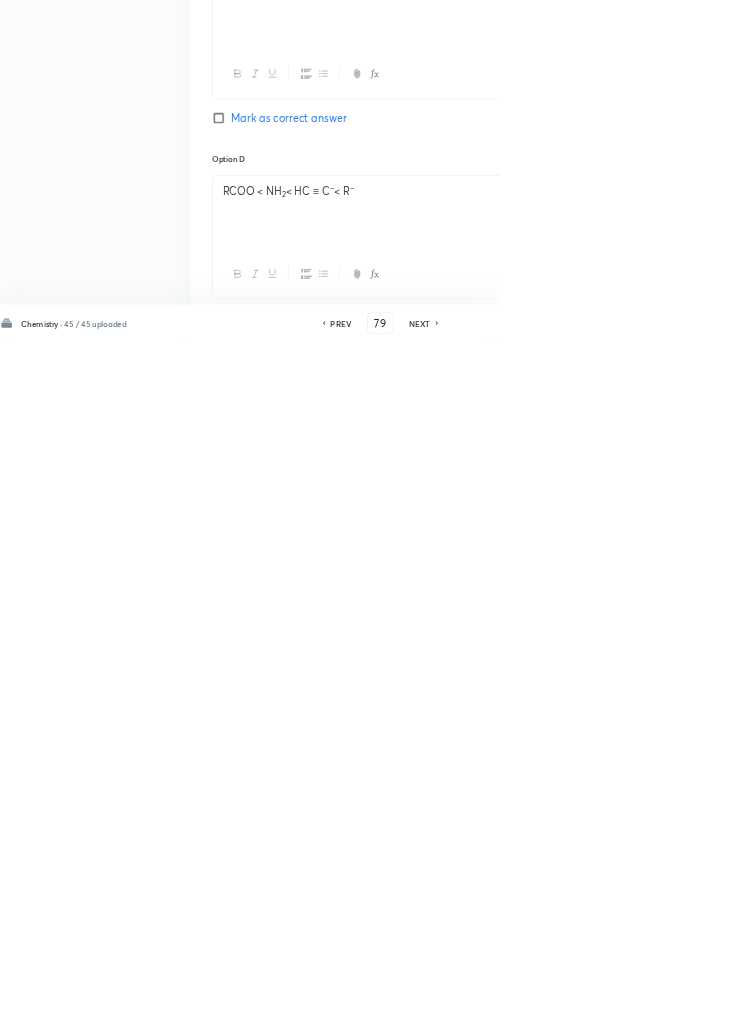click on "NEXT" at bounding box center (633, 1008) 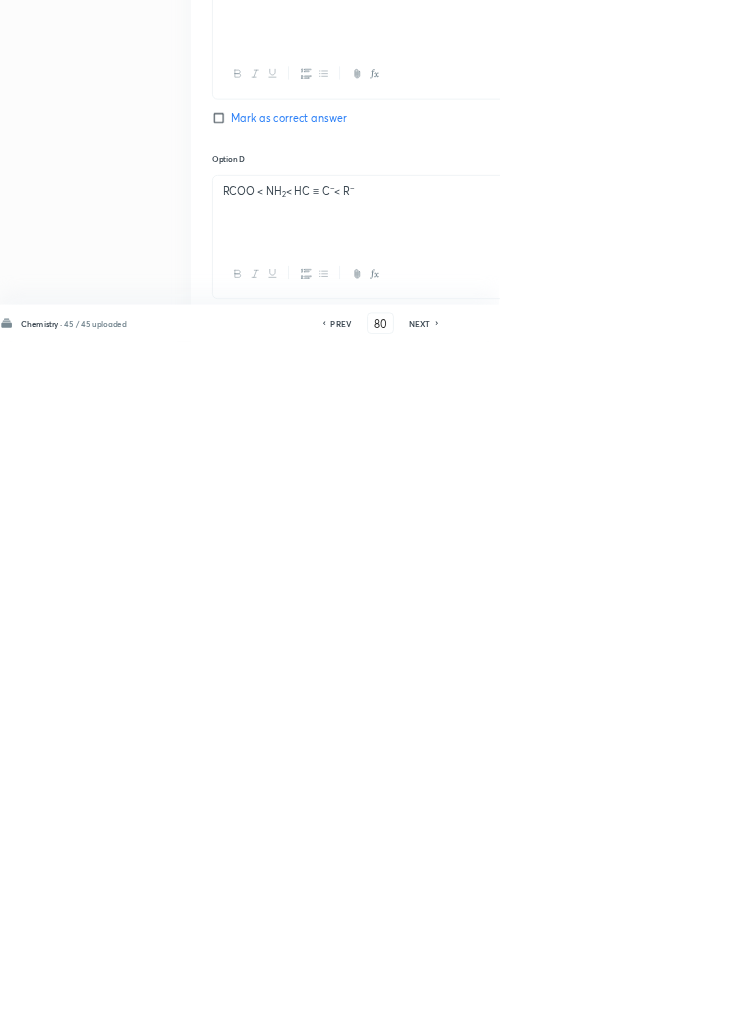 checkbox on "false" 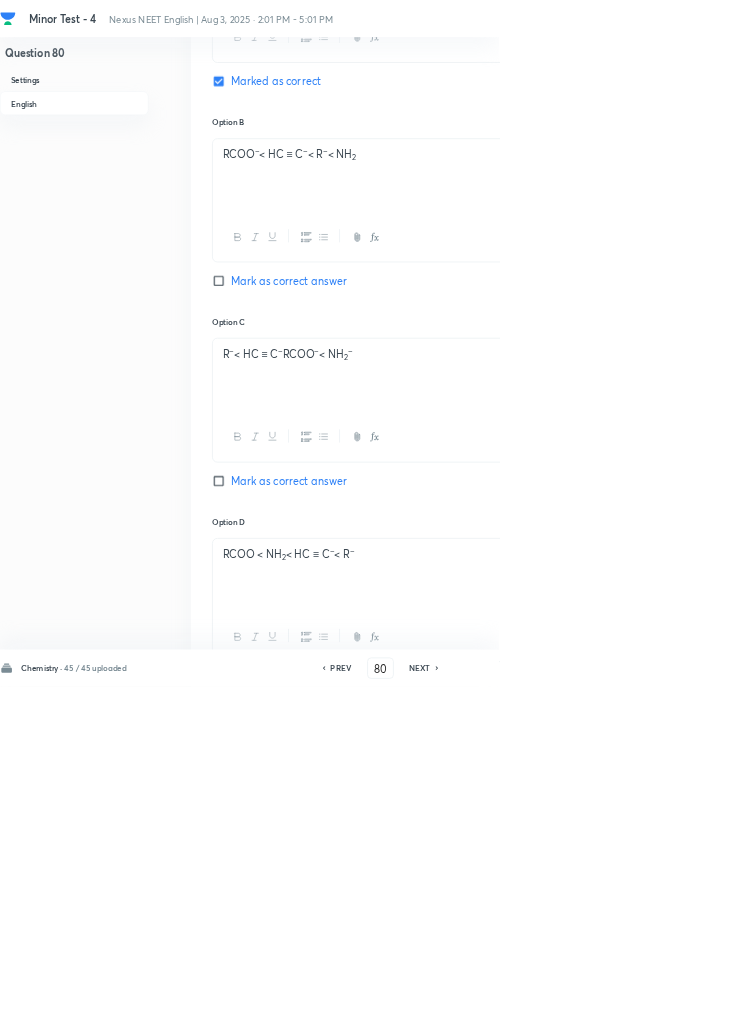 checkbox on "true" 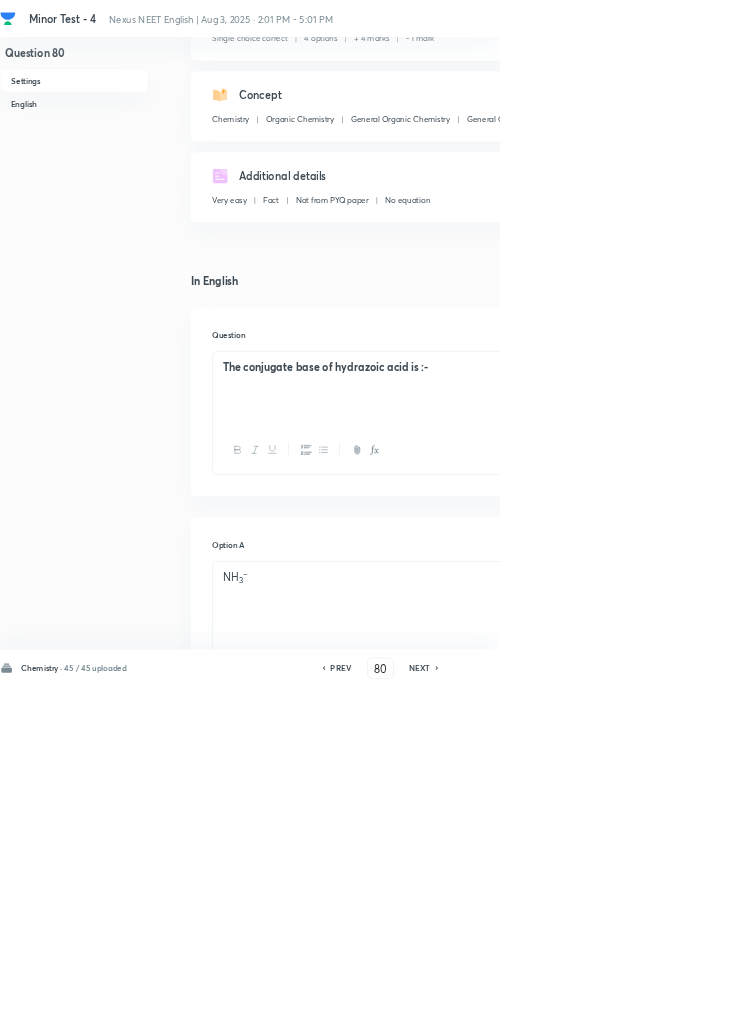 scroll, scrollTop: 159, scrollLeft: 0, axis: vertical 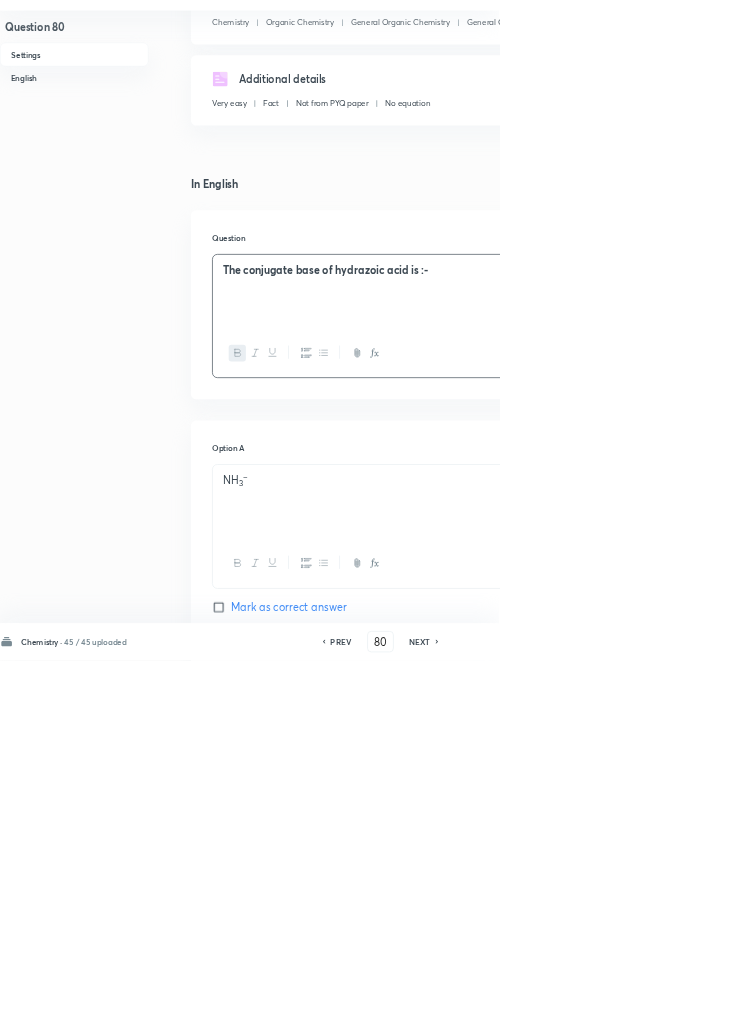 click on "The conjugate base of hydrazoic acid is :-" at bounding box center [490, 447] 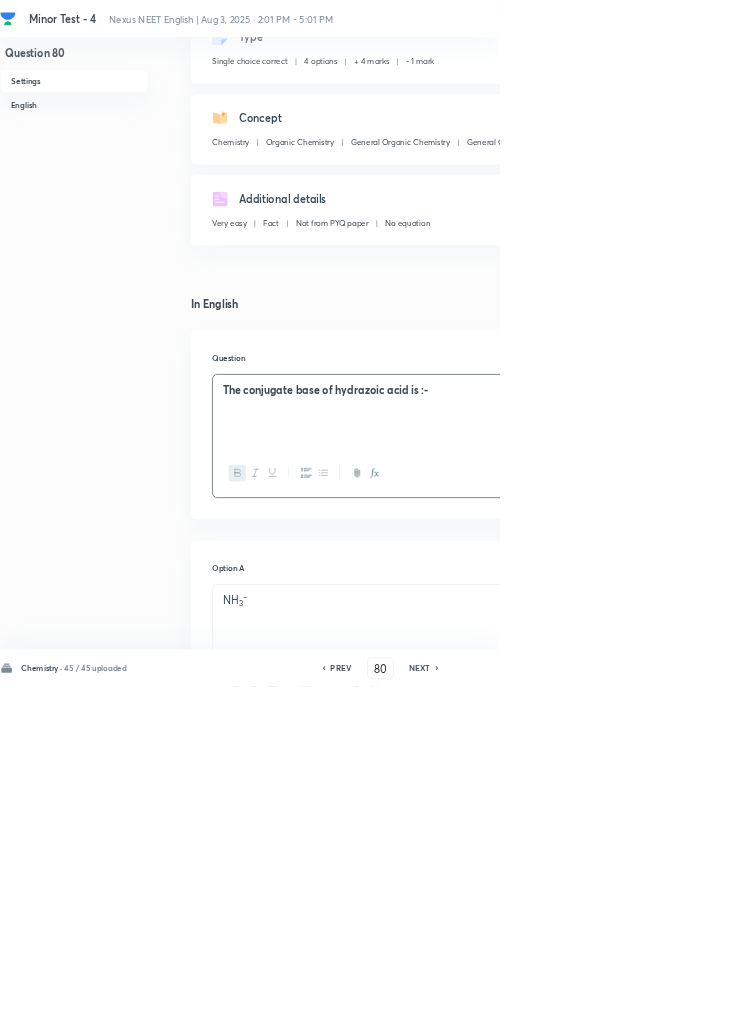 scroll, scrollTop: 120, scrollLeft: 0, axis: vertical 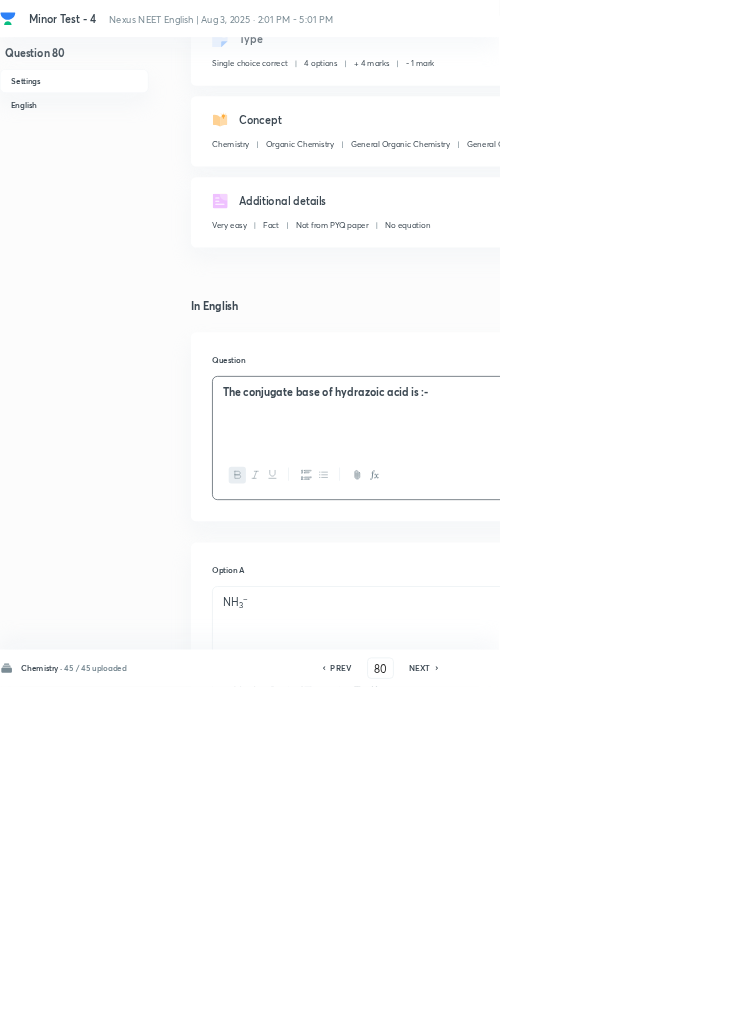 click on "The conjugate base of hydrazoic acid is :-" at bounding box center [490, 591] 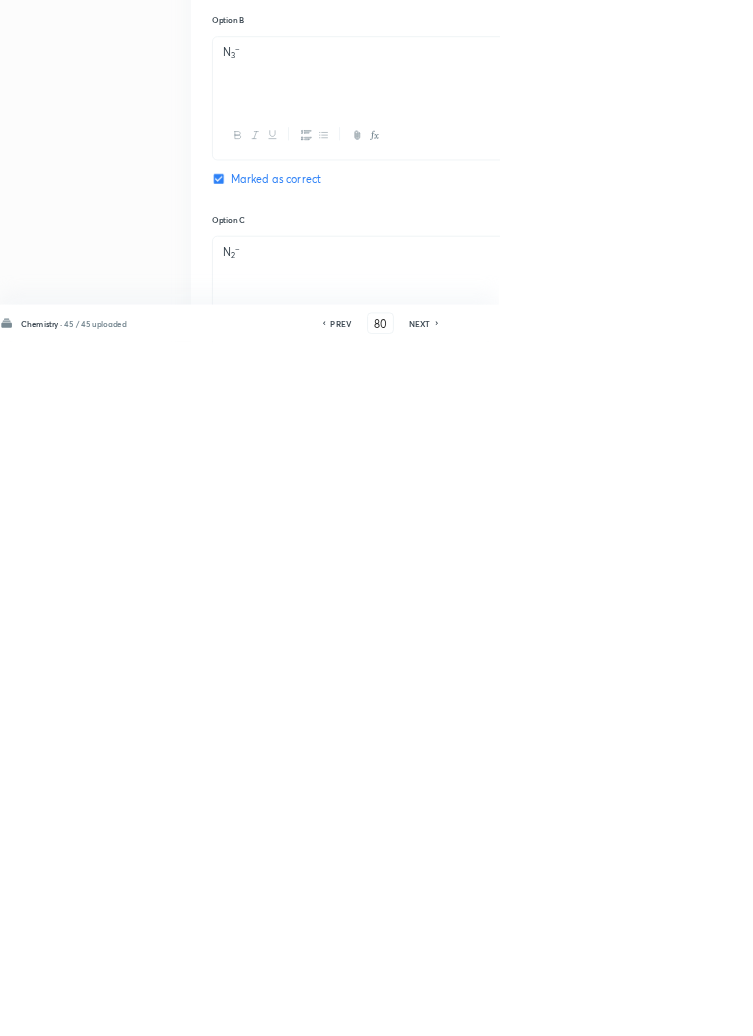 scroll, scrollTop: 1099, scrollLeft: 0, axis: vertical 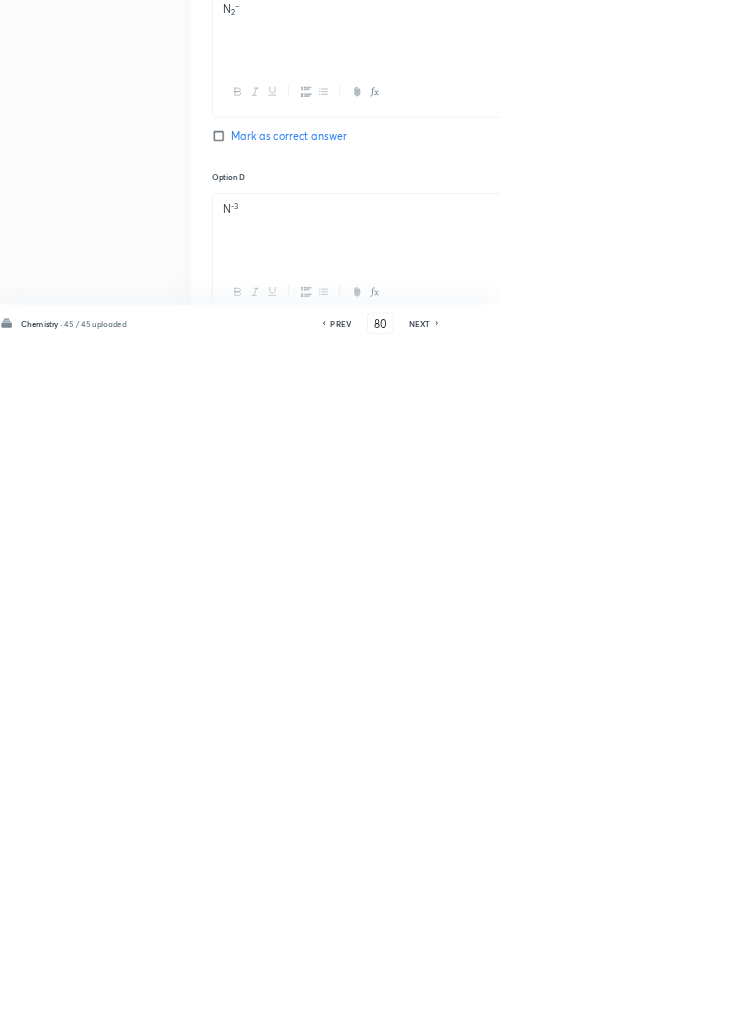 click on "Save" at bounding box center [1096, 1006] 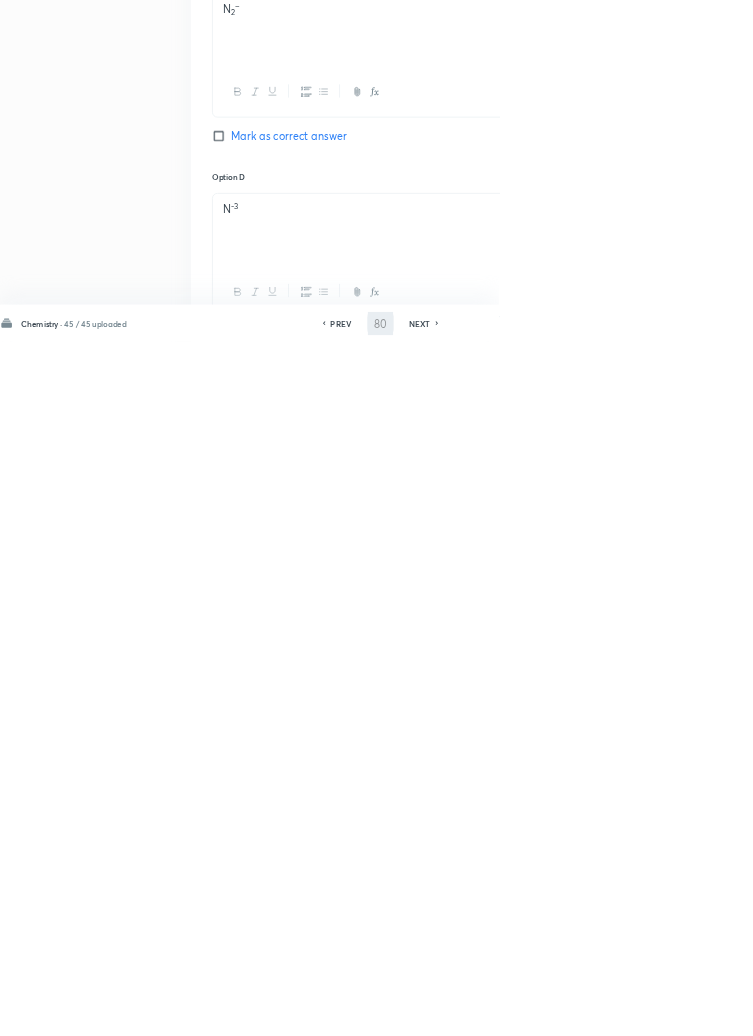 scroll, scrollTop: 1099, scrollLeft: 0, axis: vertical 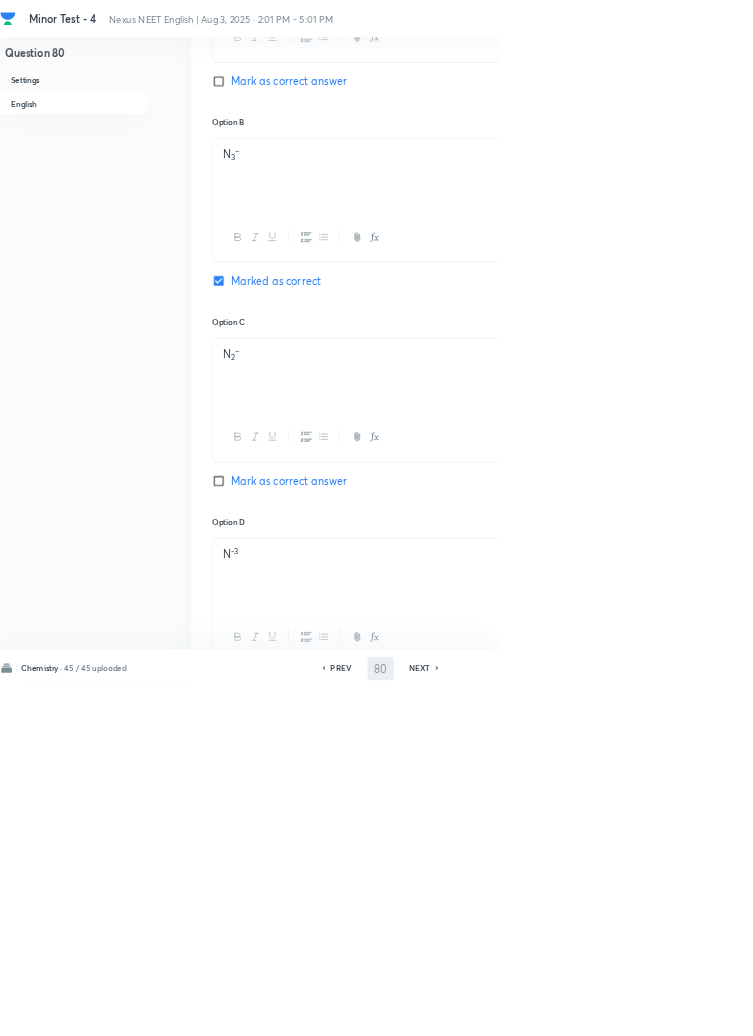 type on "81" 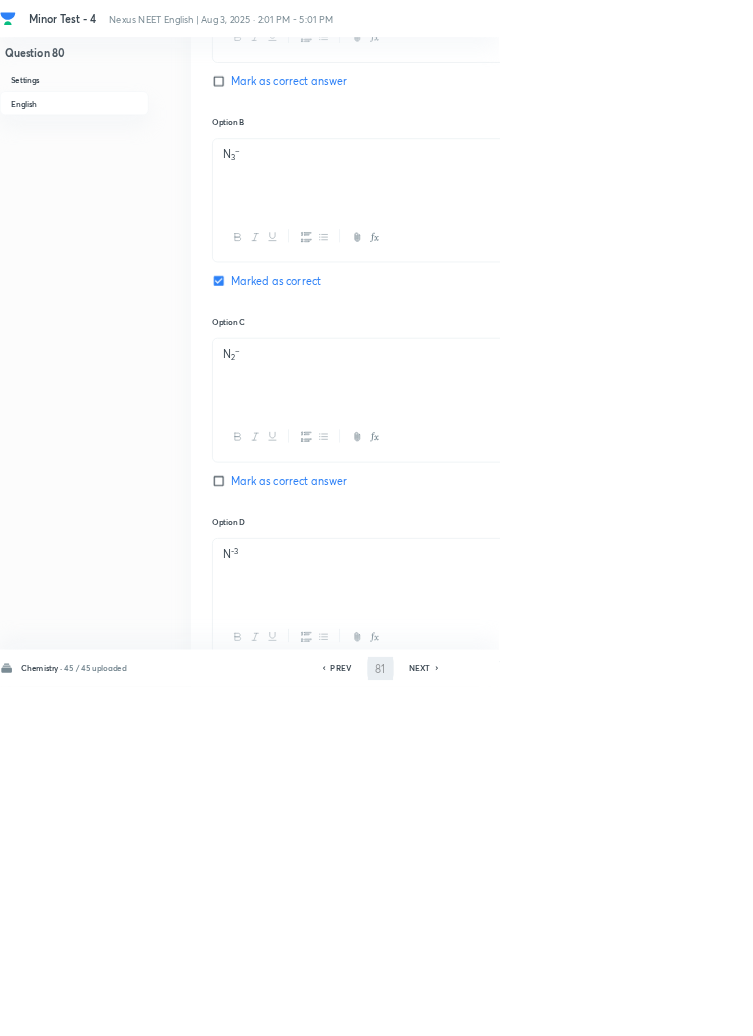 checkbox on "false" 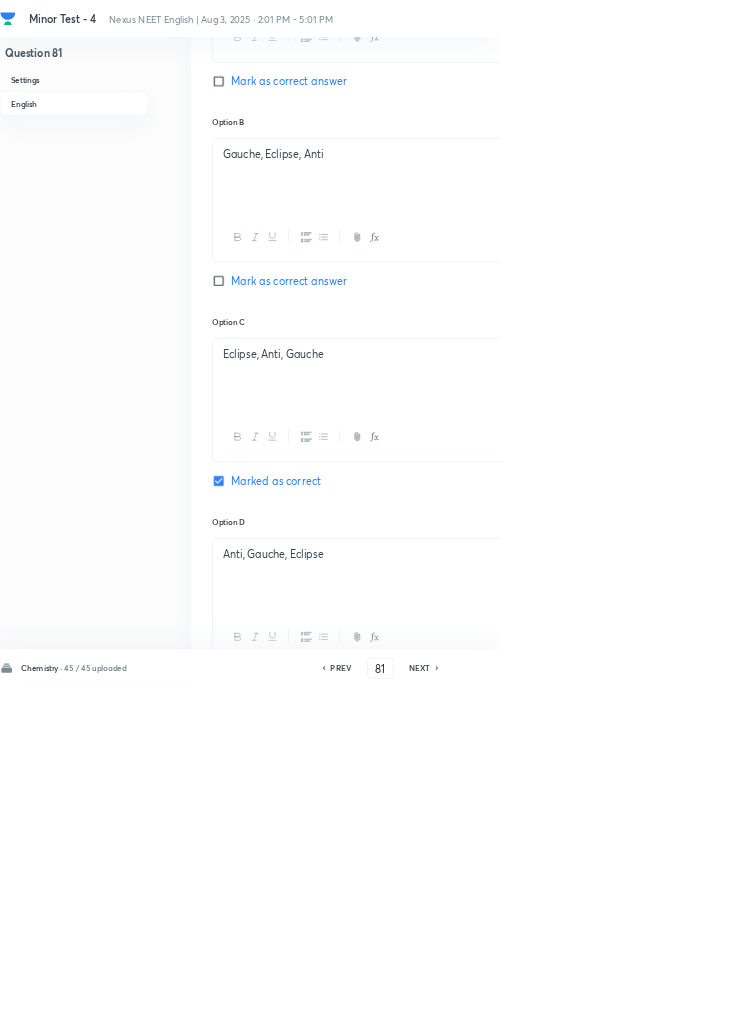 checkbox on "true" 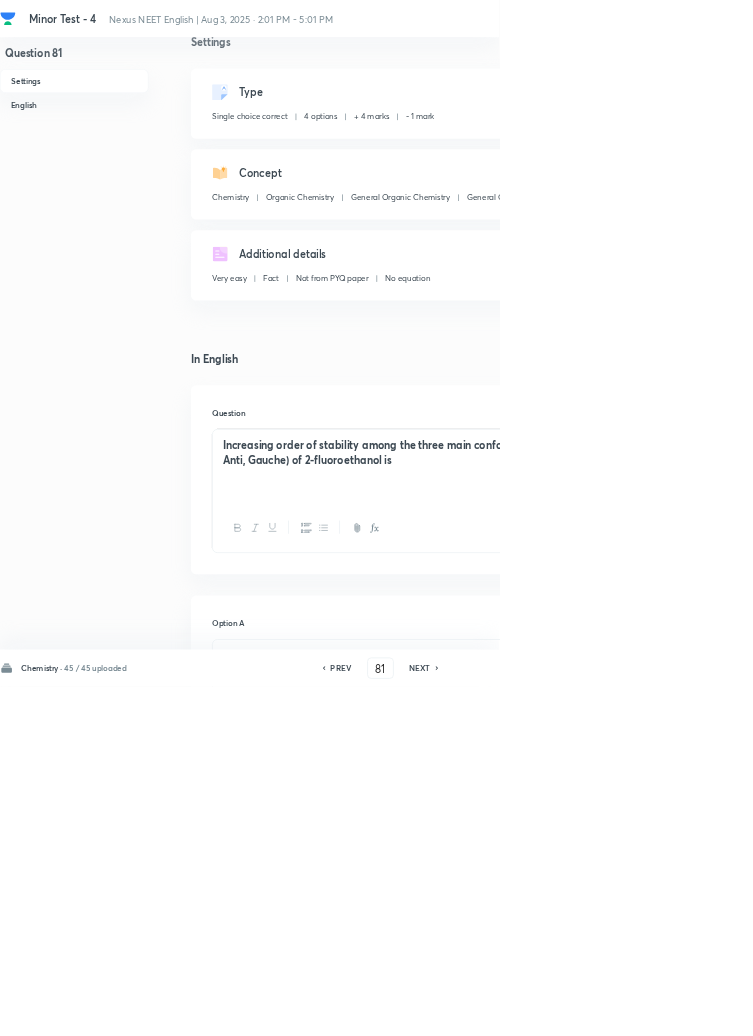 scroll, scrollTop: 0, scrollLeft: 0, axis: both 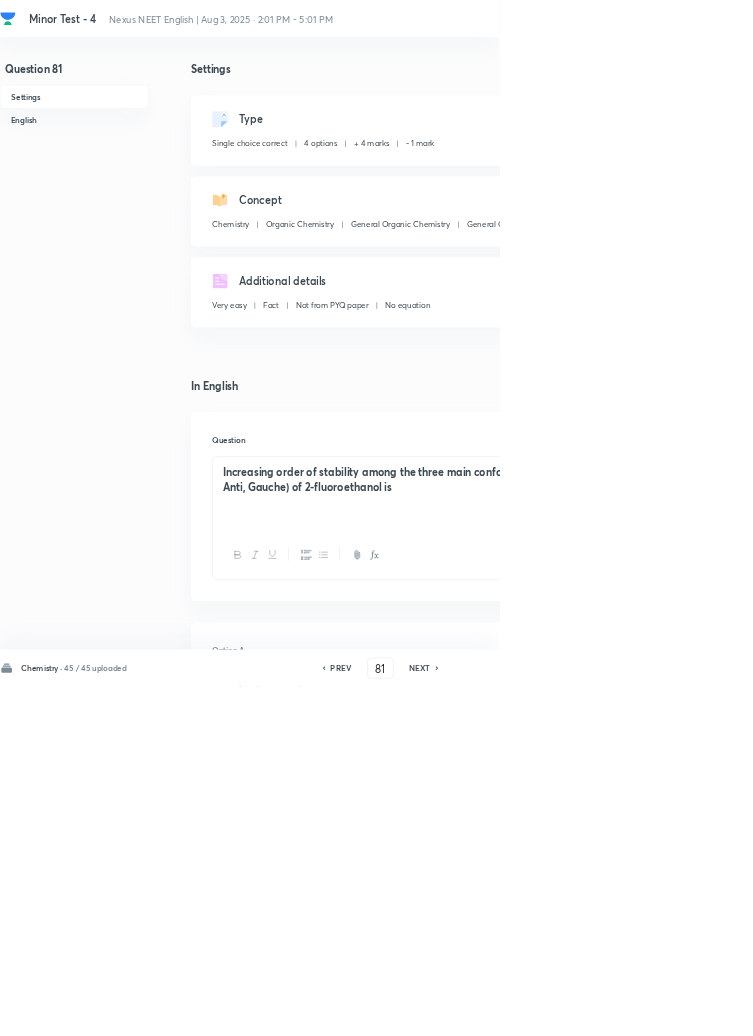 click on "PREV" at bounding box center (514, 1008) 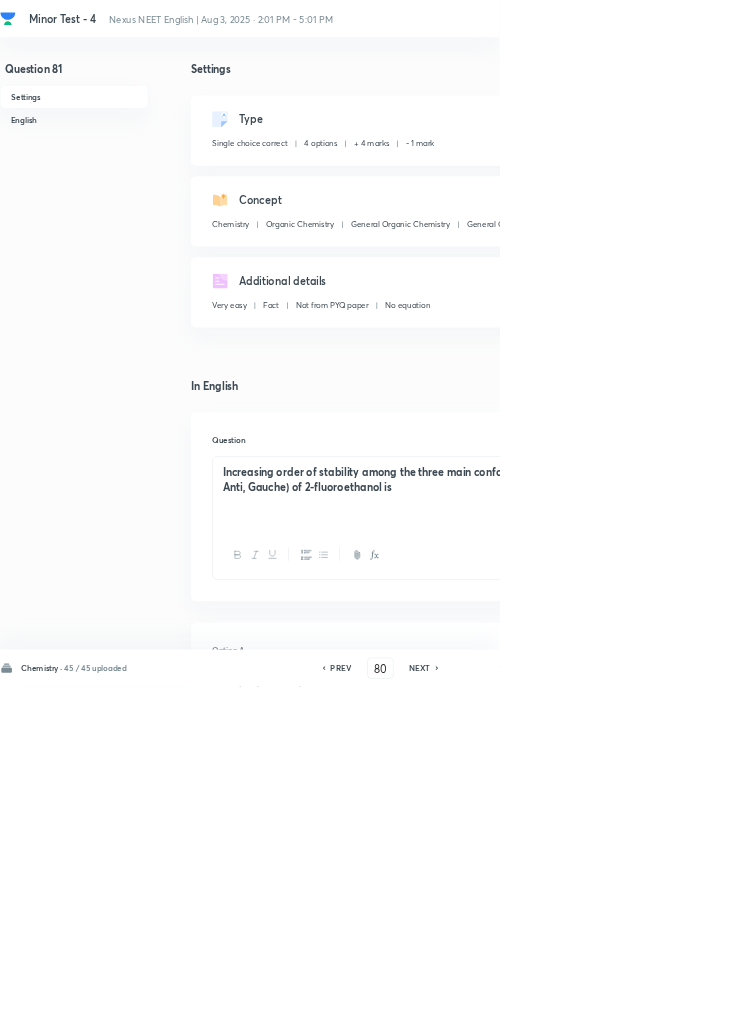 checkbox on "false" 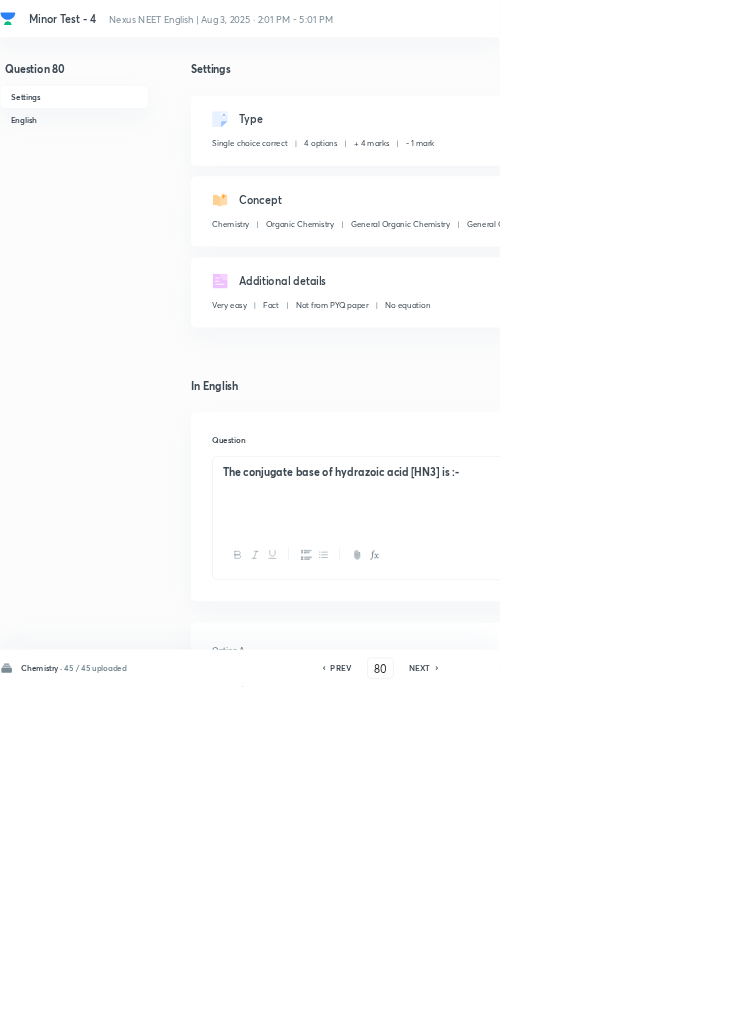 click 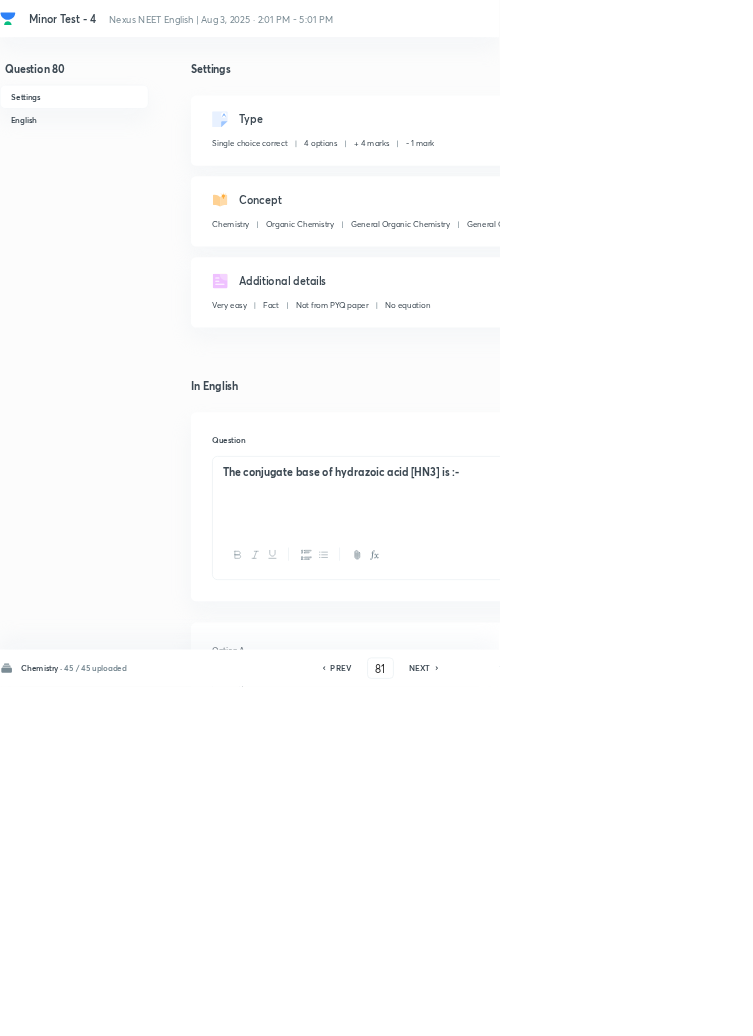 checkbox on "false" 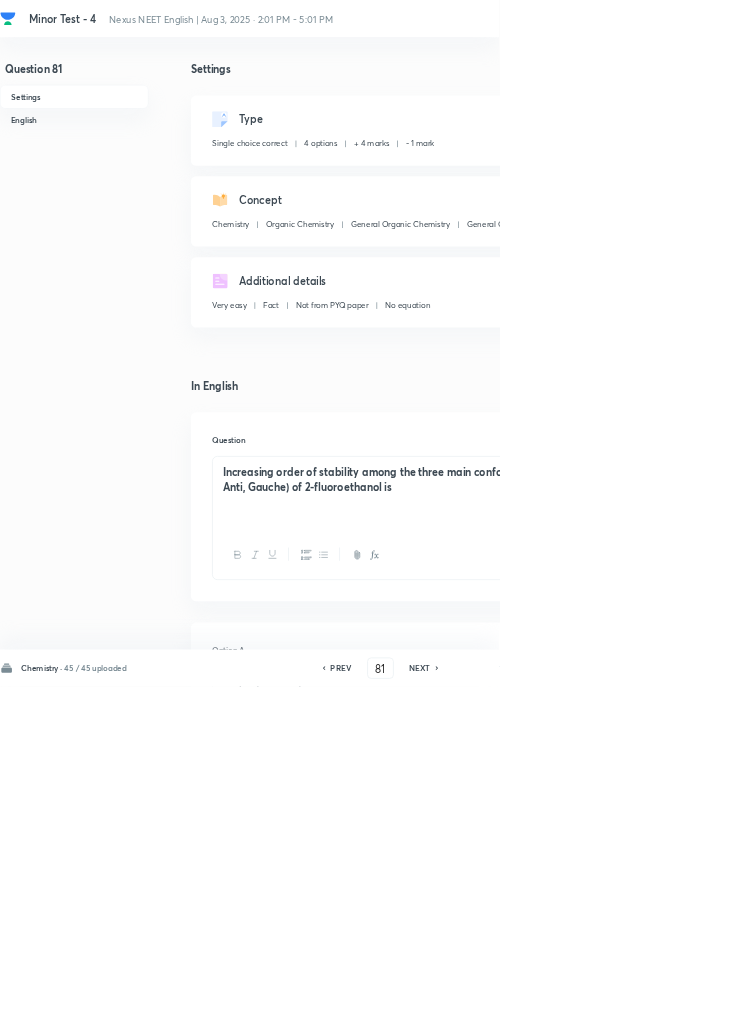 click on "Increasing order of stability among the three main conformations (i.e. Eclipse, Anti, Gauche) of 2-fluoroethanol is" at bounding box center (640, 723) 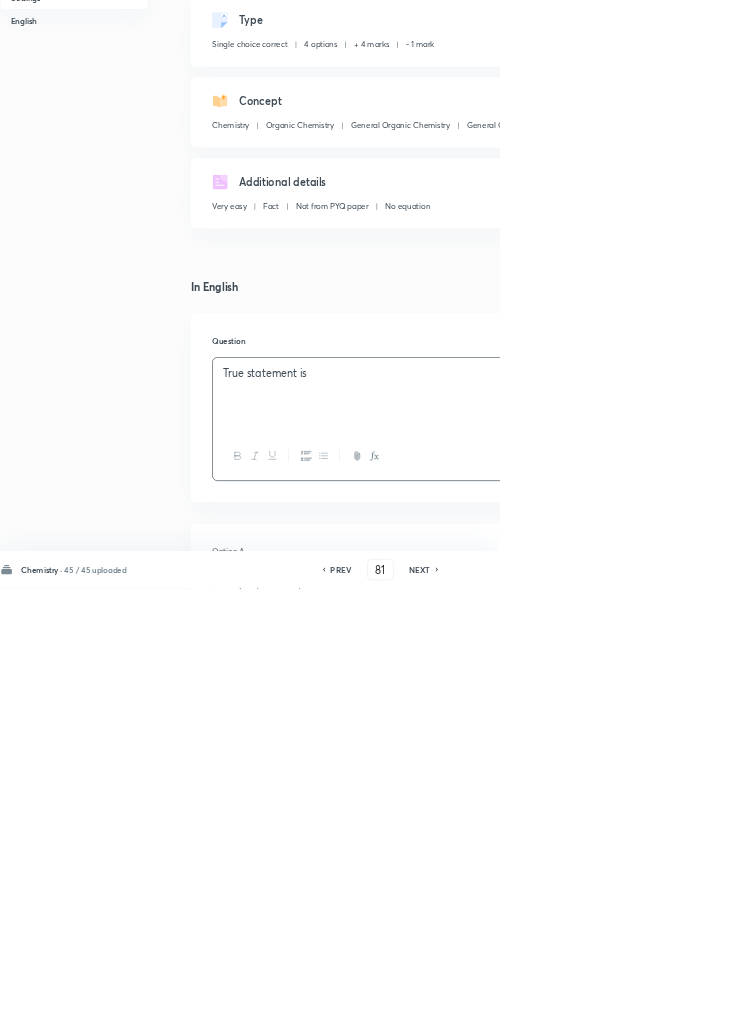 click on "Eclipse, Gauche, Anti" at bounding box center (640, 1062) 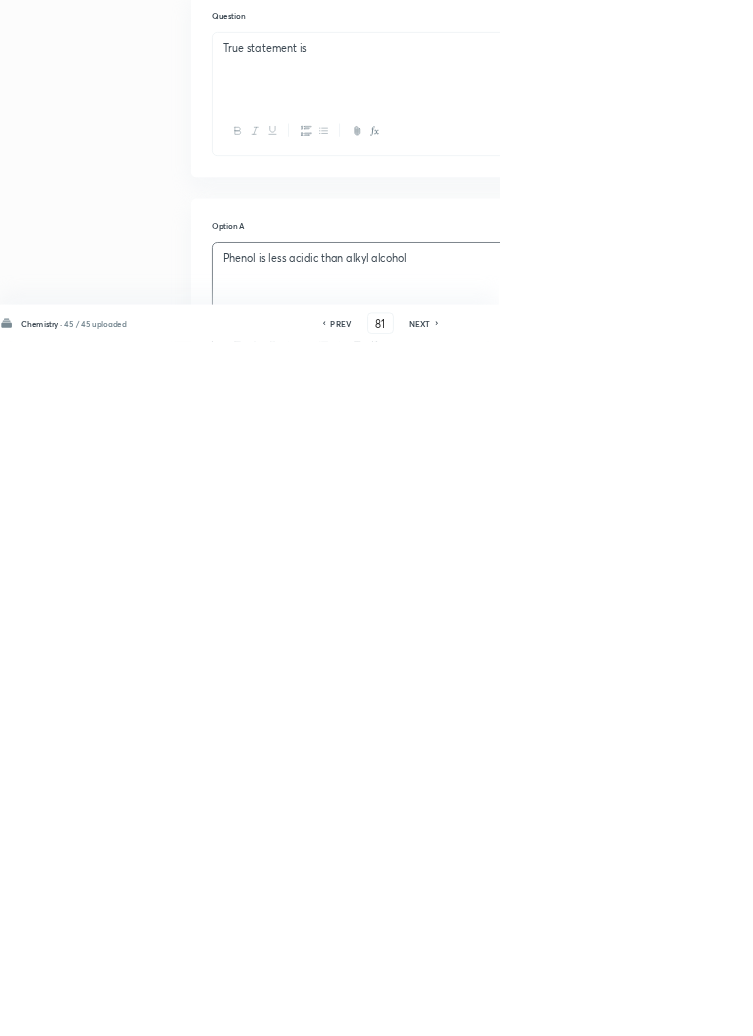 scroll, scrollTop: 119, scrollLeft: 0, axis: vertical 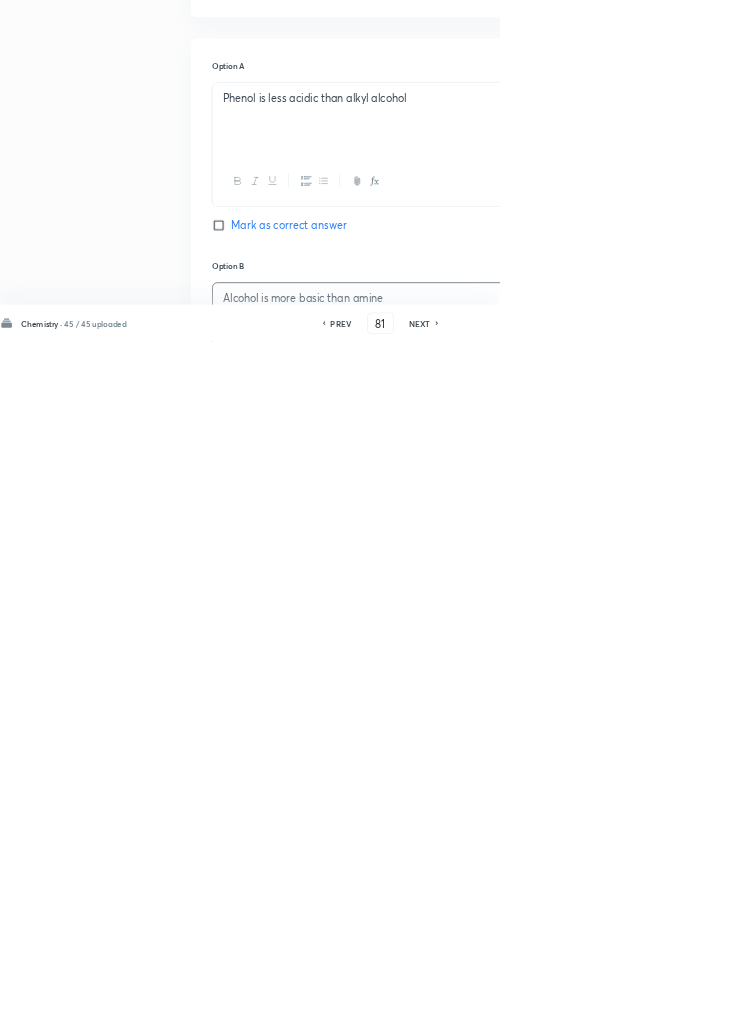 click on "Eclipse, Anti, Gauche" at bounding box center (640, 1272) 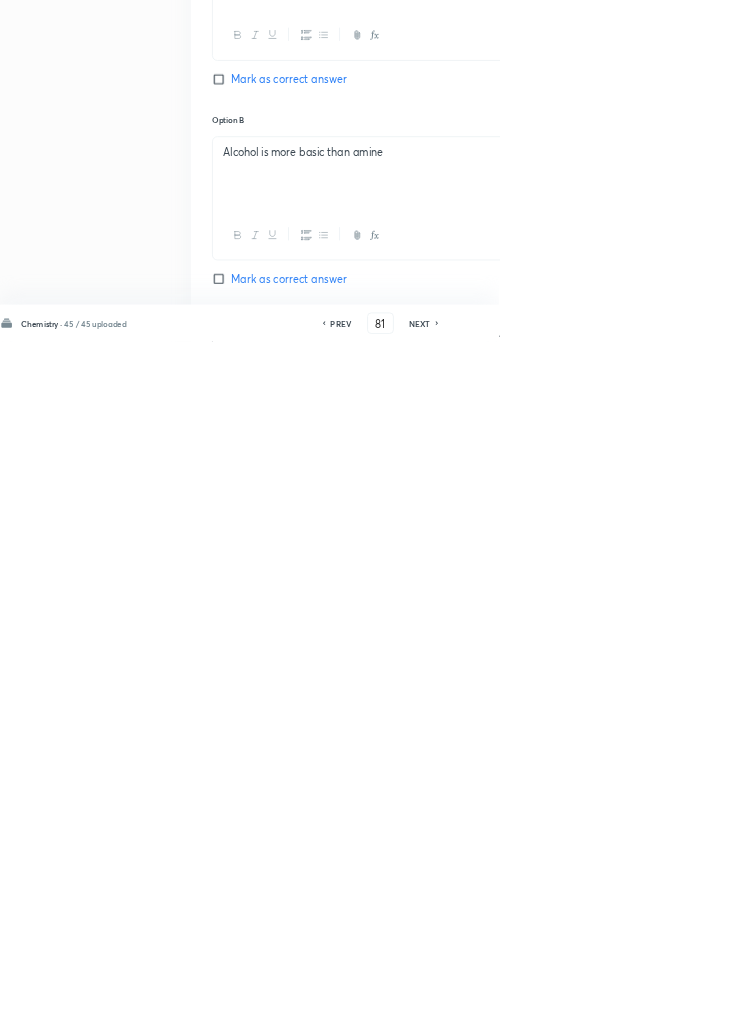 scroll, scrollTop: 583, scrollLeft: 0, axis: vertical 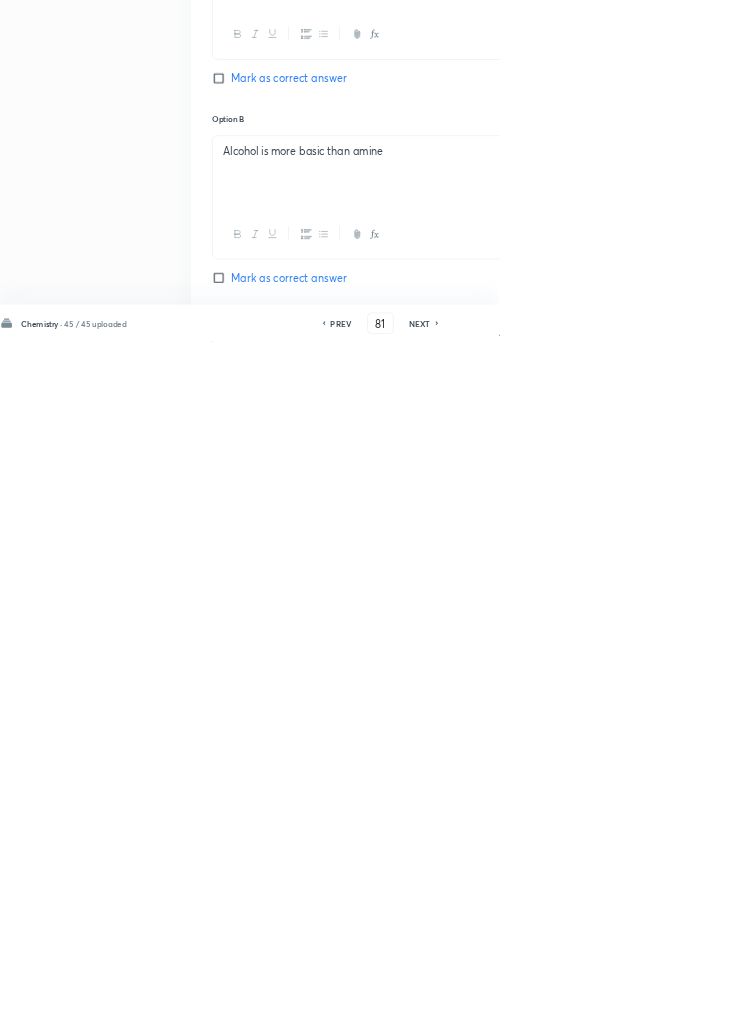 click on "Anti, Gauche, Eclipse" at bounding box center [640, 1351] 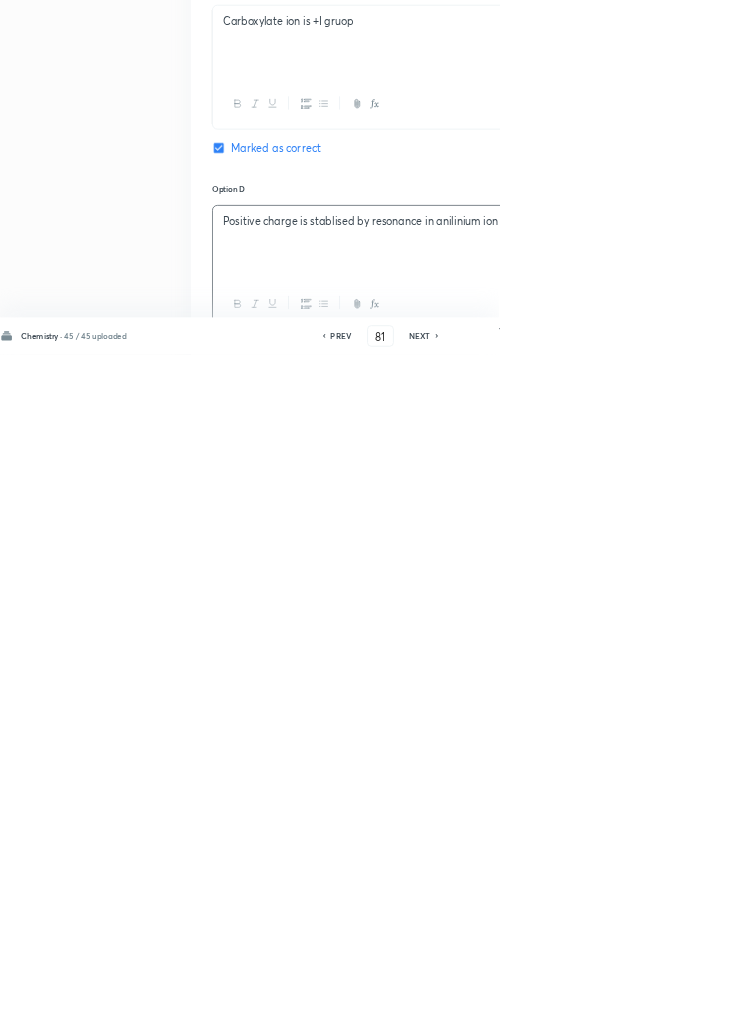 scroll, scrollTop: 1099, scrollLeft: 0, axis: vertical 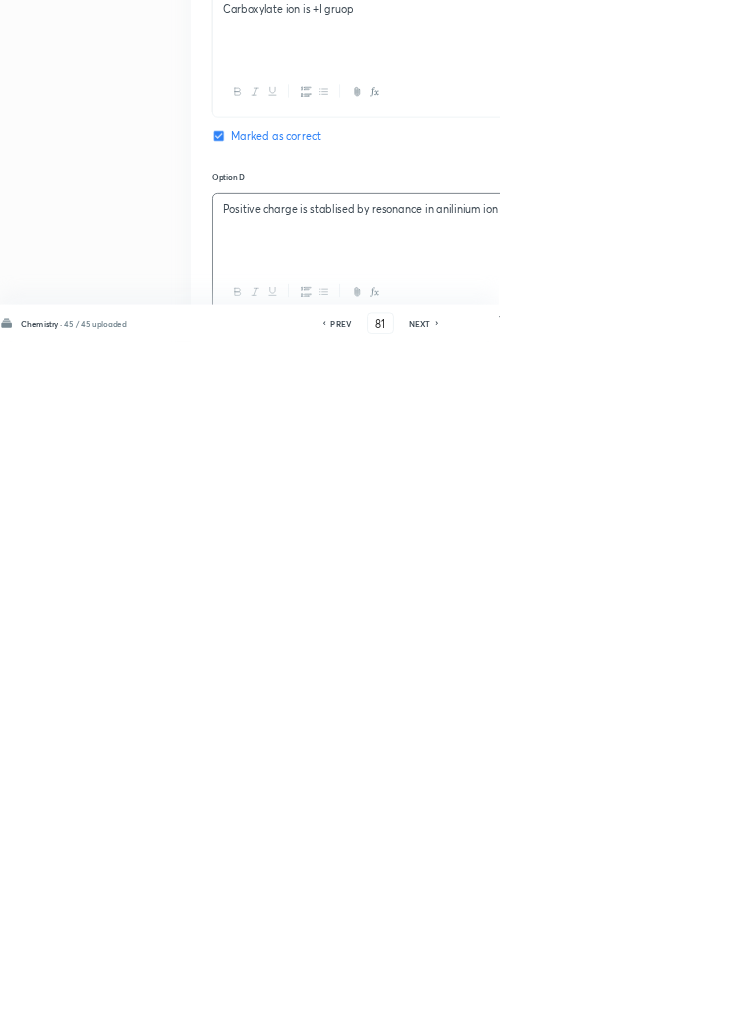 click on "Eclipse is least stable and Gauche is most stable." at bounding box center [640, 1225] 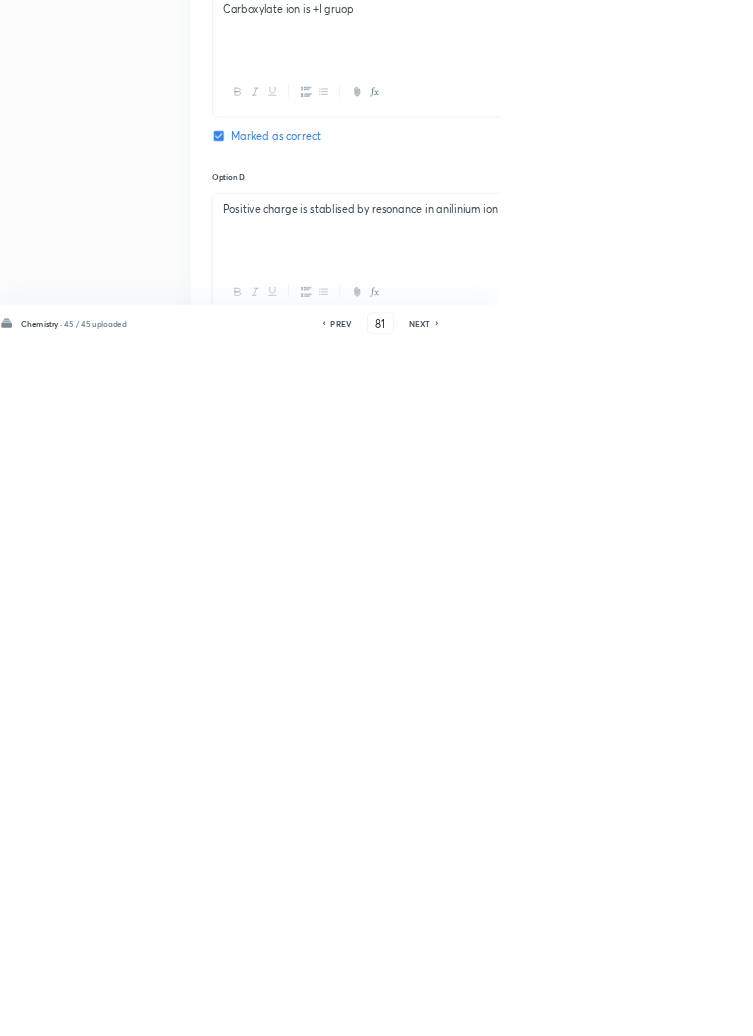 scroll, scrollTop: 1099, scrollLeft: 0, axis: vertical 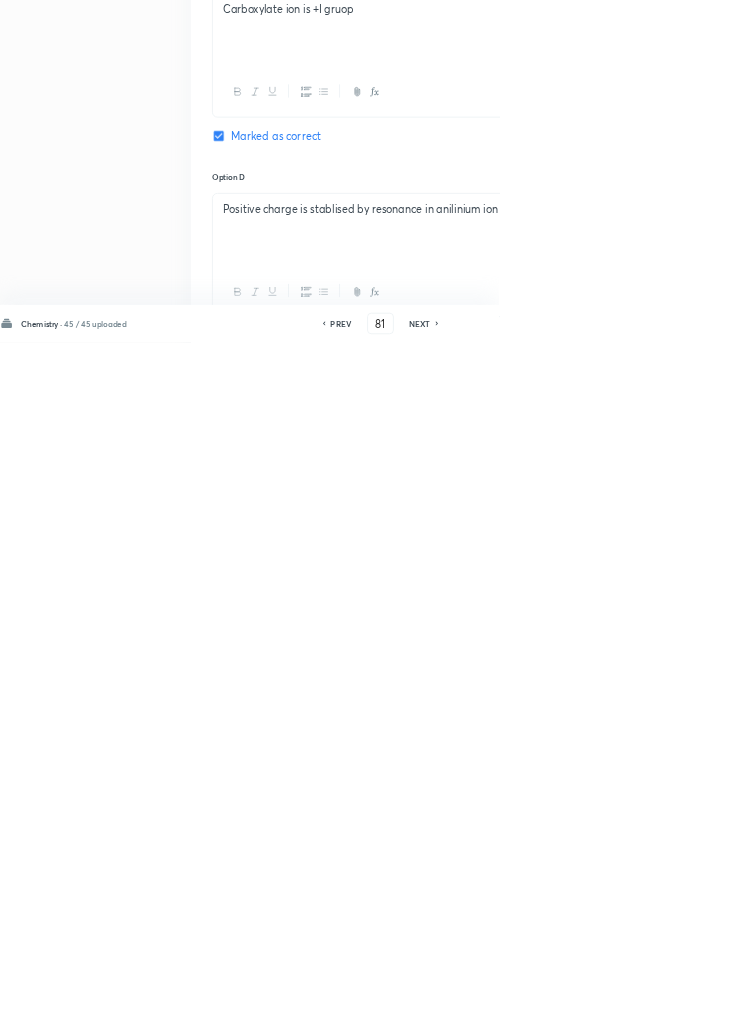 click on "Save" at bounding box center (1096, 1006) 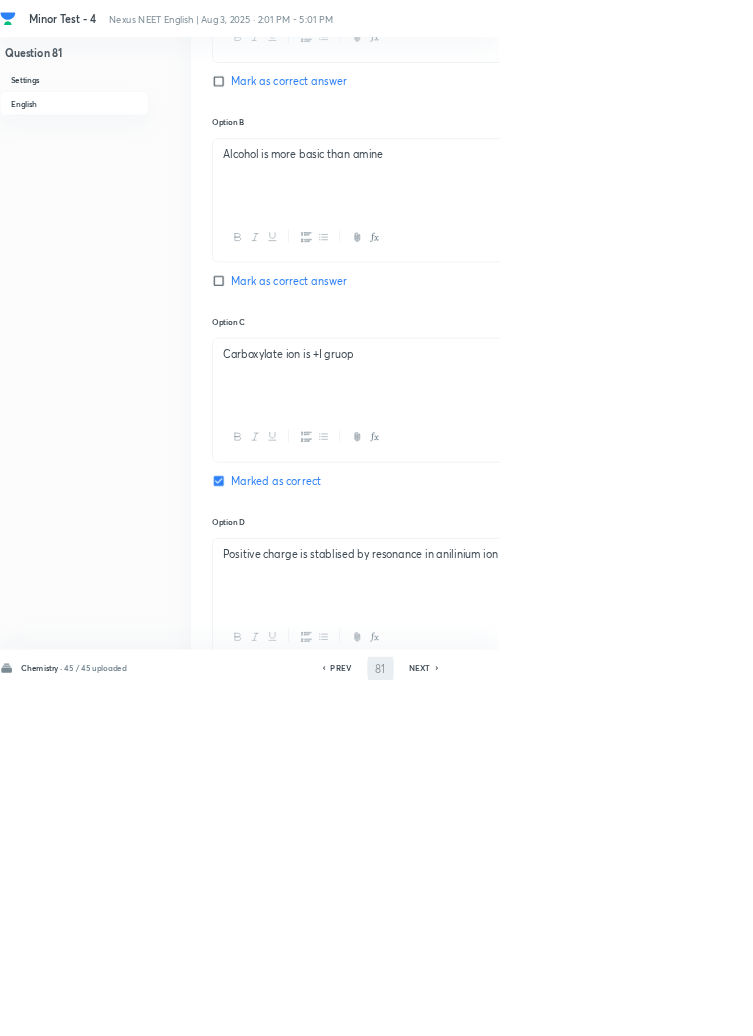 type on "82" 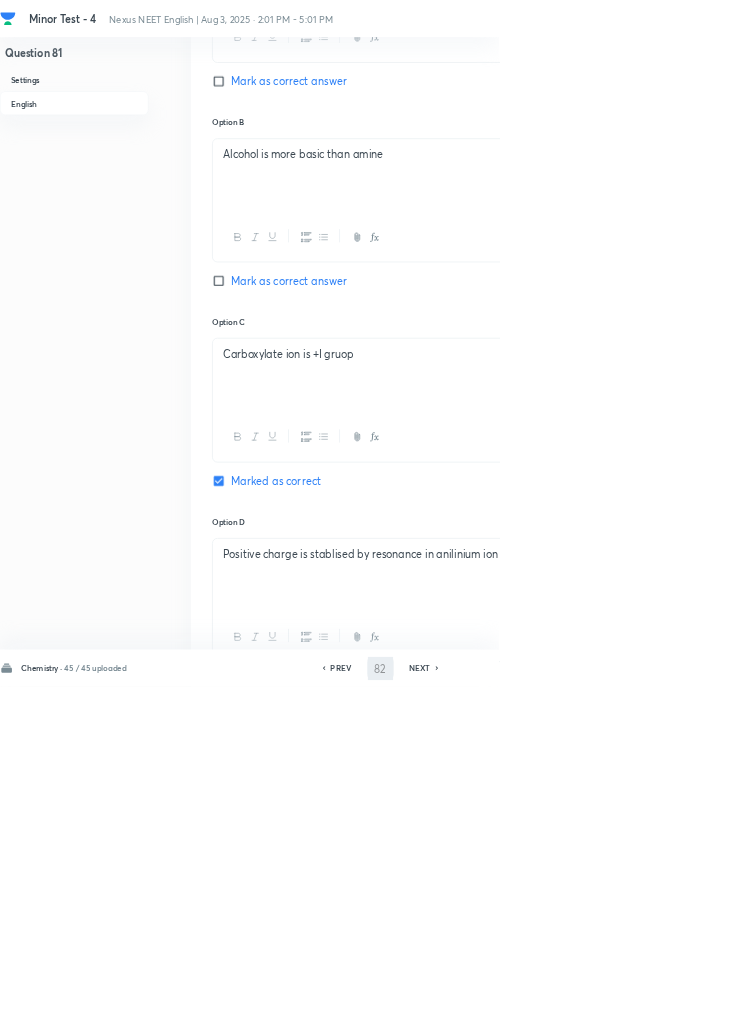 checkbox on "false" 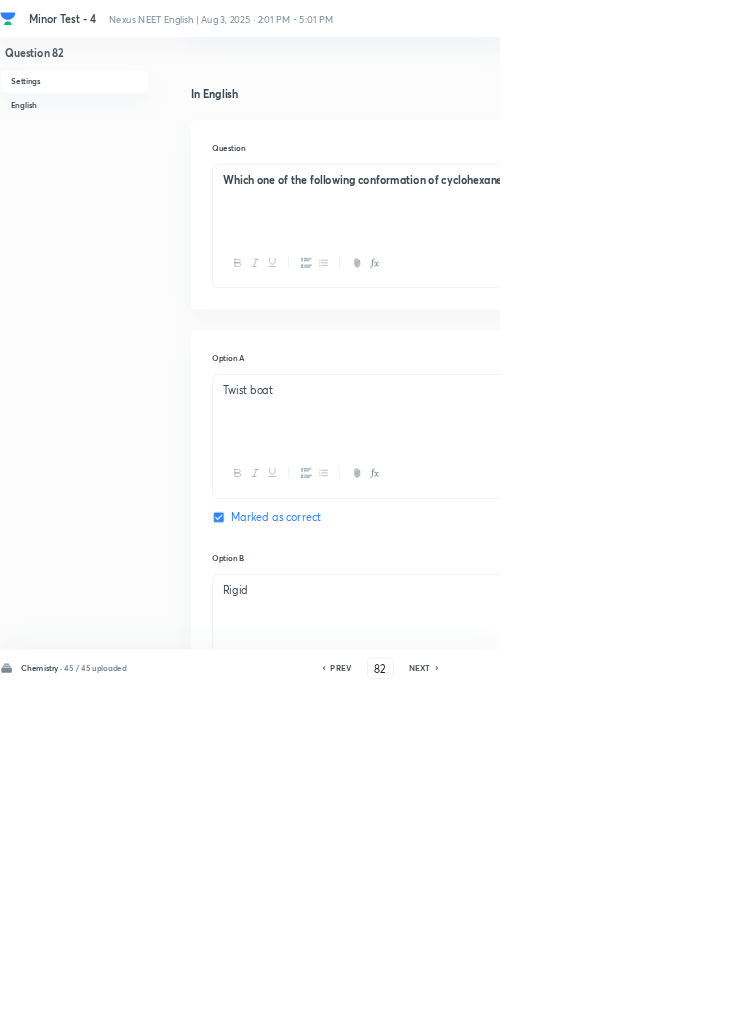 scroll, scrollTop: 433, scrollLeft: 0, axis: vertical 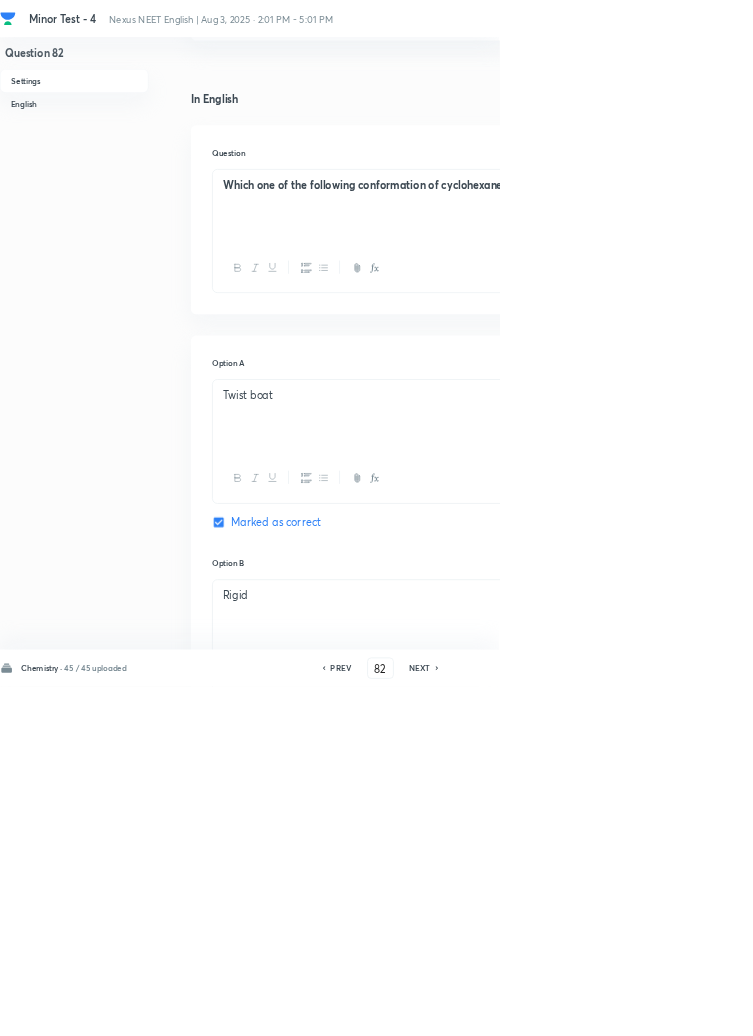 click on "Which one of the following conformation of cyclohexane is chiral ?" at bounding box center (640, 279) 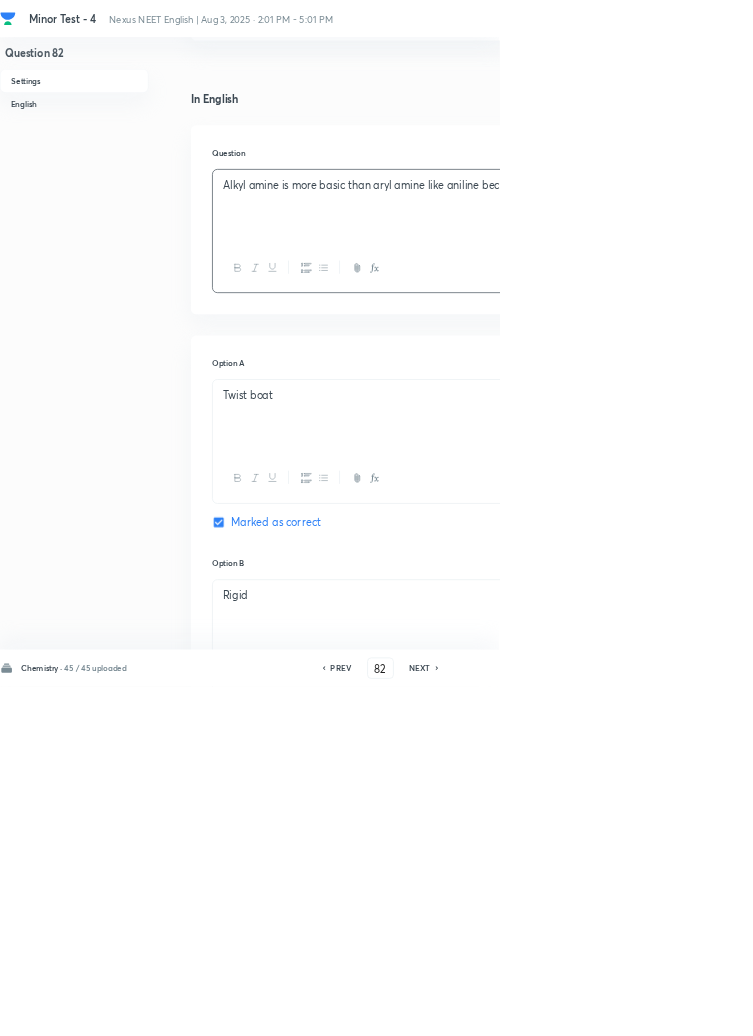 click on "Twist boat" at bounding box center [640, 596] 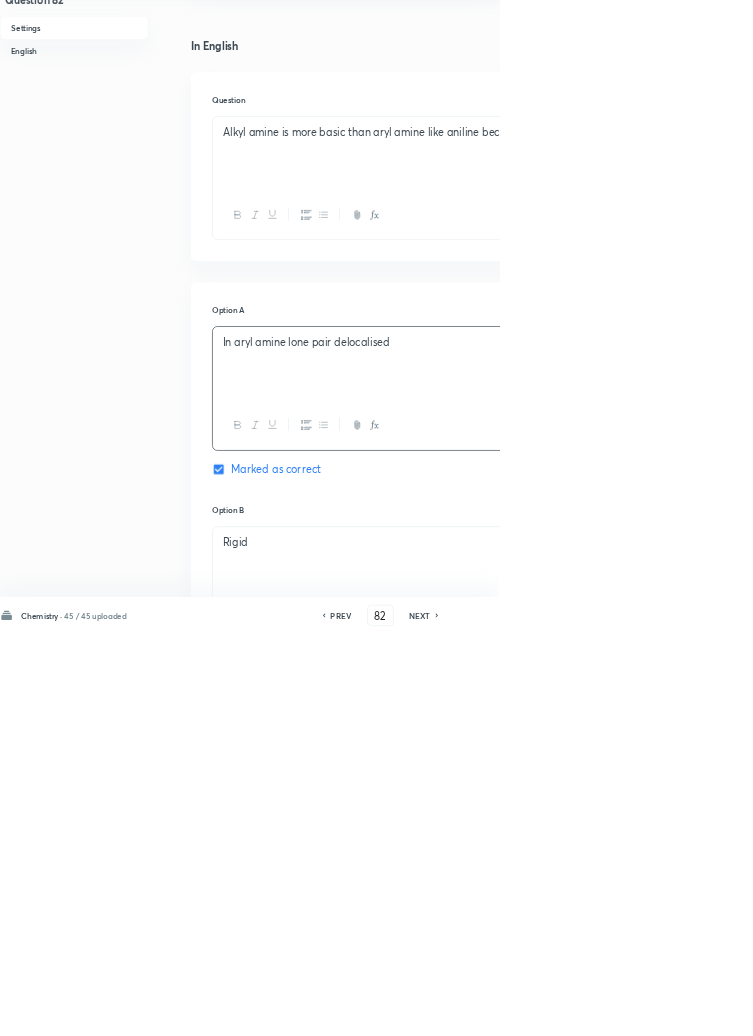 scroll, scrollTop: 433, scrollLeft: 0, axis: vertical 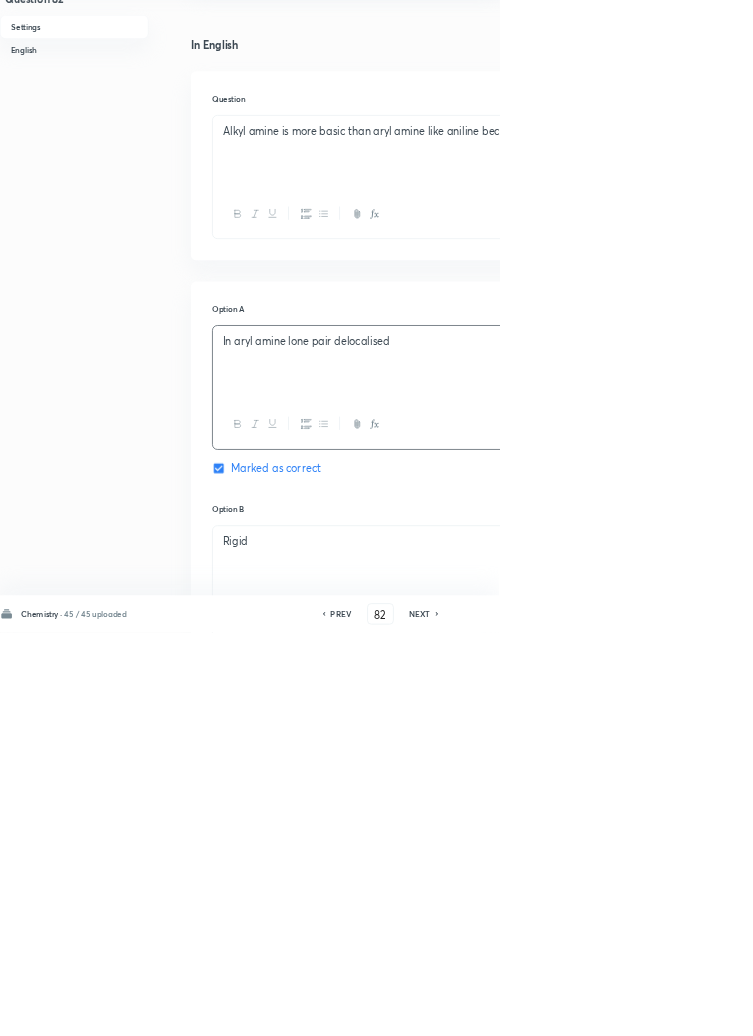 click on "Rigid" at bounding box center [640, 931] 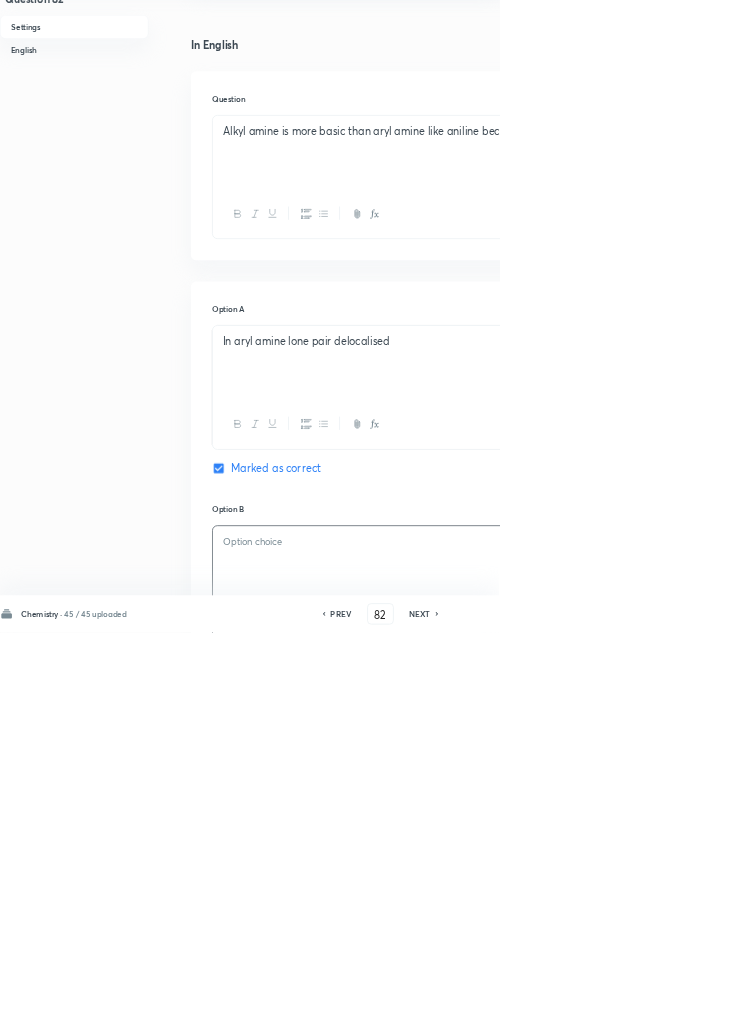 click on "In aryl amine lone pair delocalised" at bounding box center [640, 596] 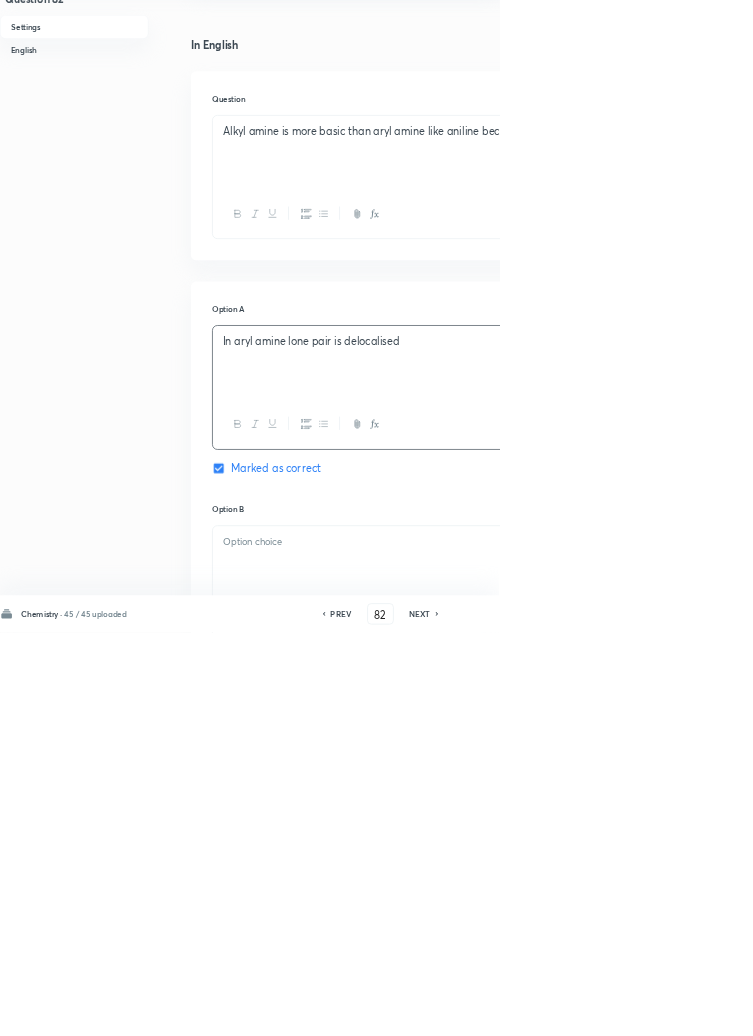 click at bounding box center (640, 931) 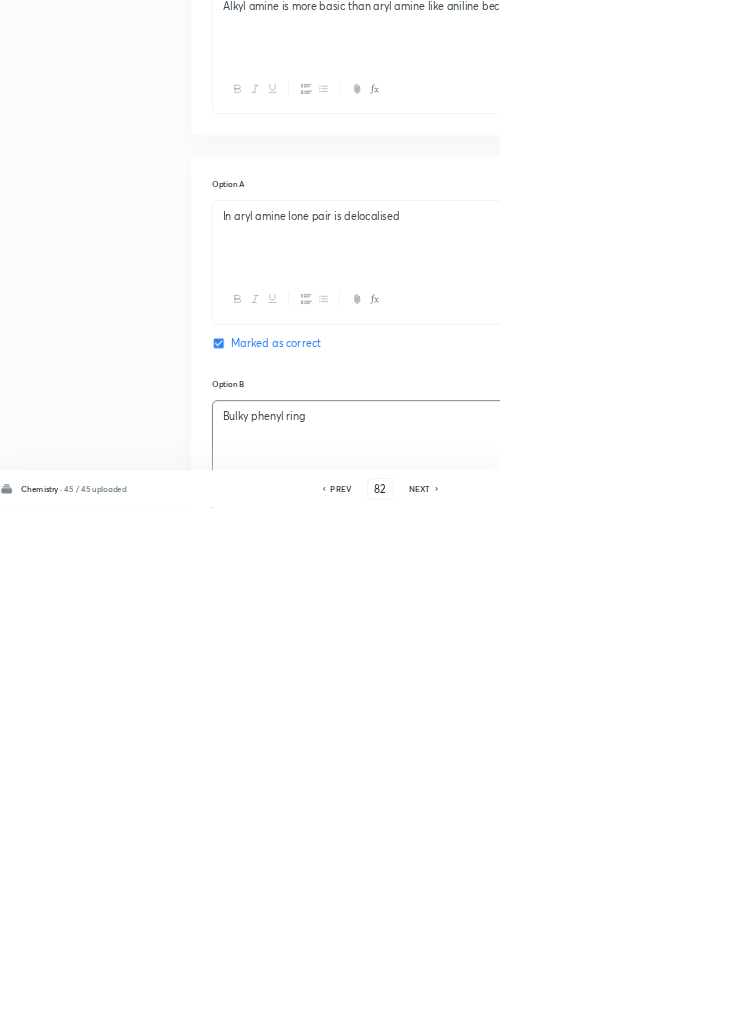 scroll, scrollTop: 433, scrollLeft: 0, axis: vertical 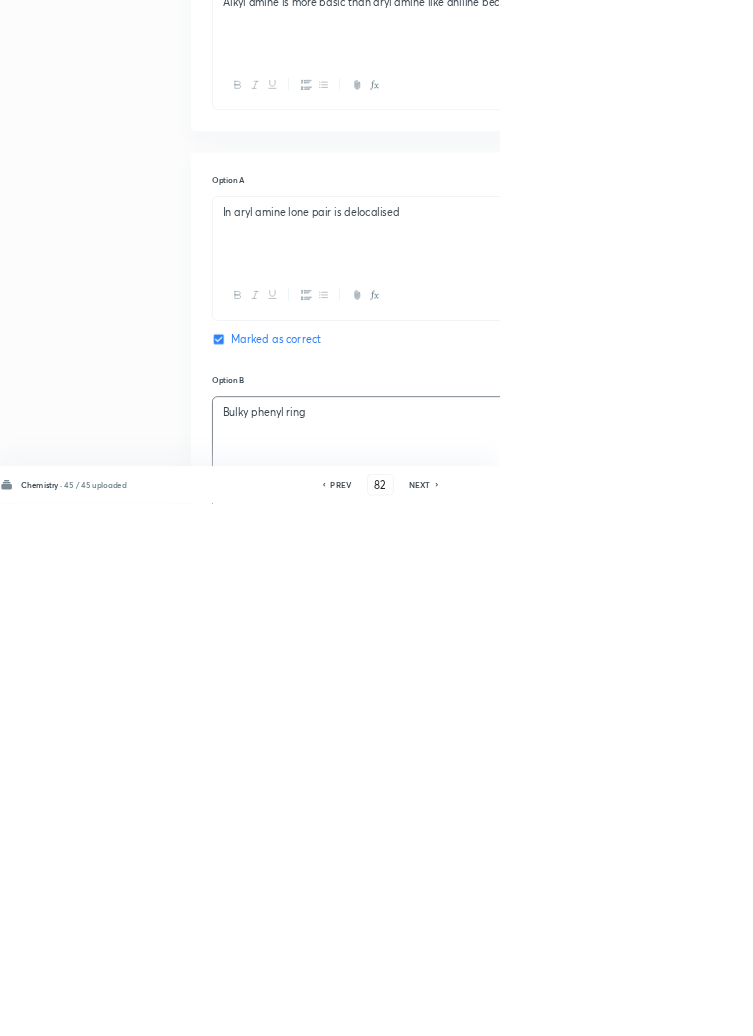 click on "Chair" at bounding box center (640, 1199) 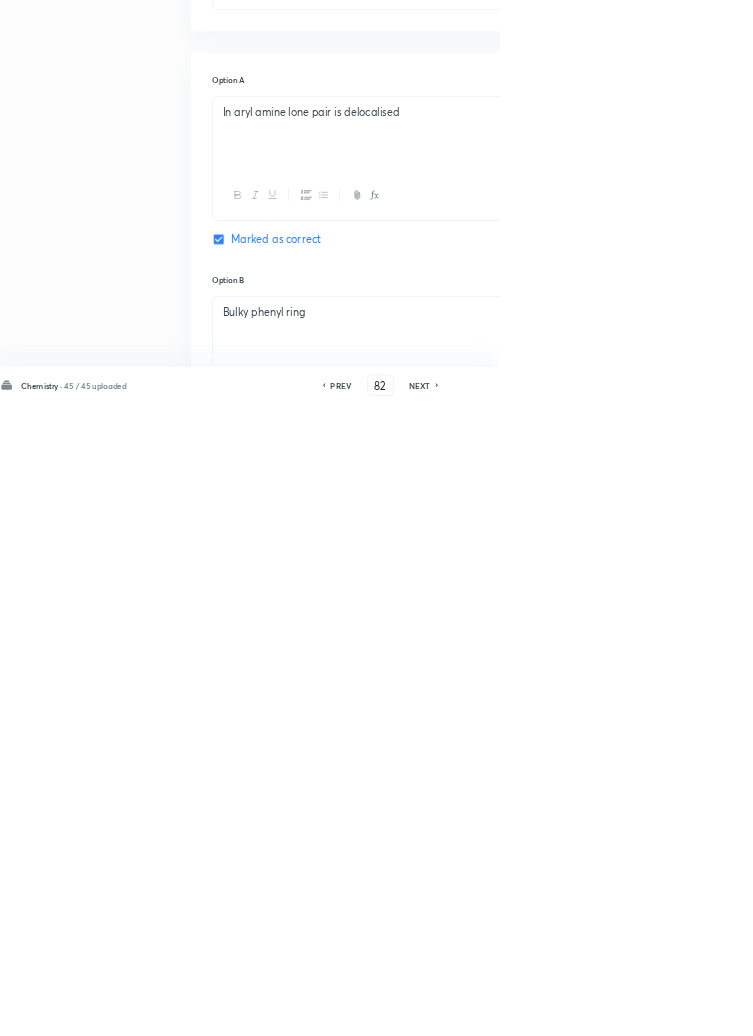 scroll, scrollTop: 433, scrollLeft: 0, axis: vertical 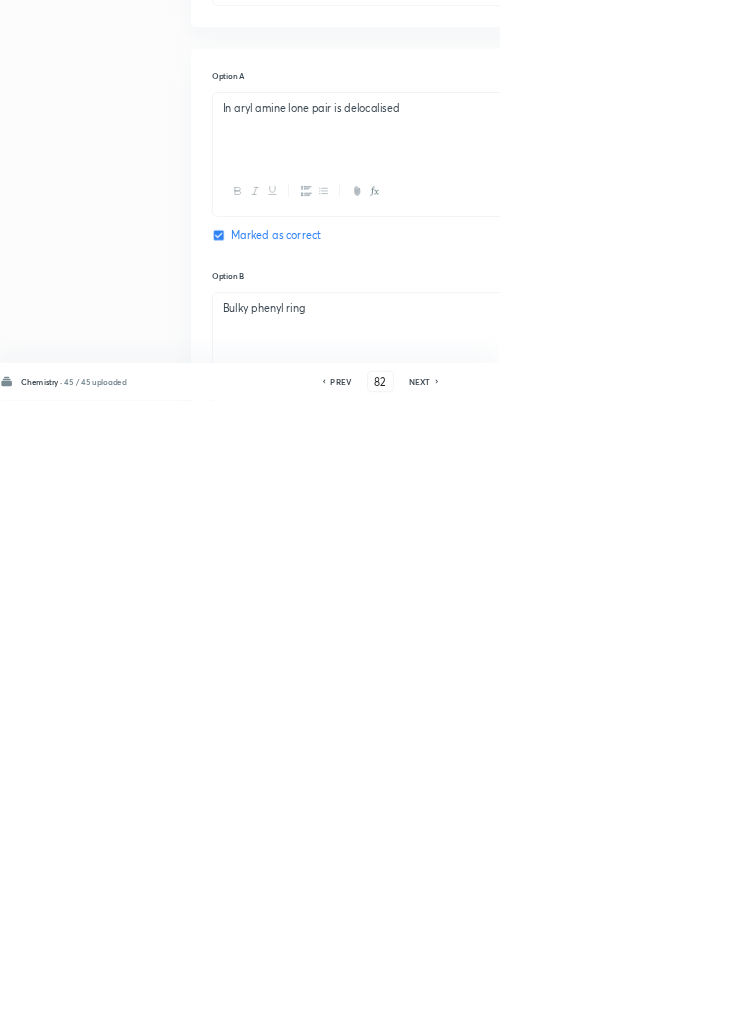 click on "In alkyl amine lone pair hundred by alkyl gruop" at bounding box center [640, 1199] 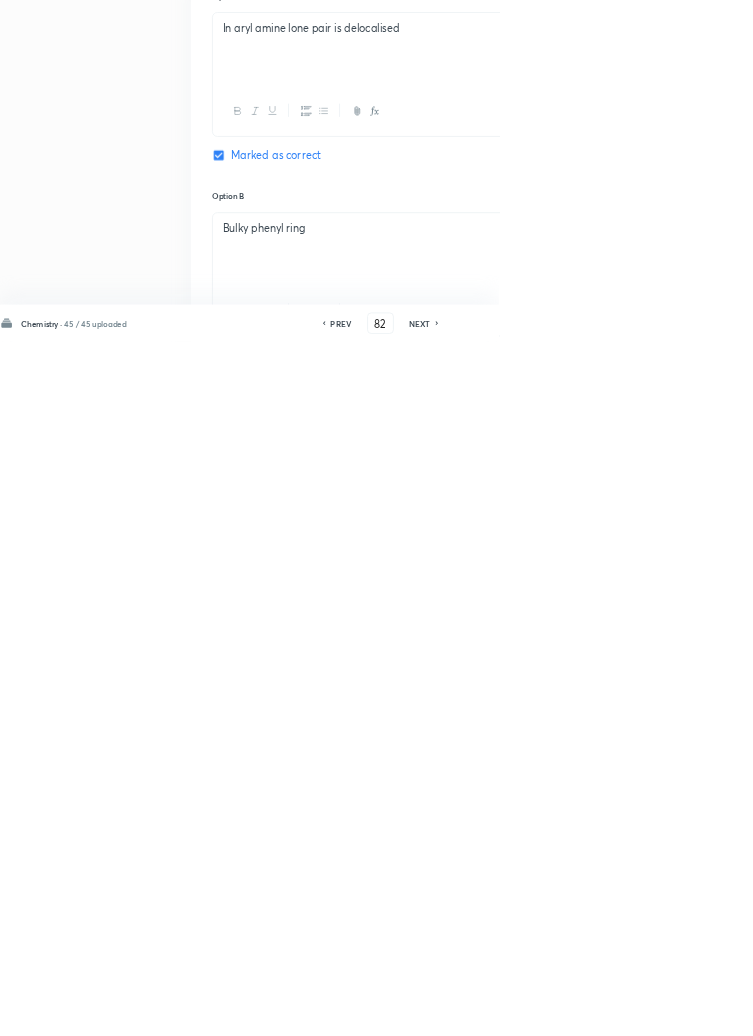 scroll, scrollTop: 475, scrollLeft: 0, axis: vertical 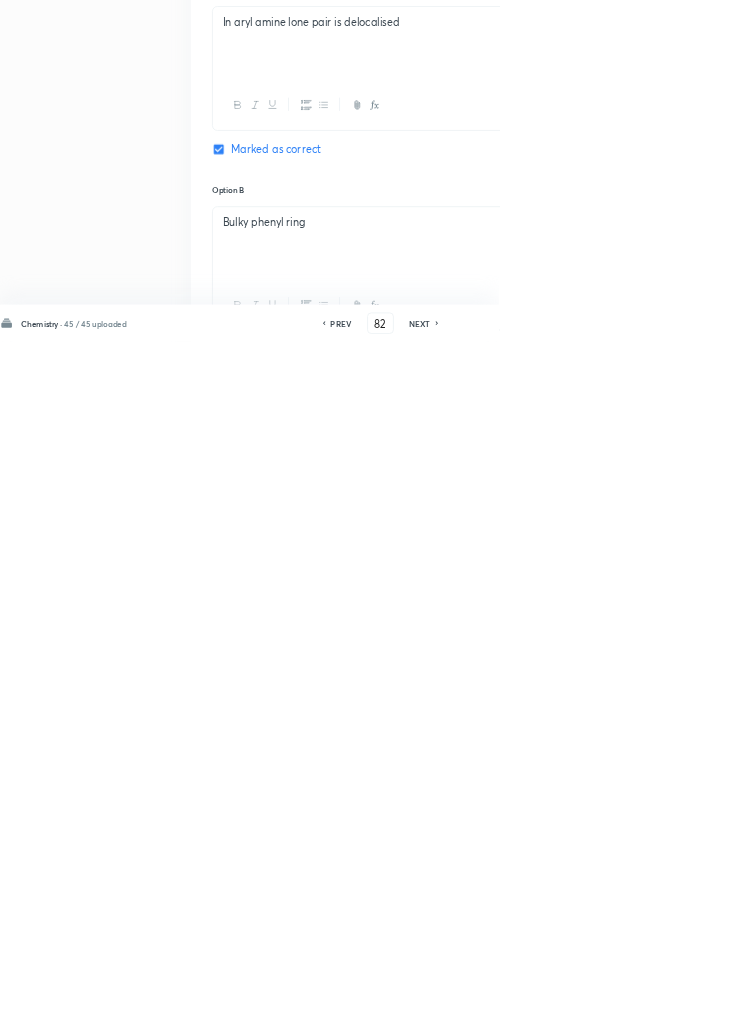 click on "Boat" at bounding box center [640, 1492] 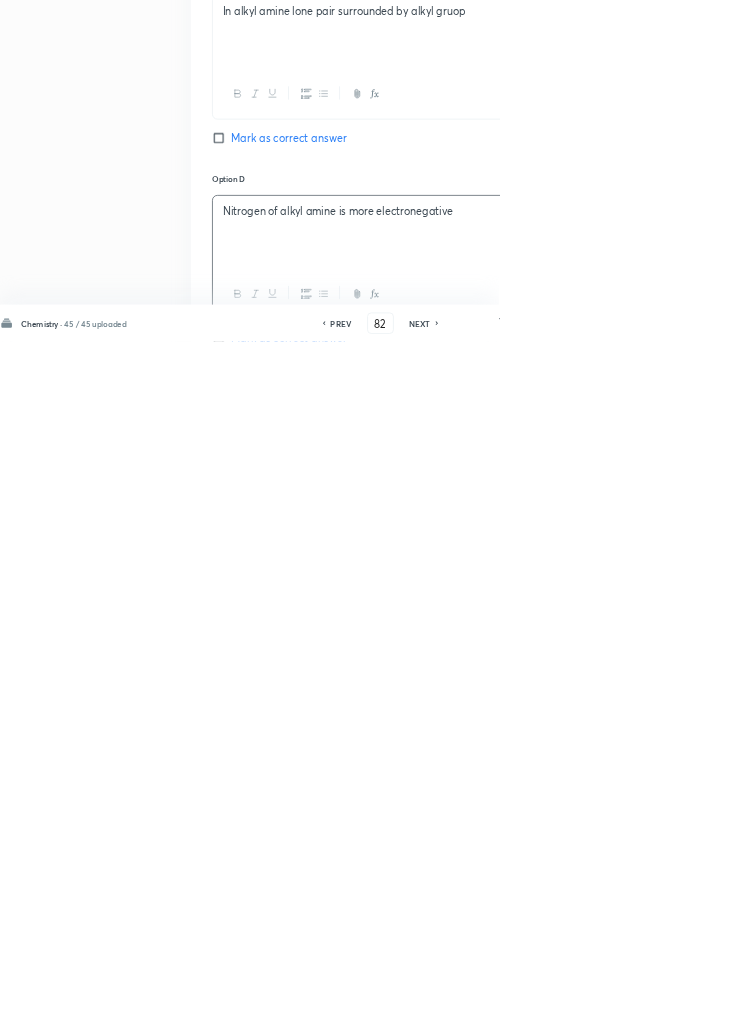 scroll, scrollTop: 1098, scrollLeft: 0, axis: vertical 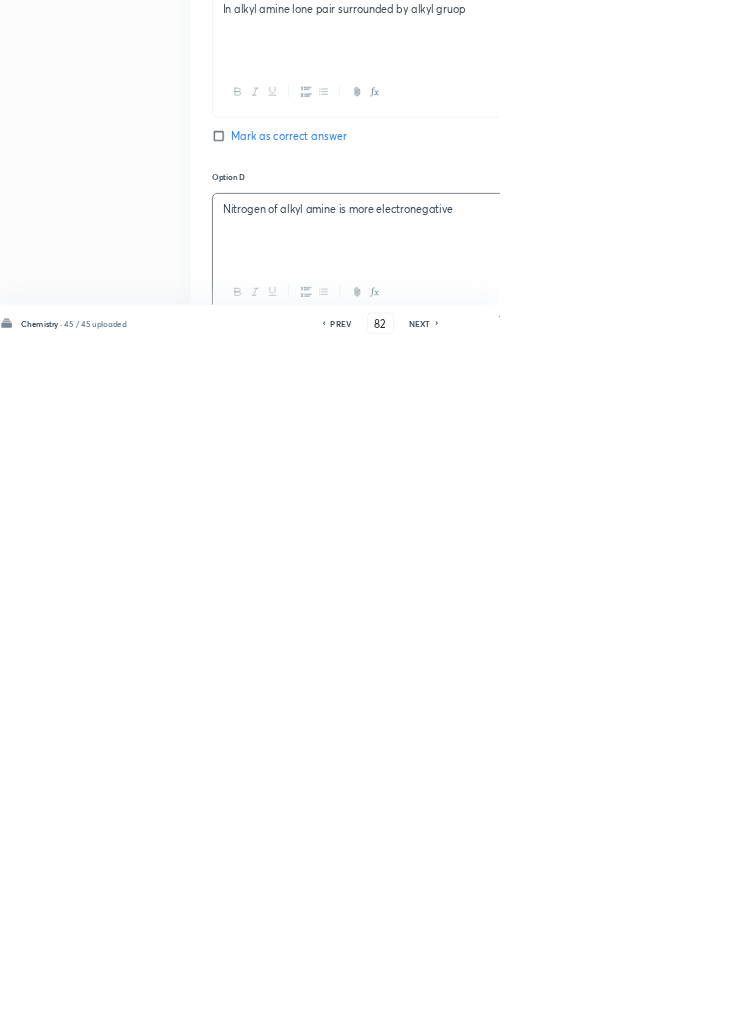 click on "Twist boat is chiral because it does not have a plane of symmetry." at bounding box center [640, 1193] 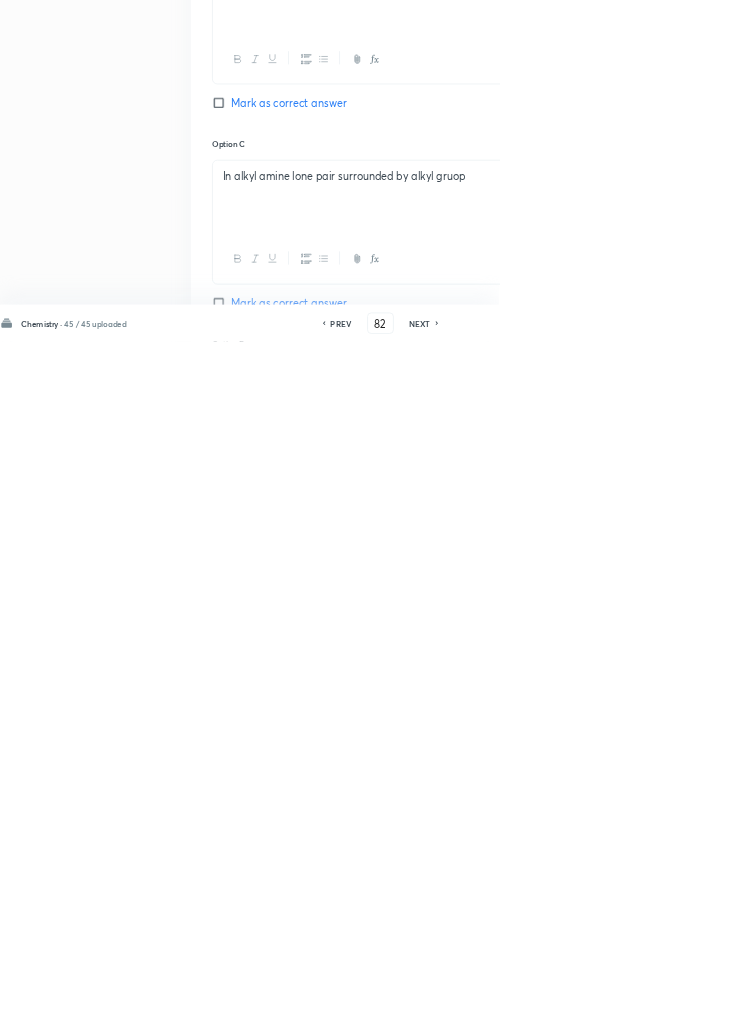 scroll, scrollTop: 1099, scrollLeft: 0, axis: vertical 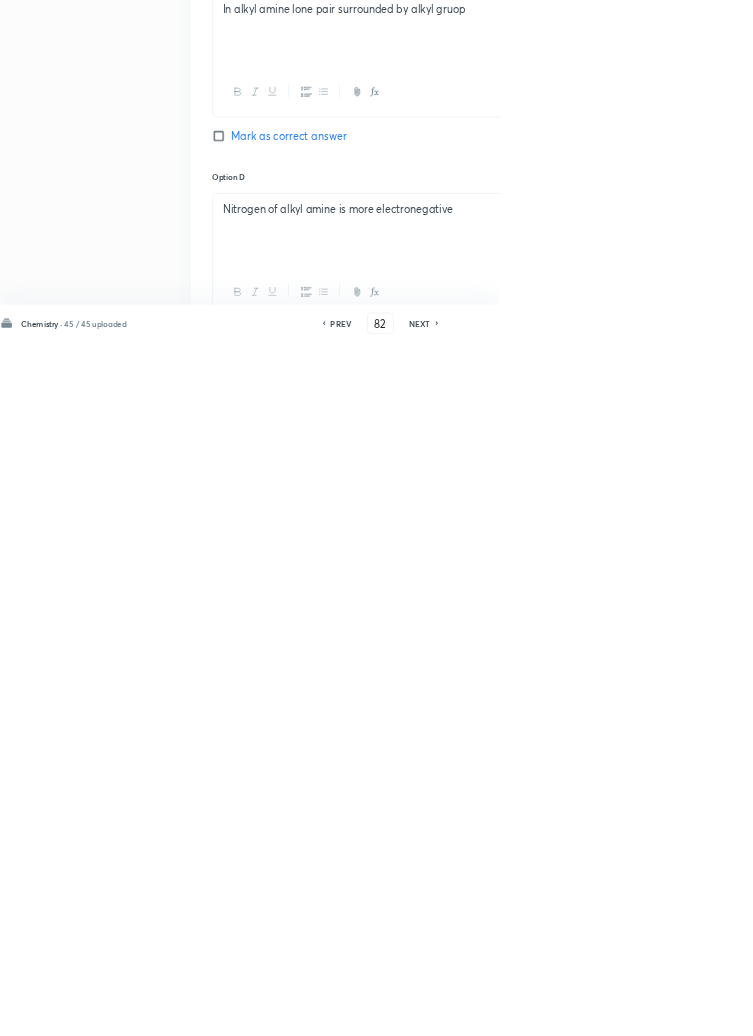 click on "Save" at bounding box center [1096, 1006] 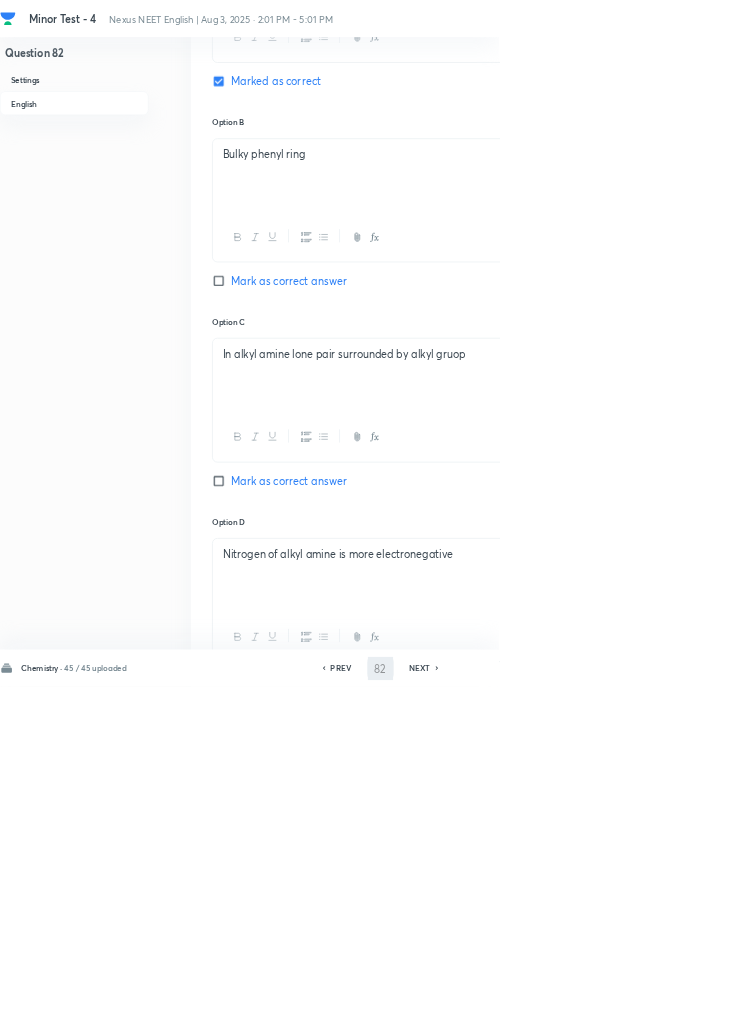 type on "83" 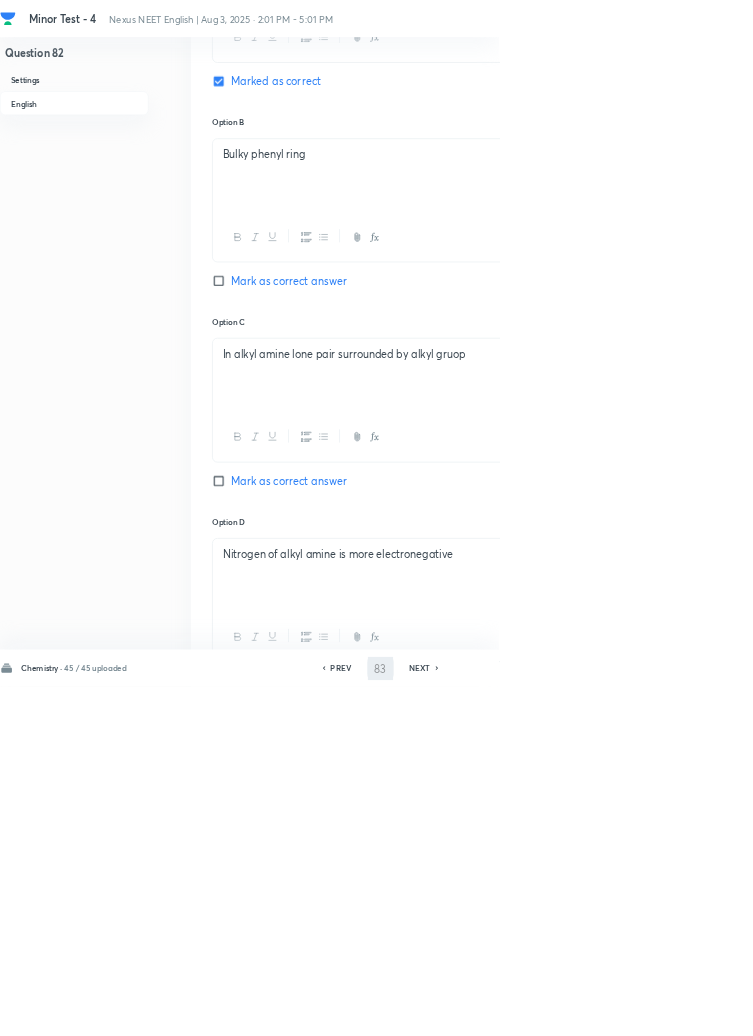 checkbox on "false" 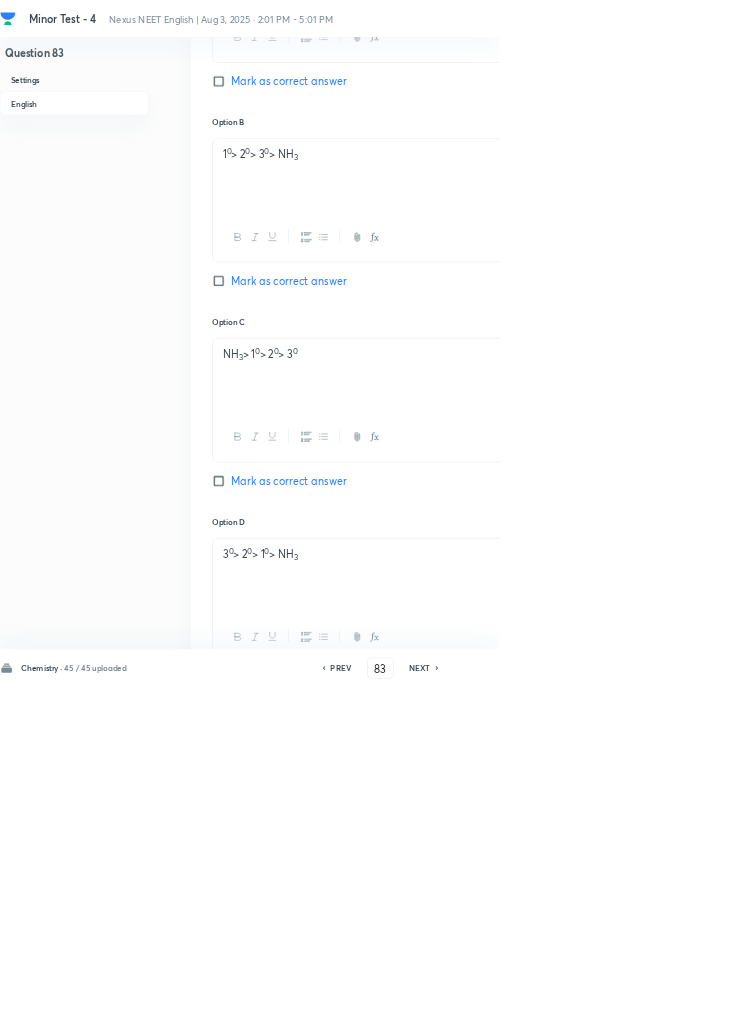 checkbox on "true" 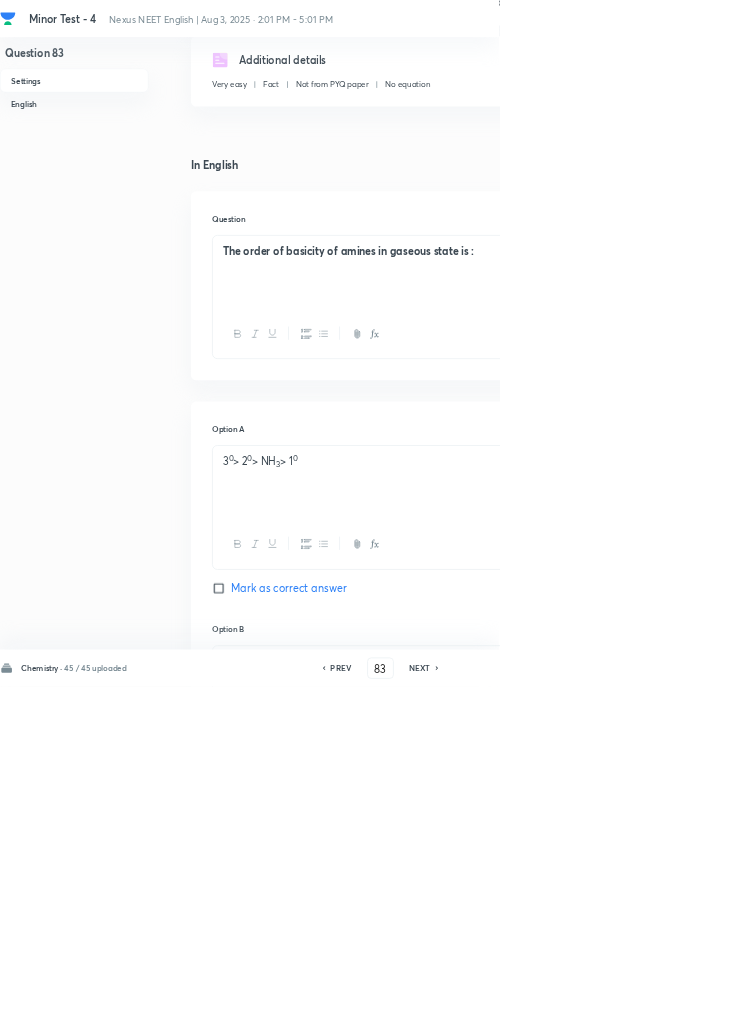scroll, scrollTop: 334, scrollLeft: 0, axis: vertical 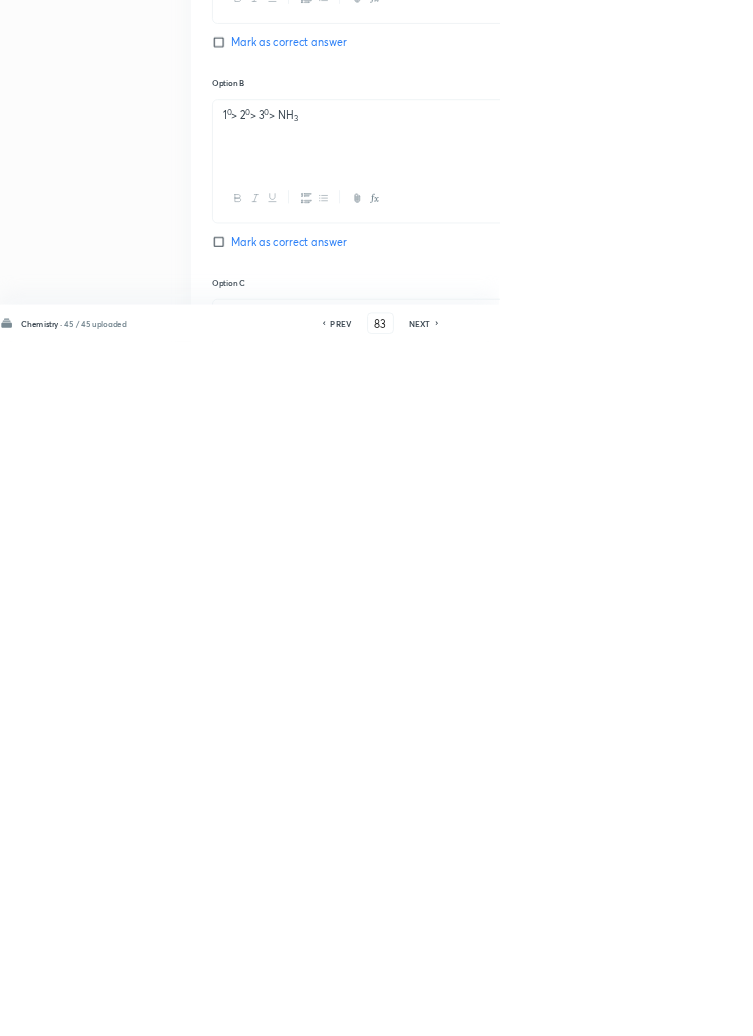 click on "PREV" at bounding box center [514, 1008] 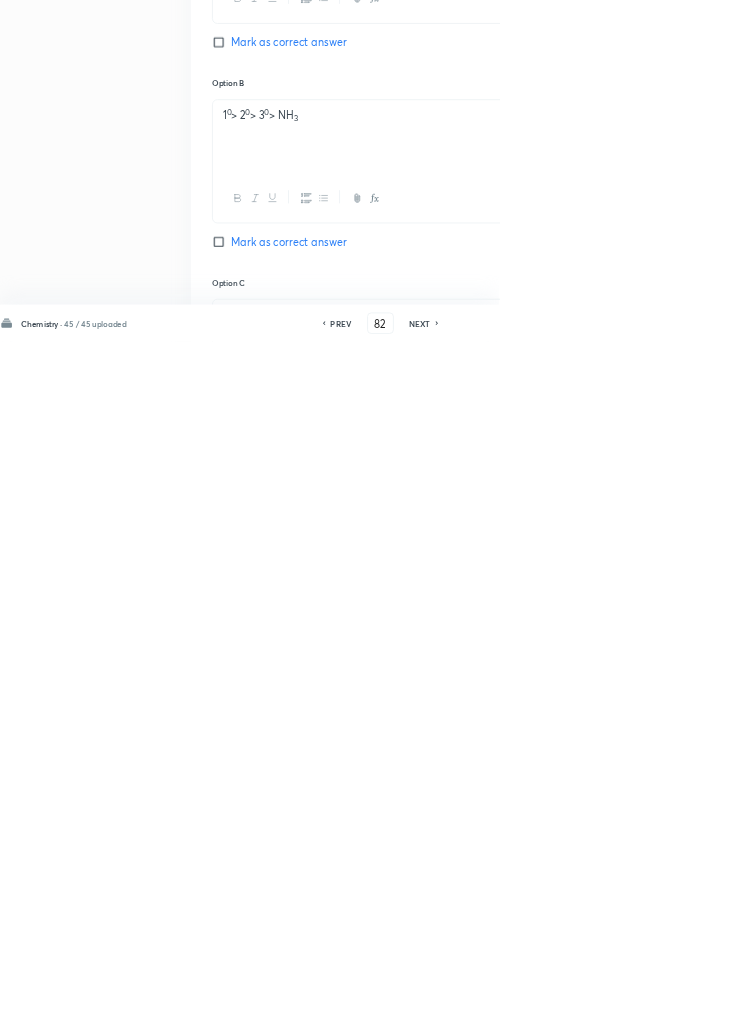 checkbox on "false" 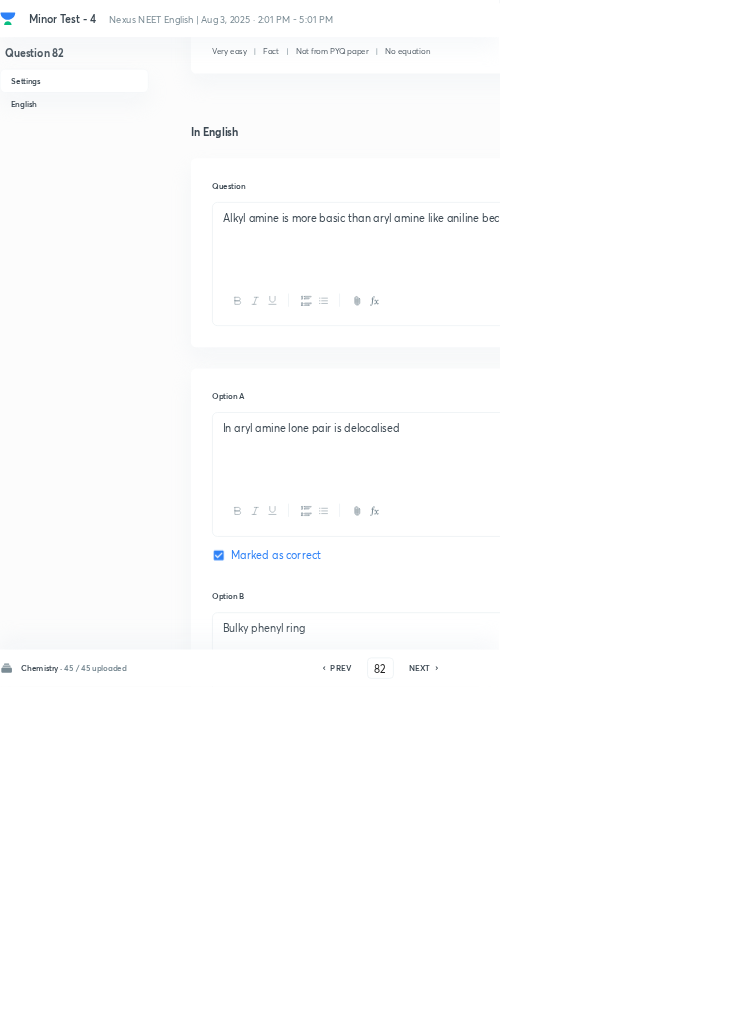scroll, scrollTop: 380, scrollLeft: 0, axis: vertical 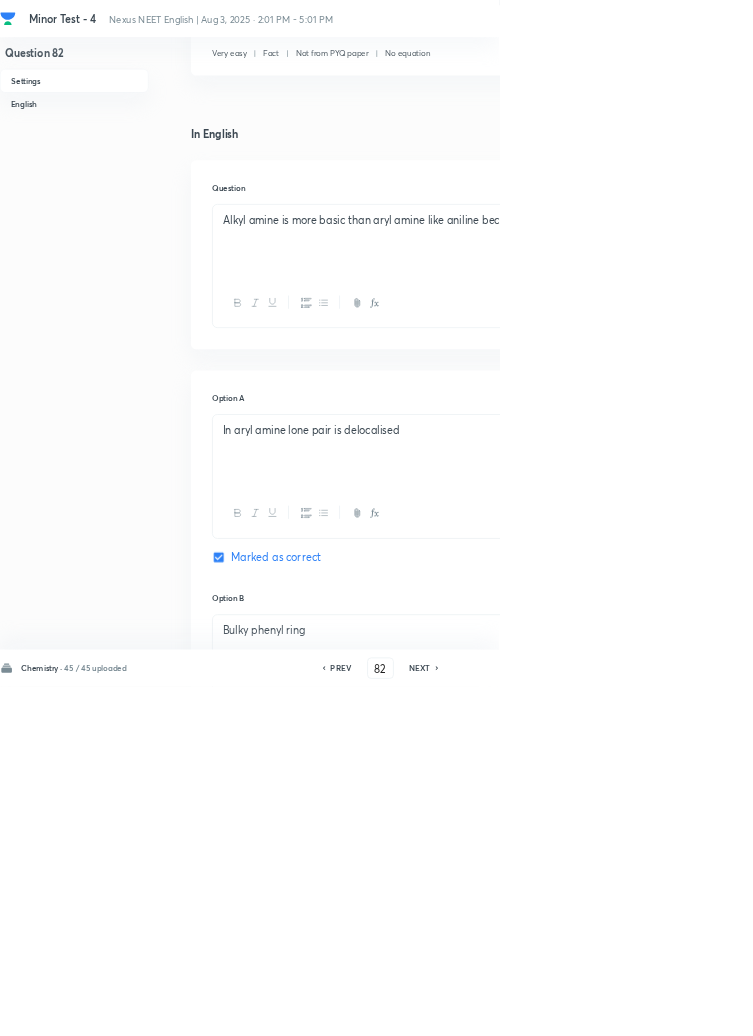 click on "Alkyl amine is more basic than aryl amine like aniline because" at bounding box center (640, 332) 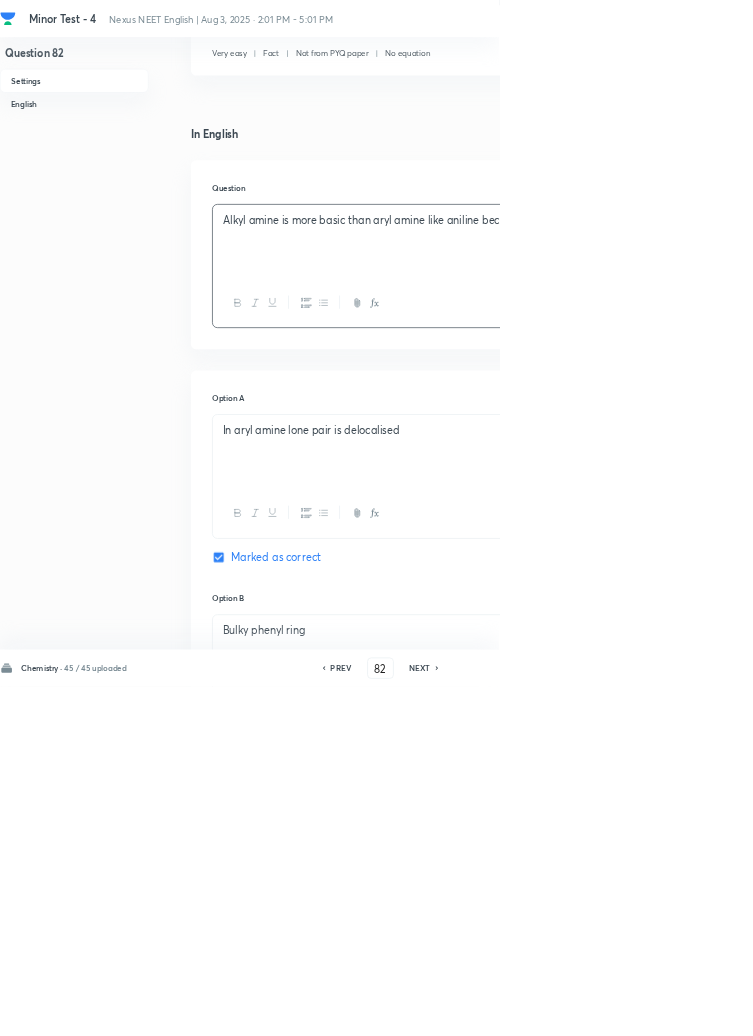 click on "Alkyl amine is more basic than aryl amine like aniline because" at bounding box center (640, 332) 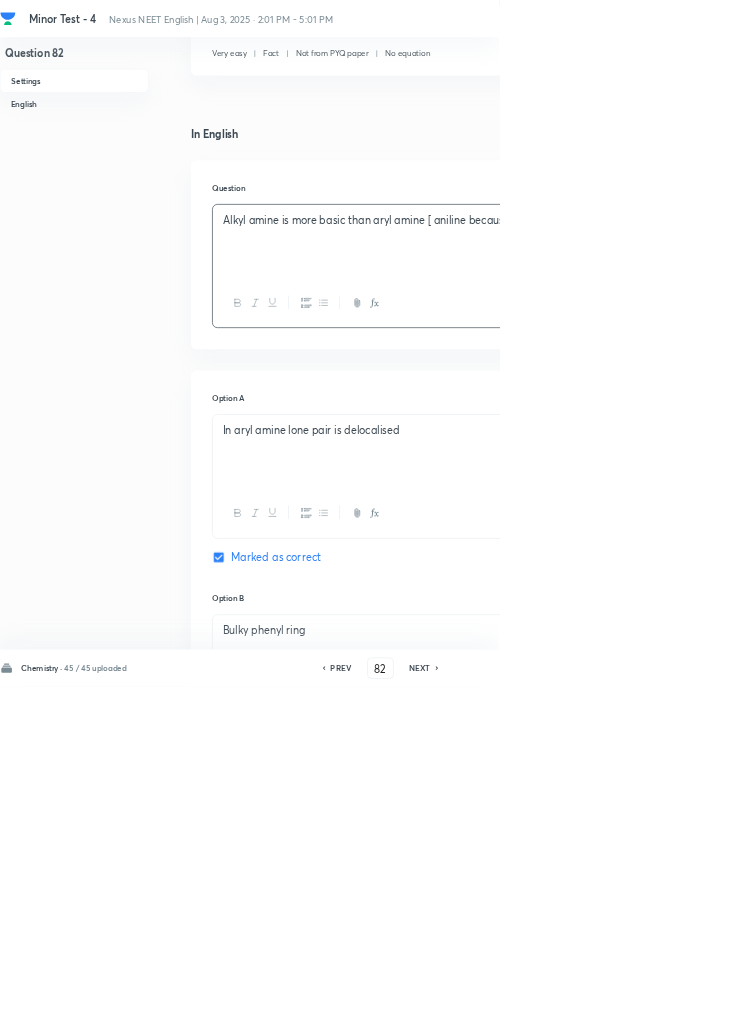click on "Alkyl amine is more basic than aryl amine [ aniline because" at bounding box center [640, 365] 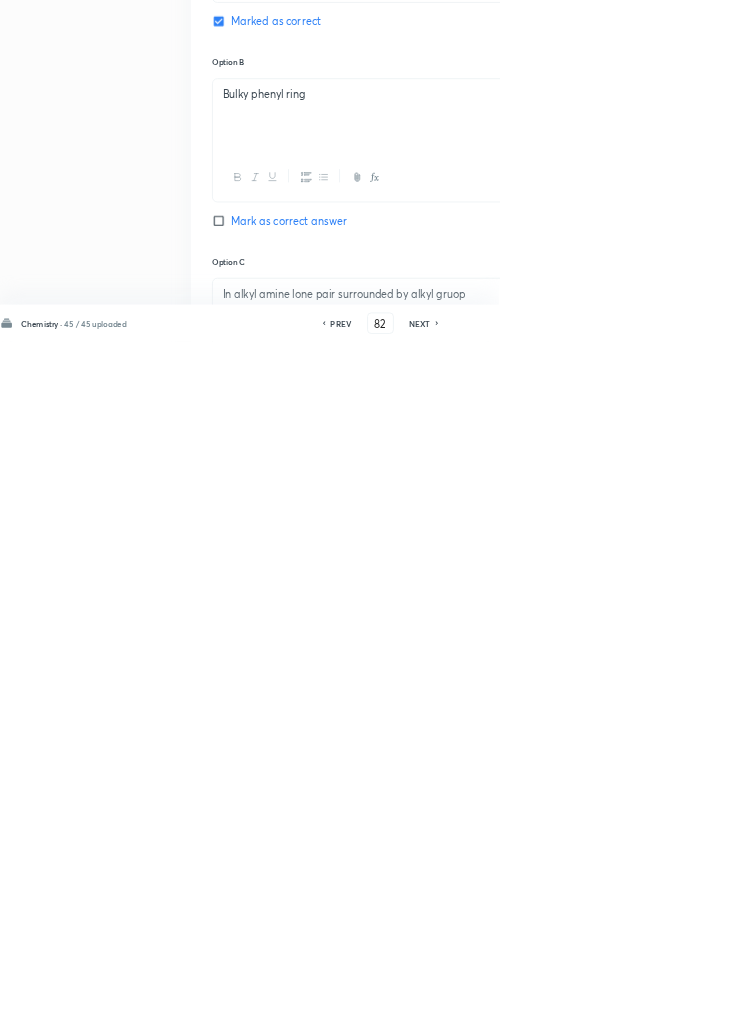 scroll, scrollTop: 1099, scrollLeft: 0, axis: vertical 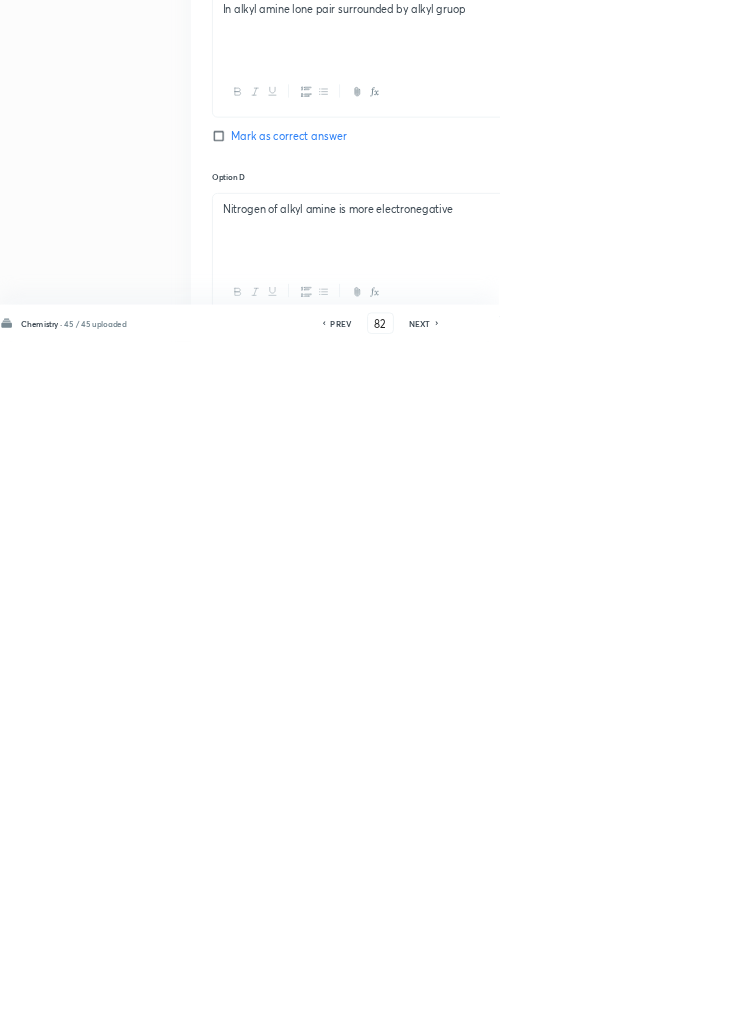 click on "Save" at bounding box center (1096, 1006) 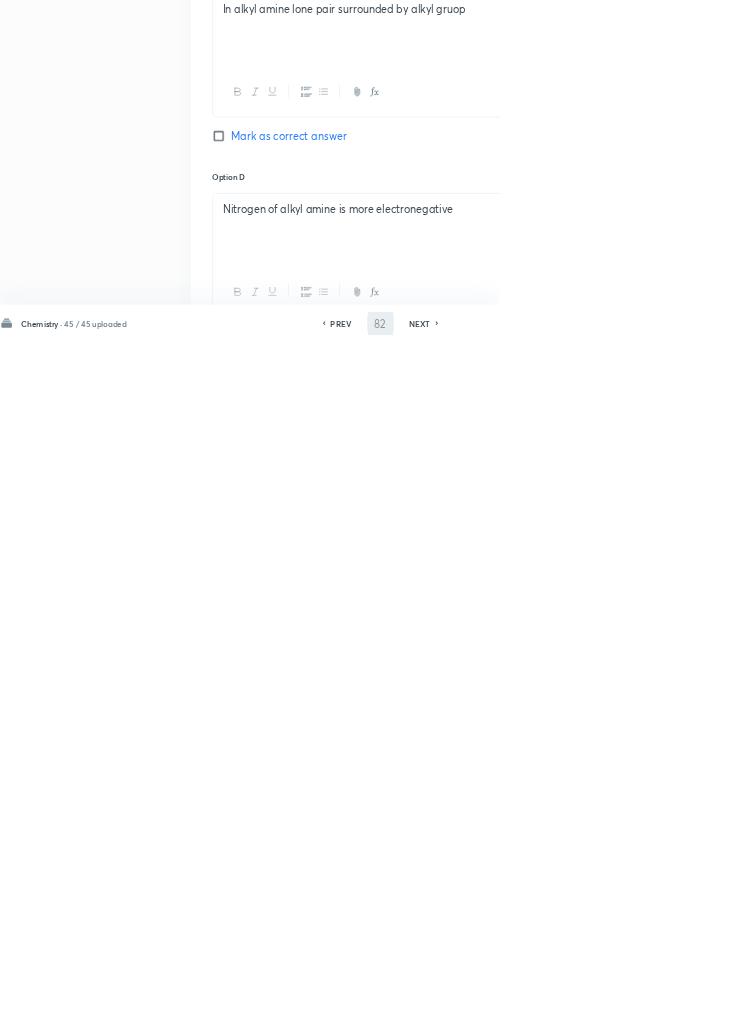 scroll, scrollTop: 1099, scrollLeft: 0, axis: vertical 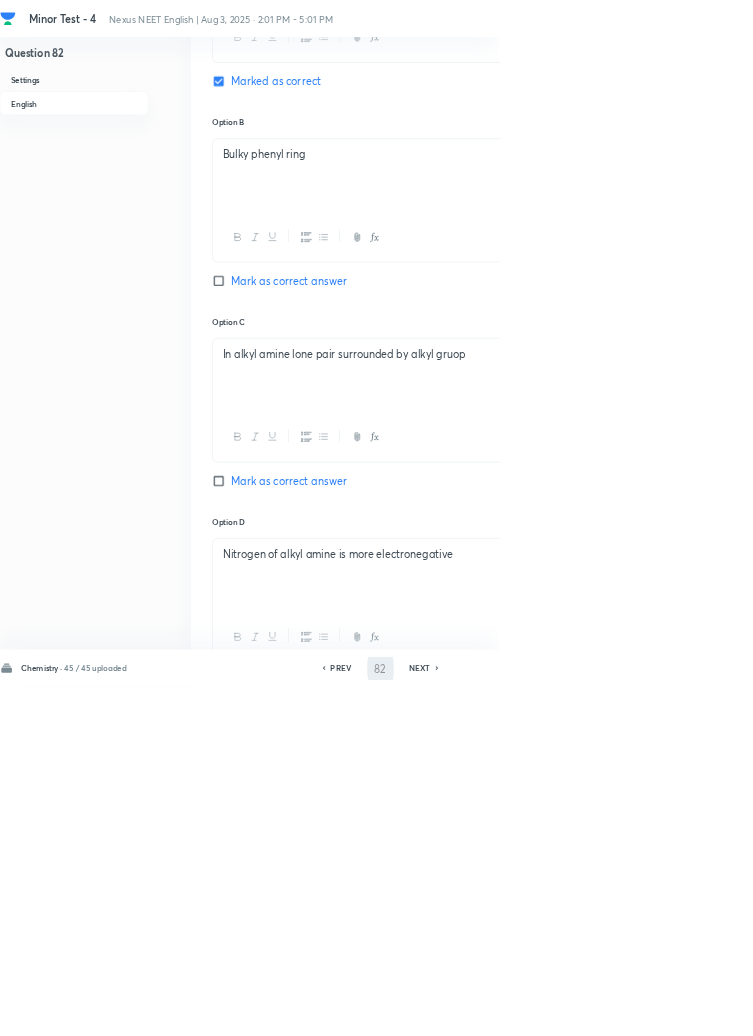 type on "83" 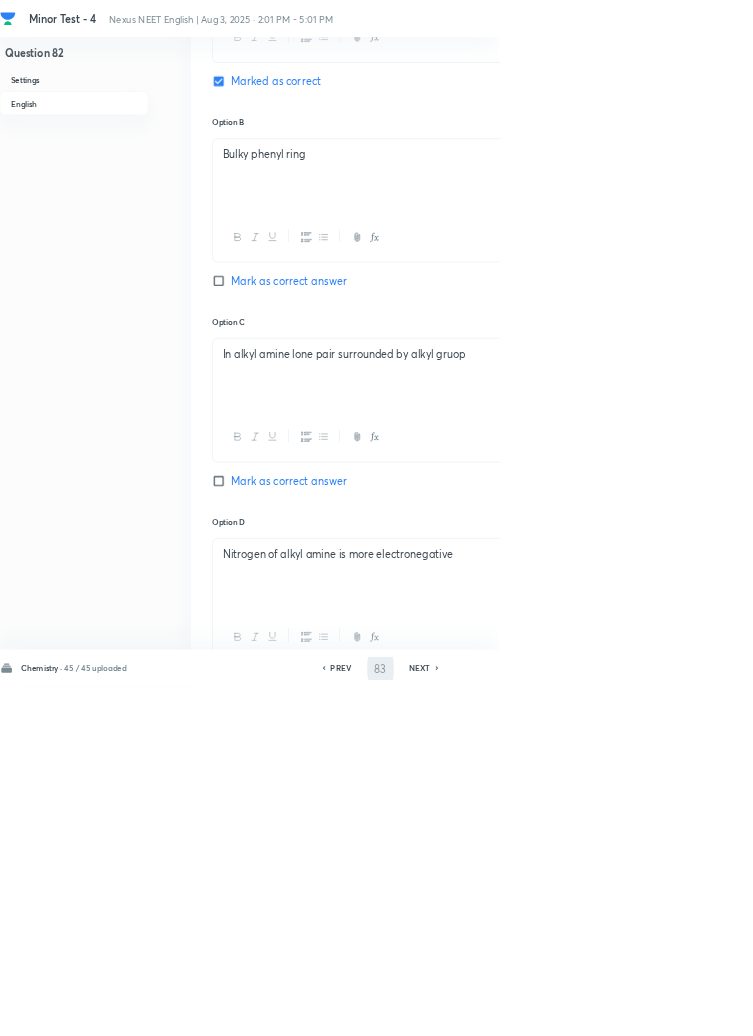checkbox on "false" 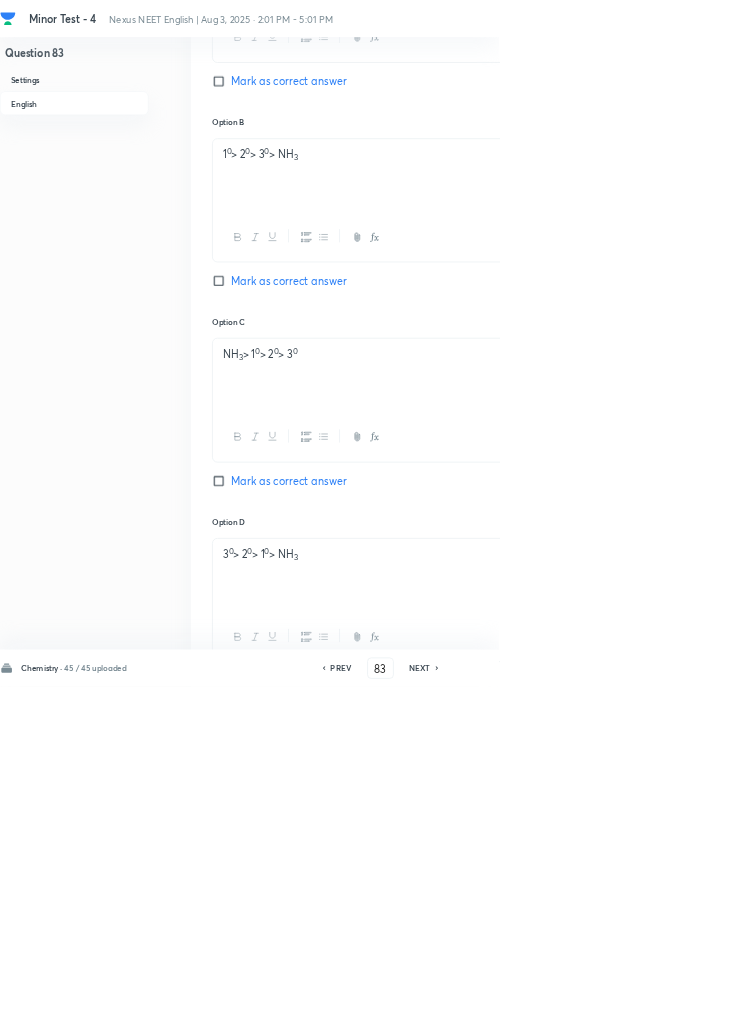 checkbox on "true" 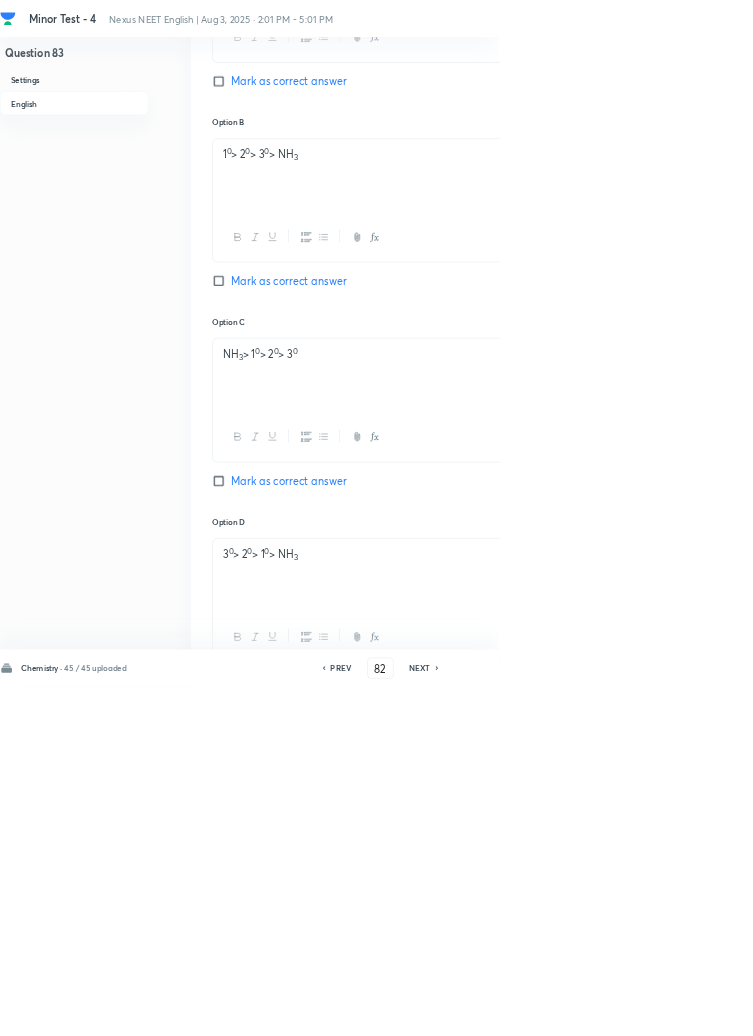 checkbox on "false" 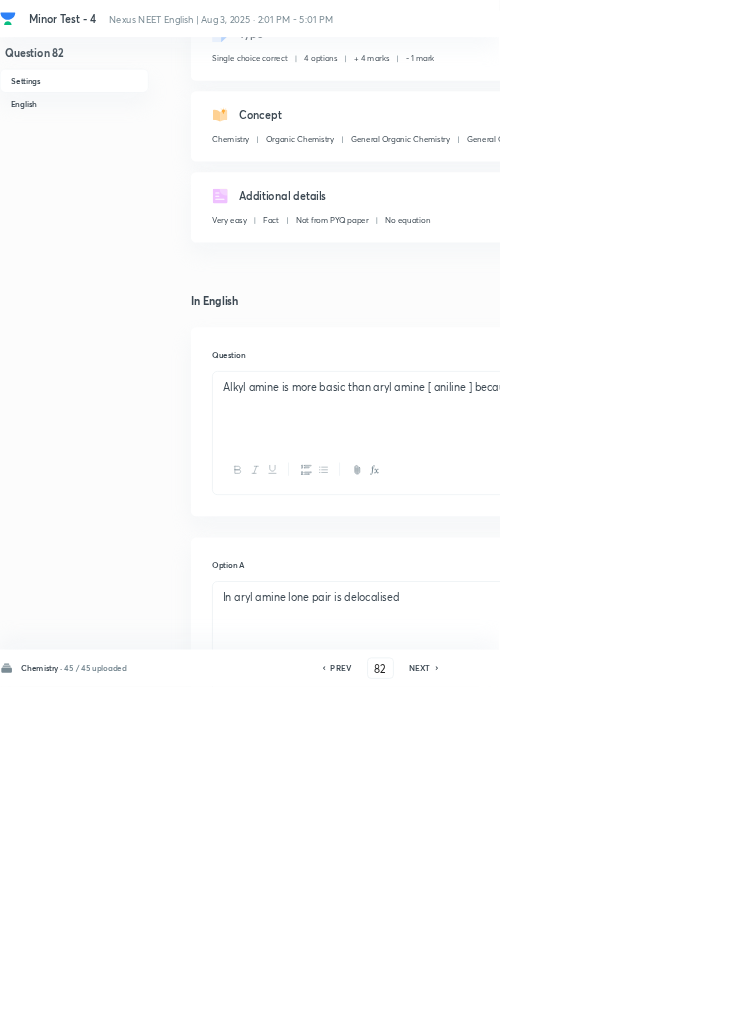 scroll, scrollTop: 134, scrollLeft: 0, axis: vertical 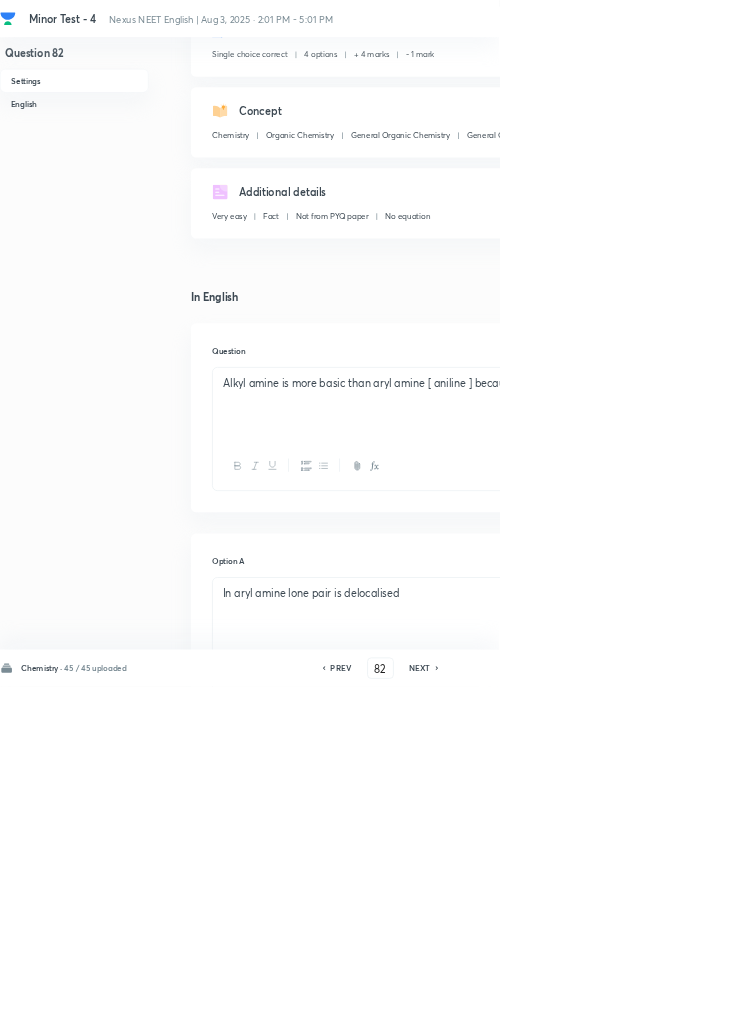 click on "In aryl amine lone pair is delocalised" at bounding box center (640, 895) 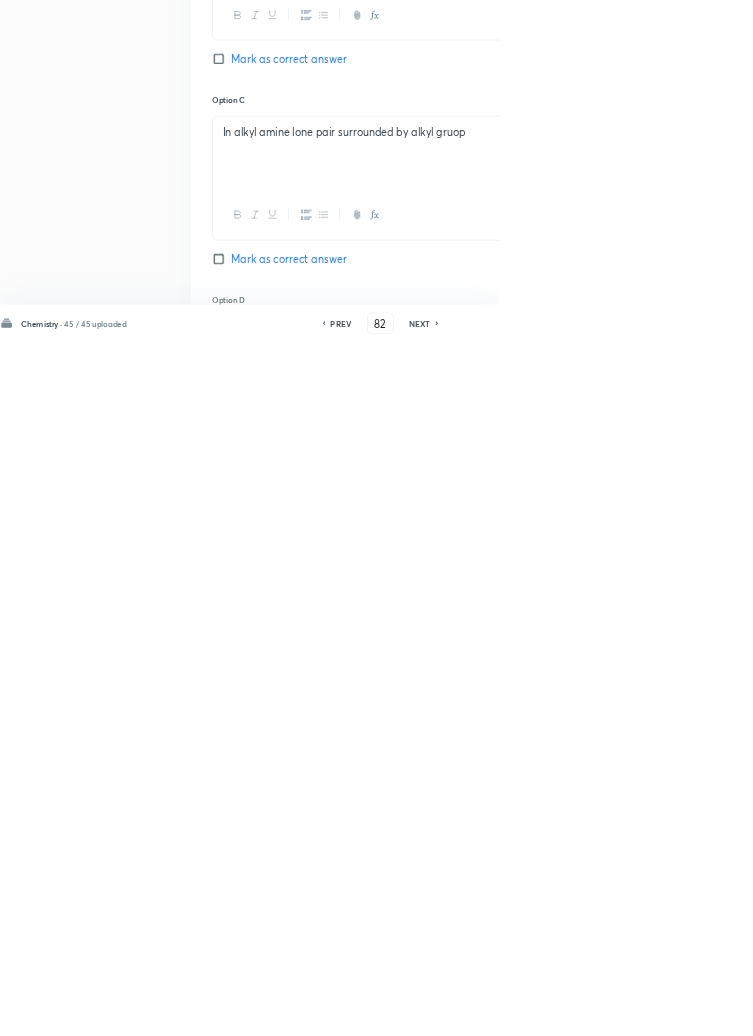 scroll, scrollTop: 1099, scrollLeft: 0, axis: vertical 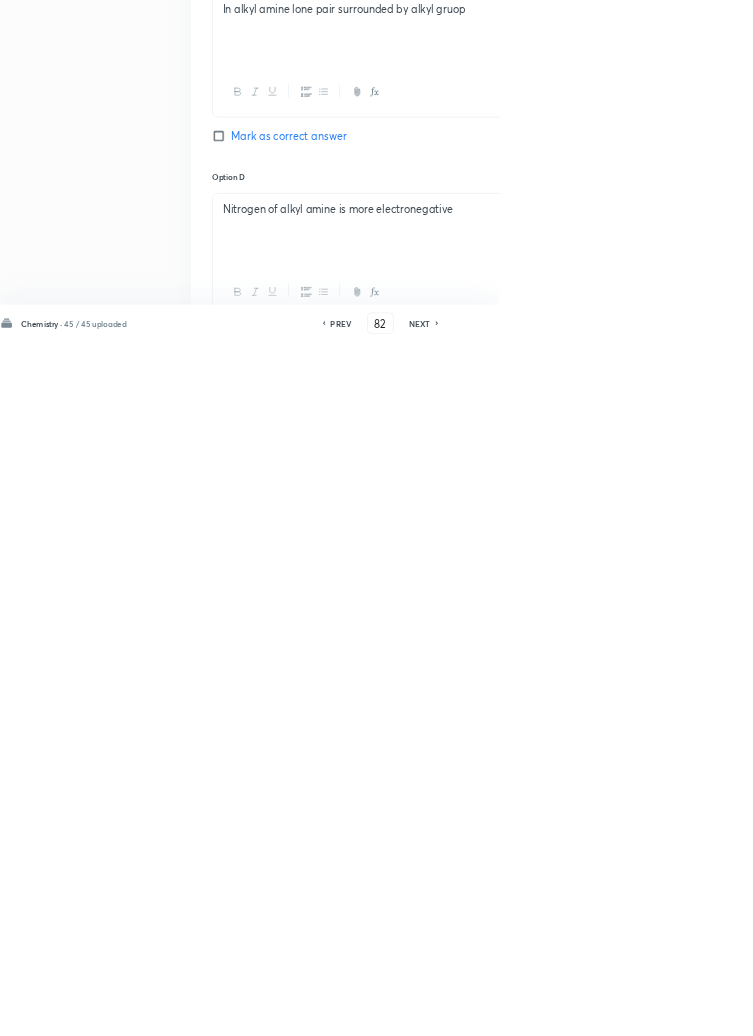 click on "Save" at bounding box center [1096, 1006] 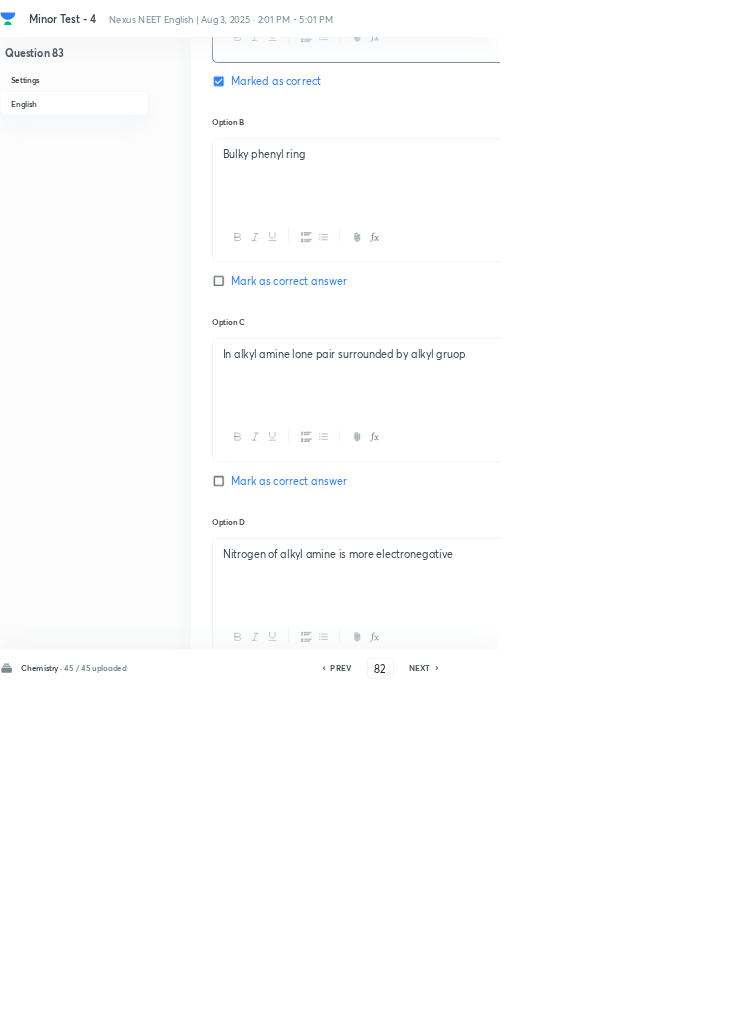 type on "83" 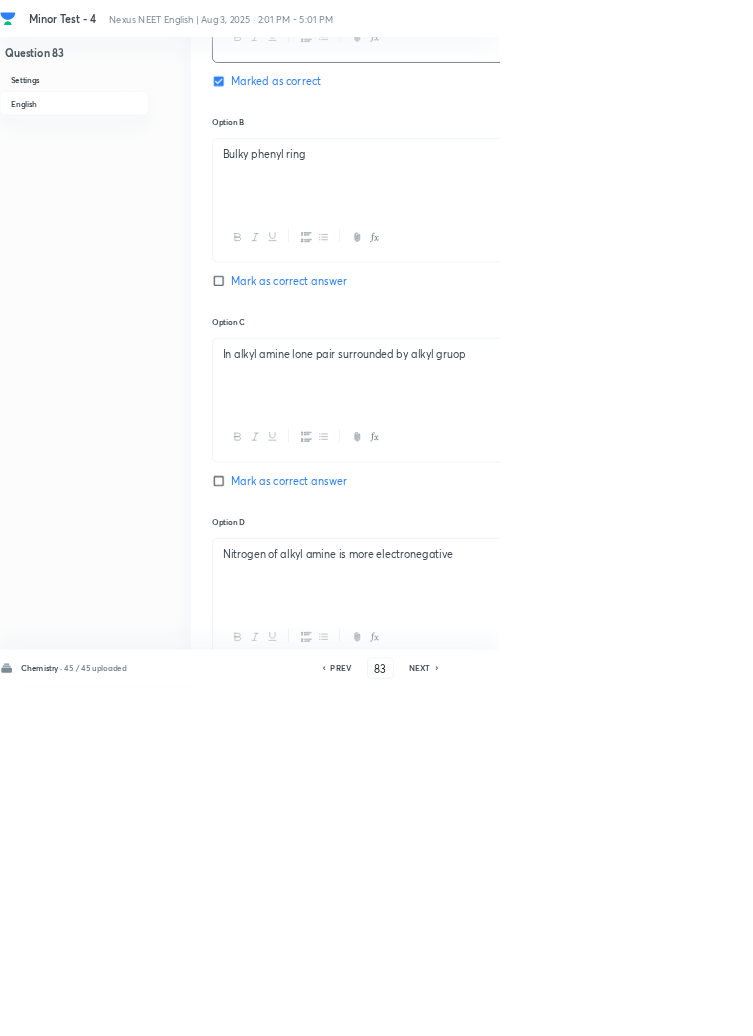 checkbox on "false" 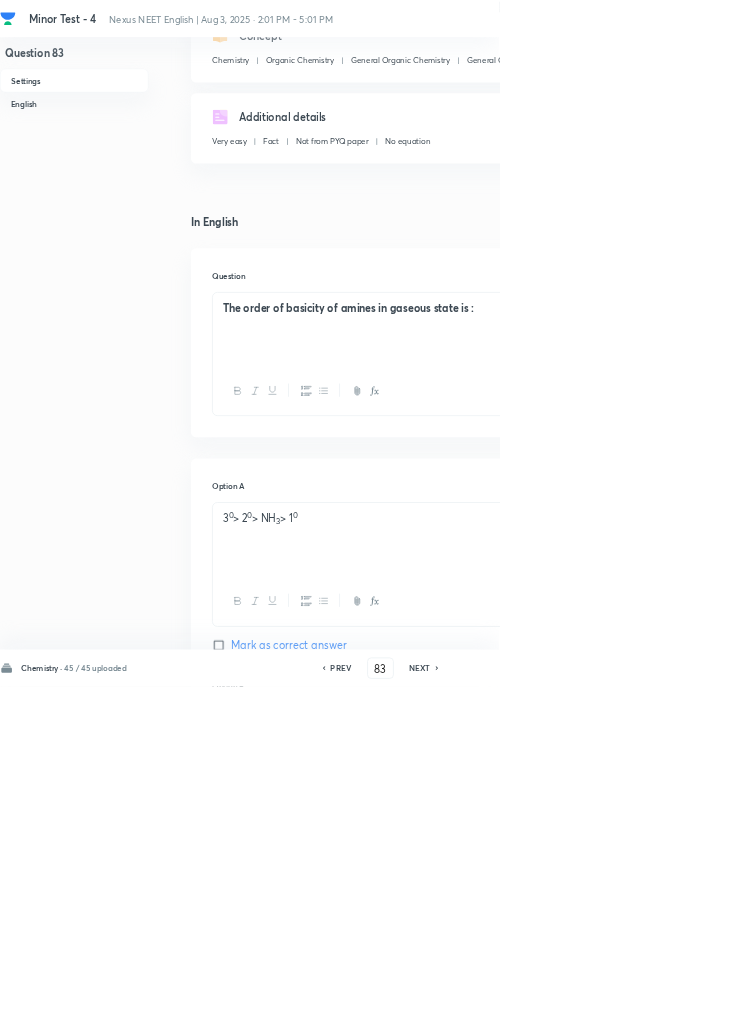 click on "PREV" at bounding box center [514, 1008] 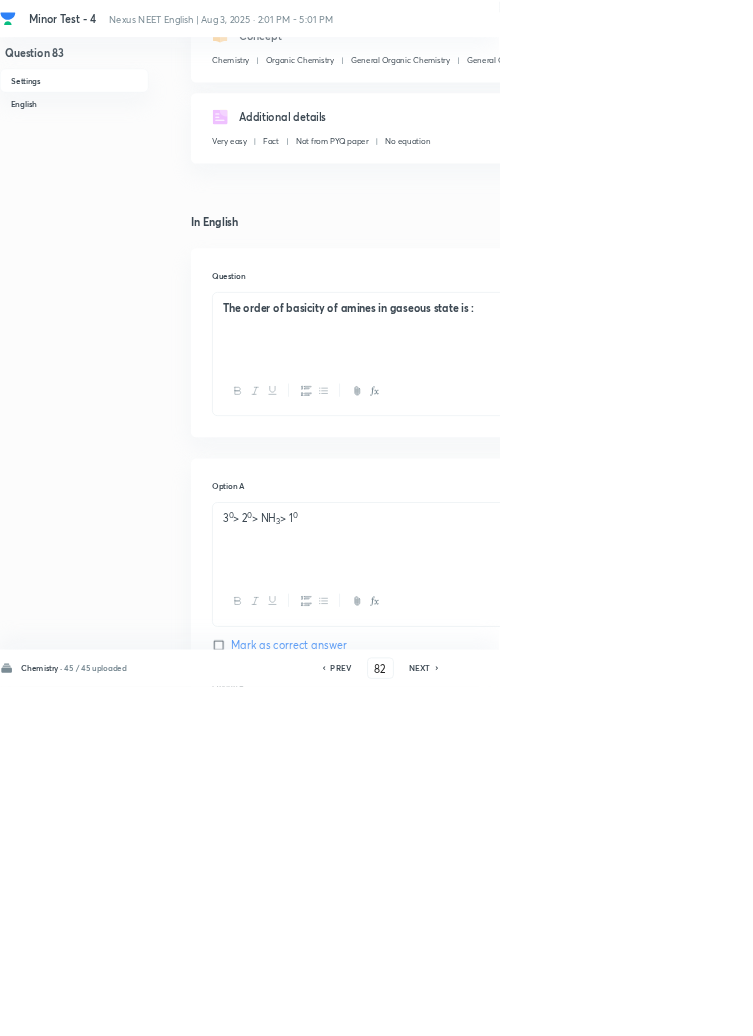 checkbox on "false" 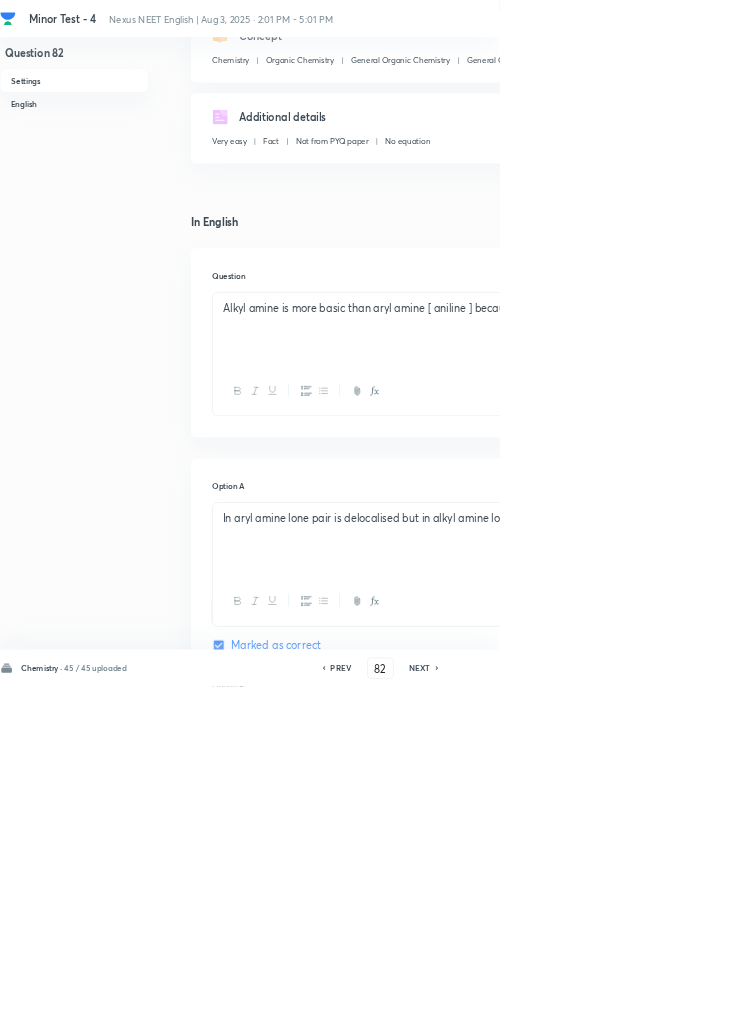 checkbox on "true" 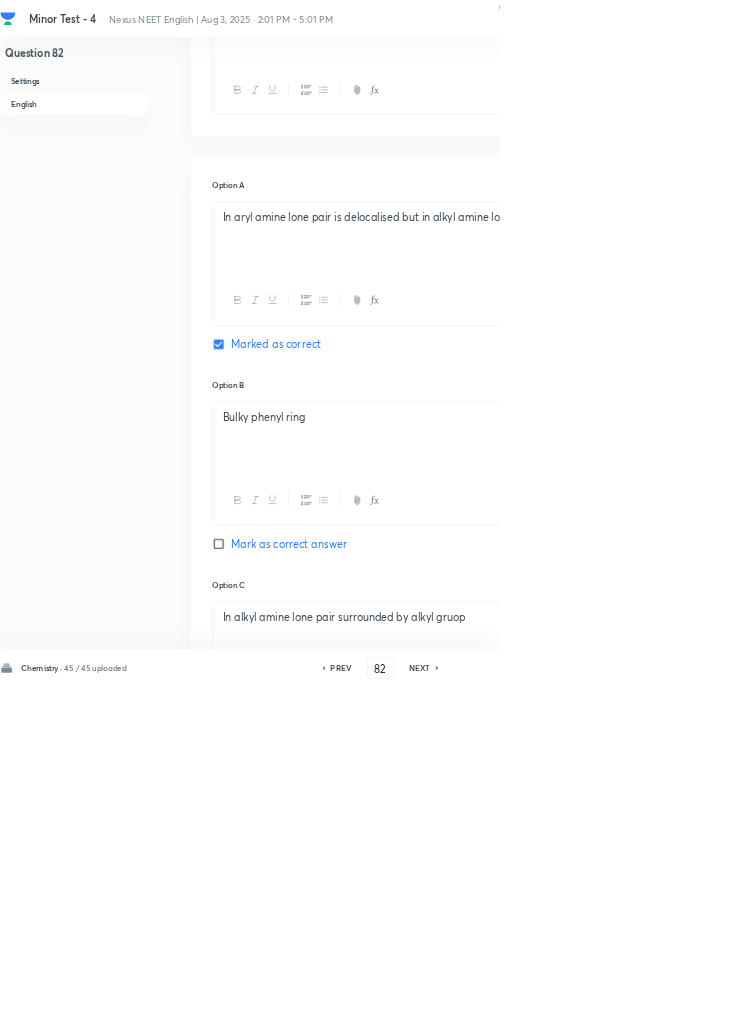 scroll, scrollTop: 954, scrollLeft: 0, axis: vertical 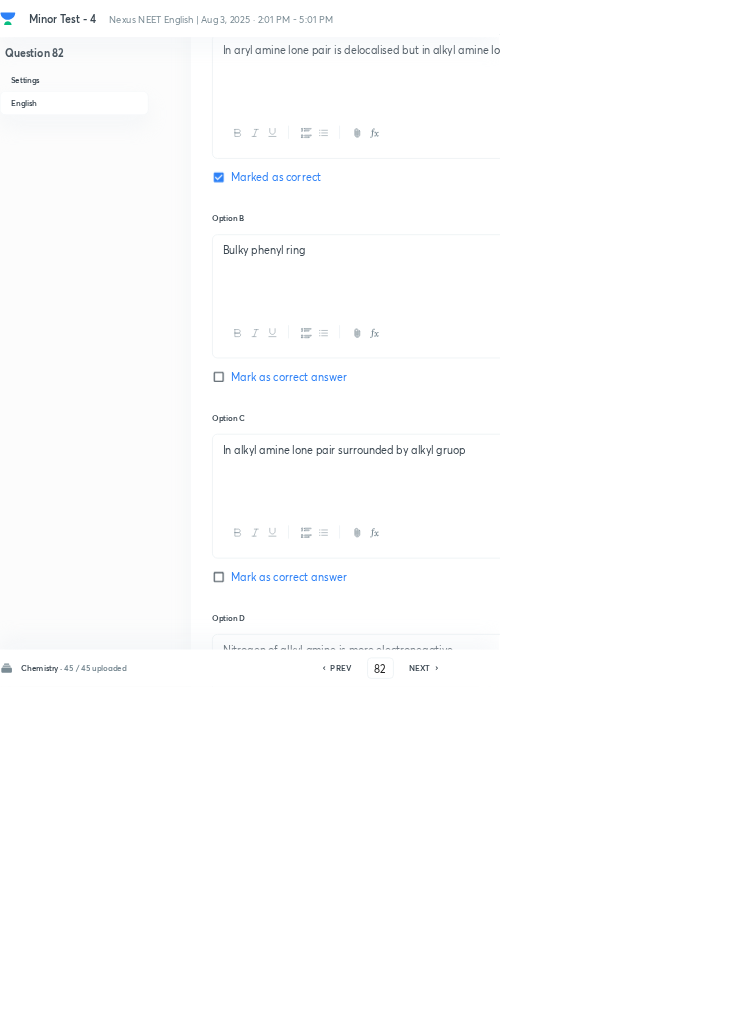 click on "Localised lone pair in alkyl" at bounding box center (640, 1337) 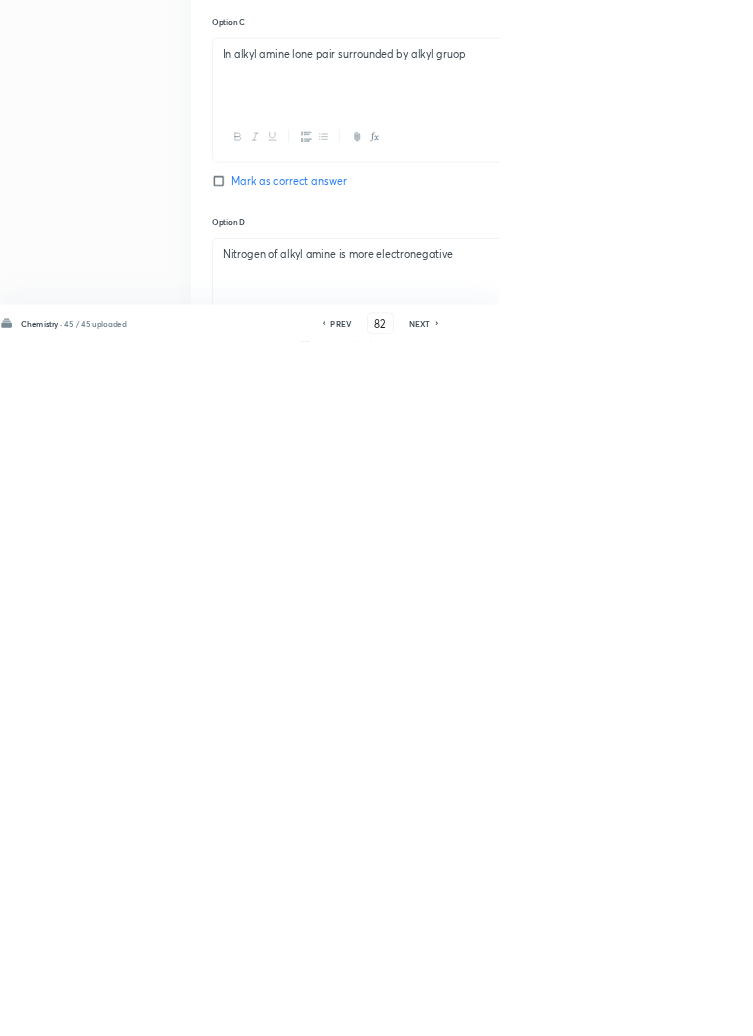 scroll, scrollTop: 1099, scrollLeft: 0, axis: vertical 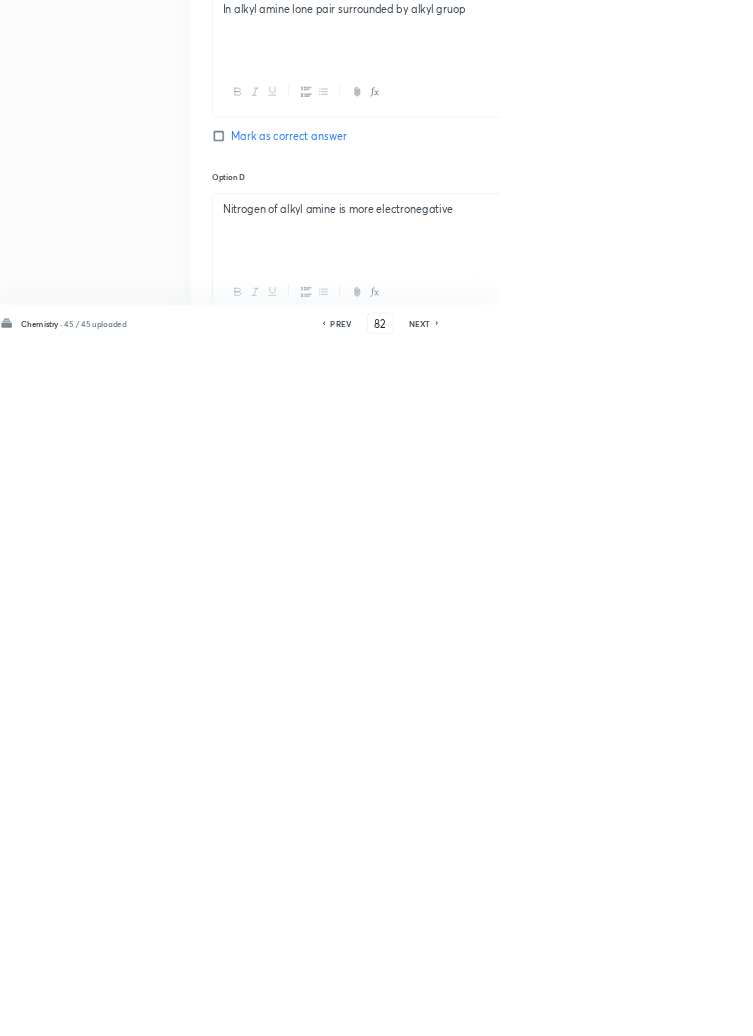 click on "Save" at bounding box center (1096, 1006) 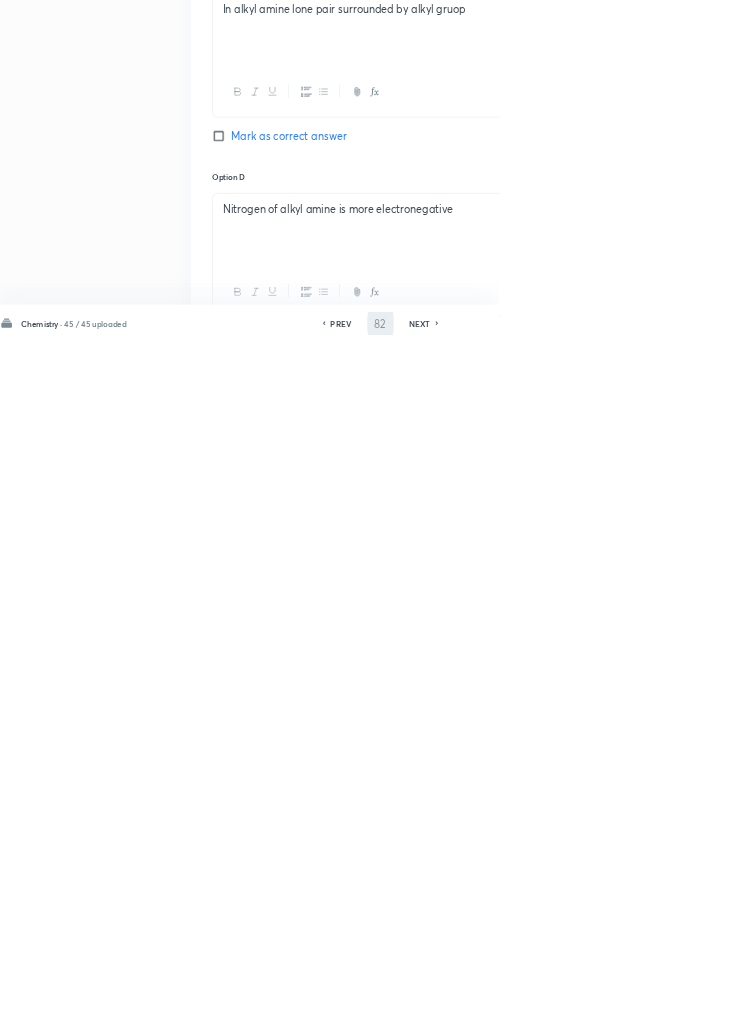 scroll, scrollTop: 1099, scrollLeft: 0, axis: vertical 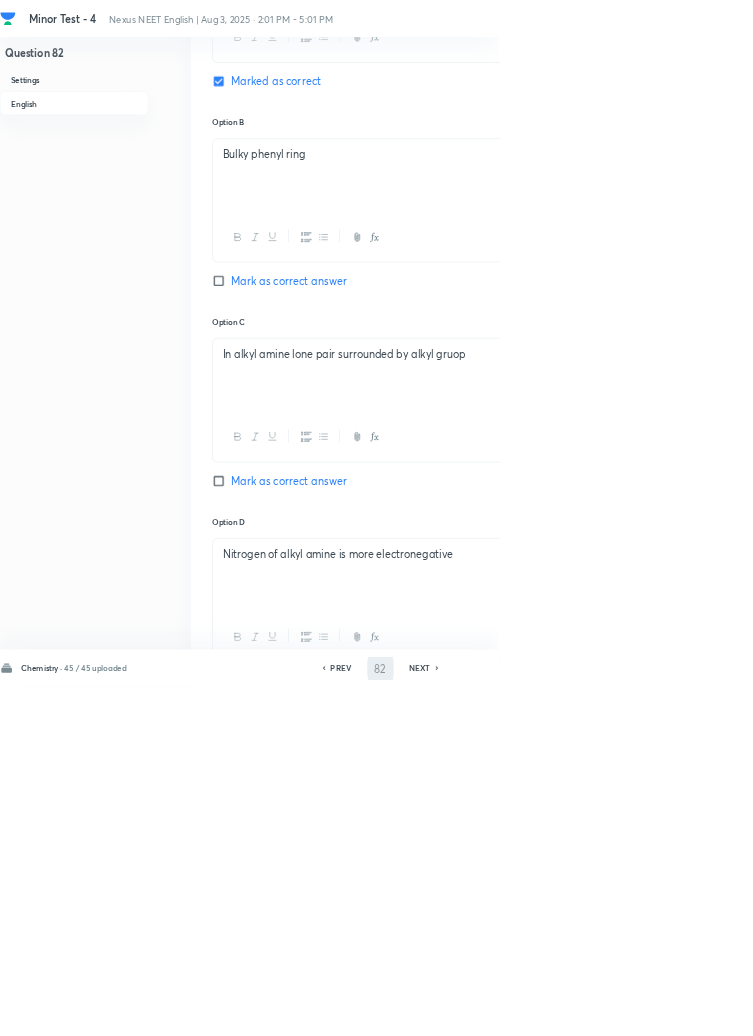 type on "83" 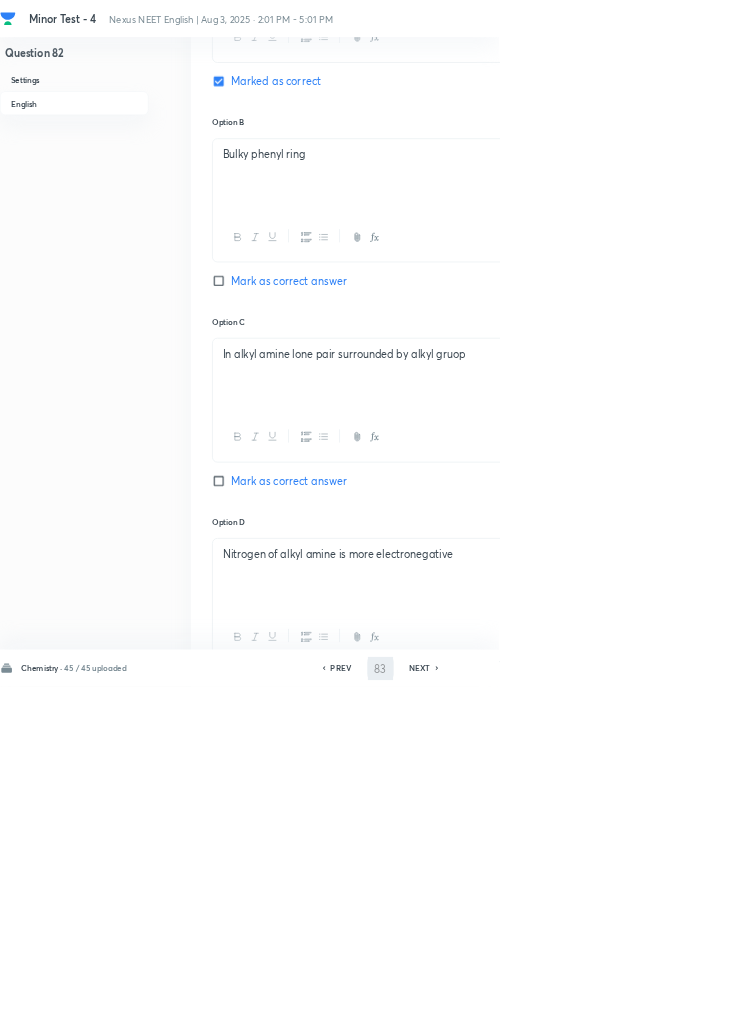checkbox on "false" 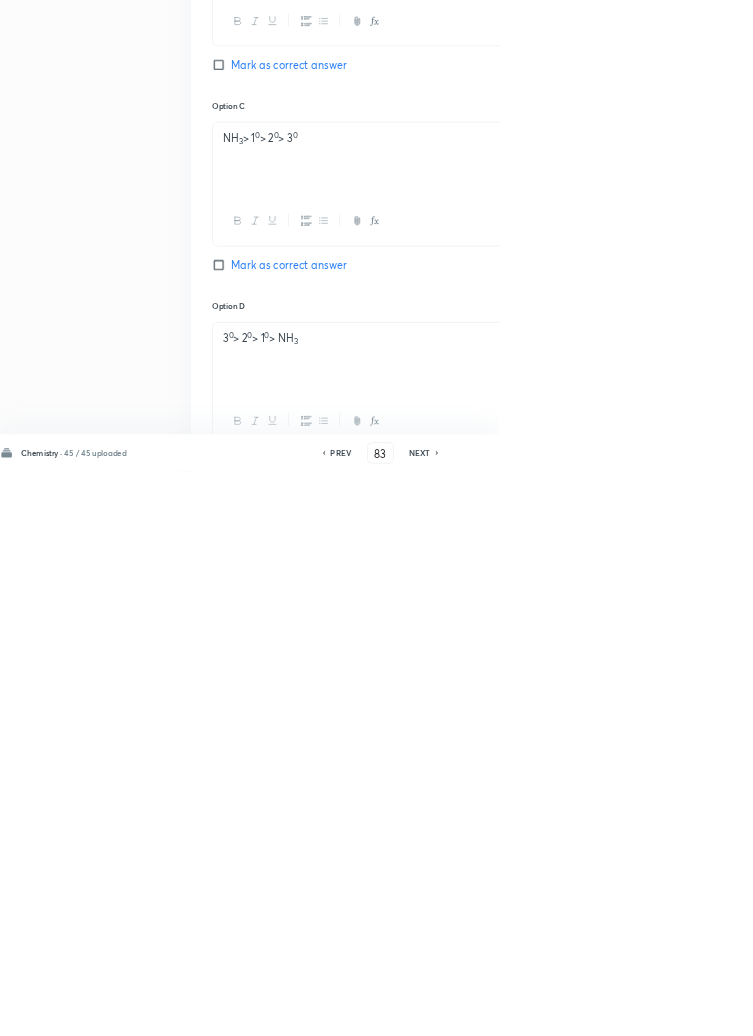 scroll, scrollTop: 1099, scrollLeft: 0, axis: vertical 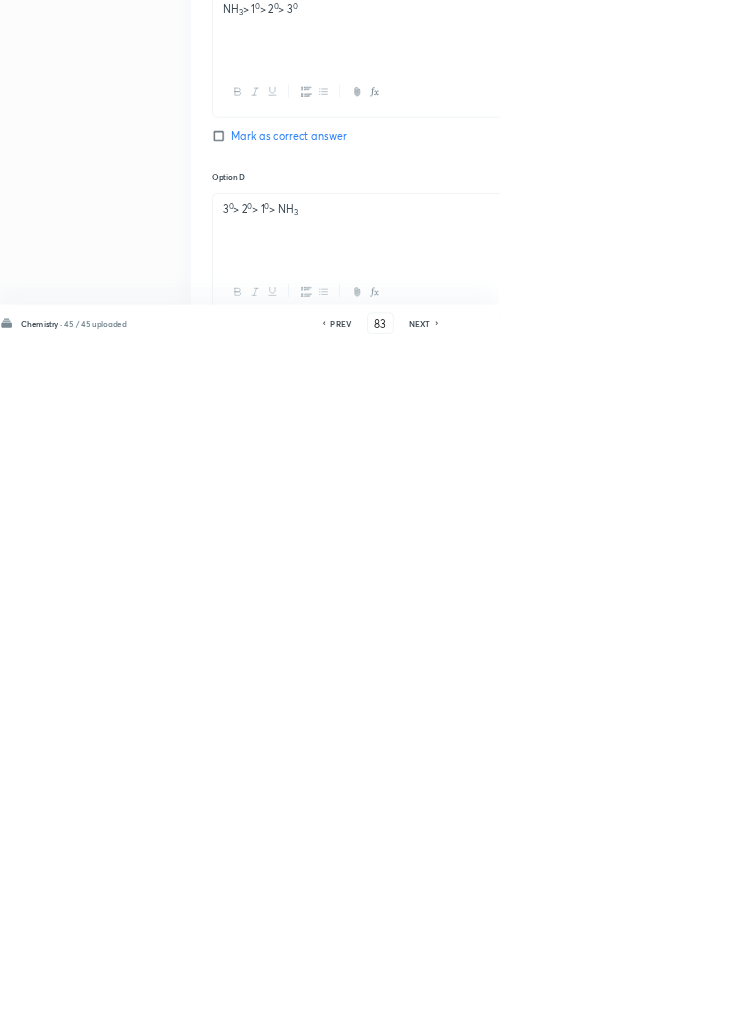 click on "PREV" at bounding box center (514, 1008) 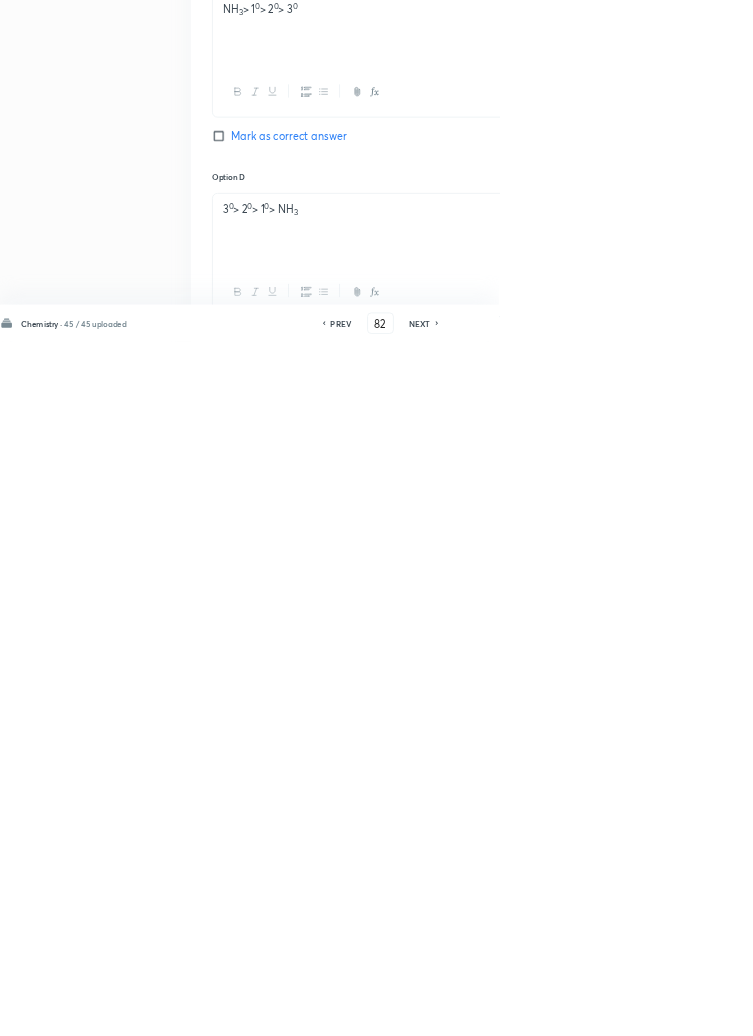 checkbox on "false" 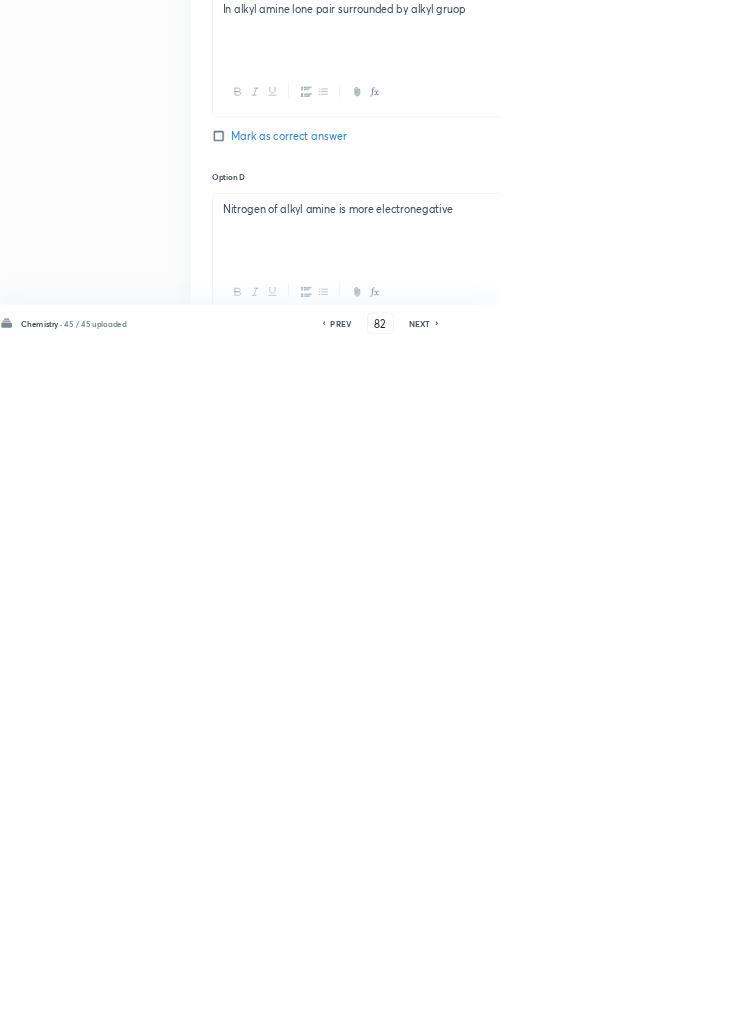 scroll, scrollTop: 1099, scrollLeft: 0, axis: vertical 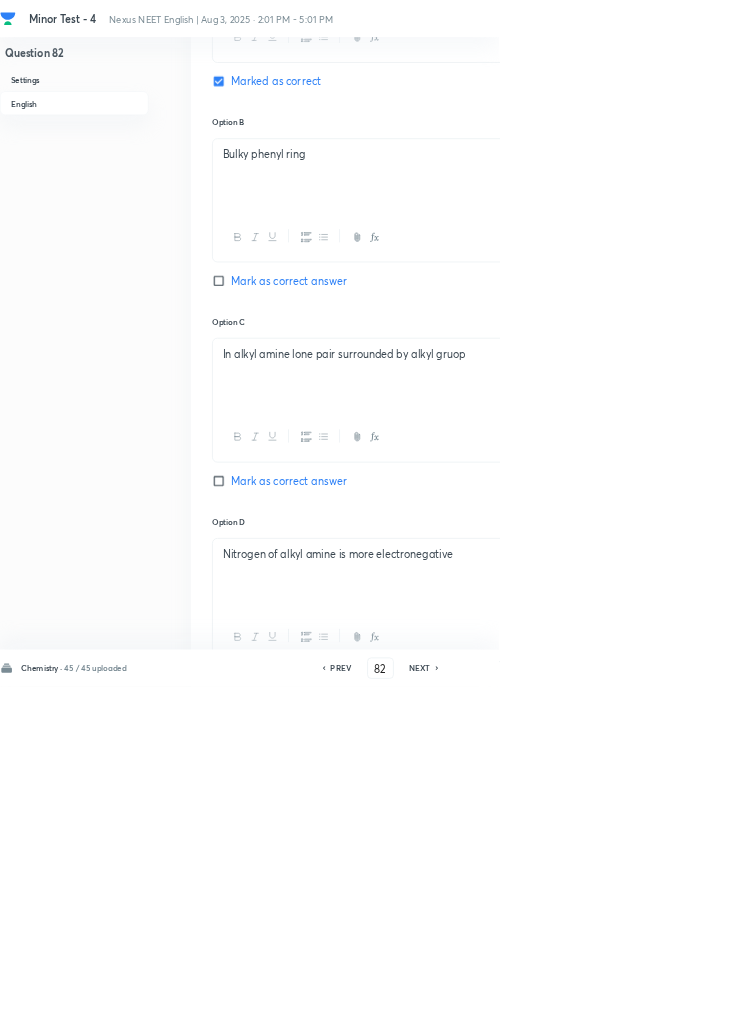 click on "Localised lone pair in alkyl" at bounding box center [640, 1192] 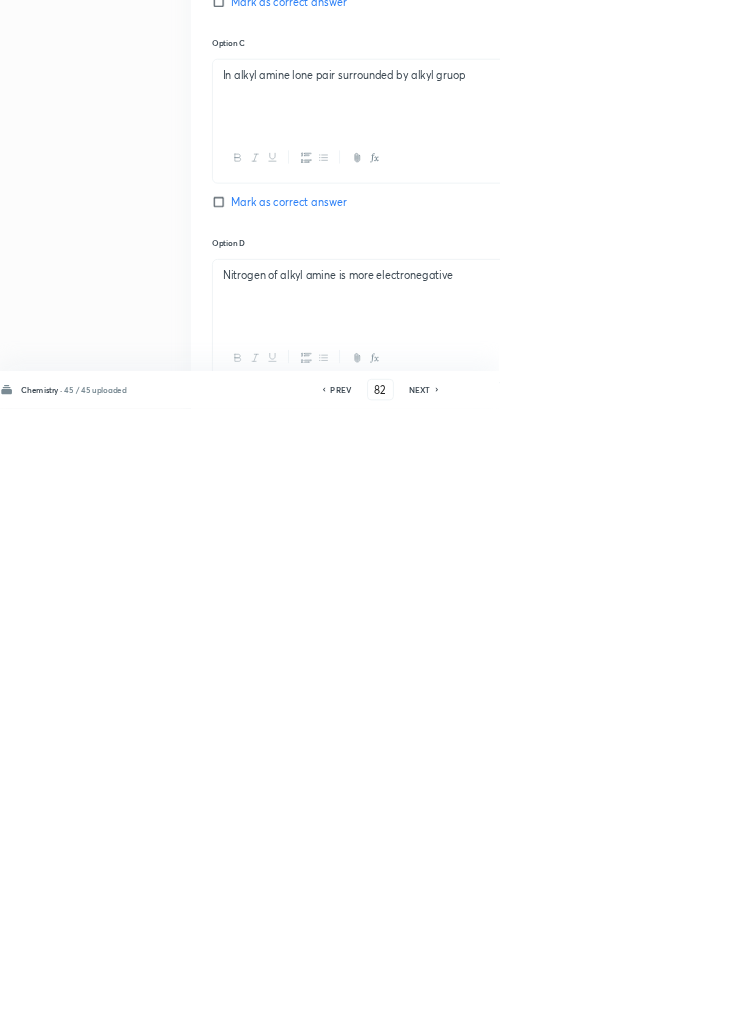 scroll, scrollTop: 1099, scrollLeft: 0, axis: vertical 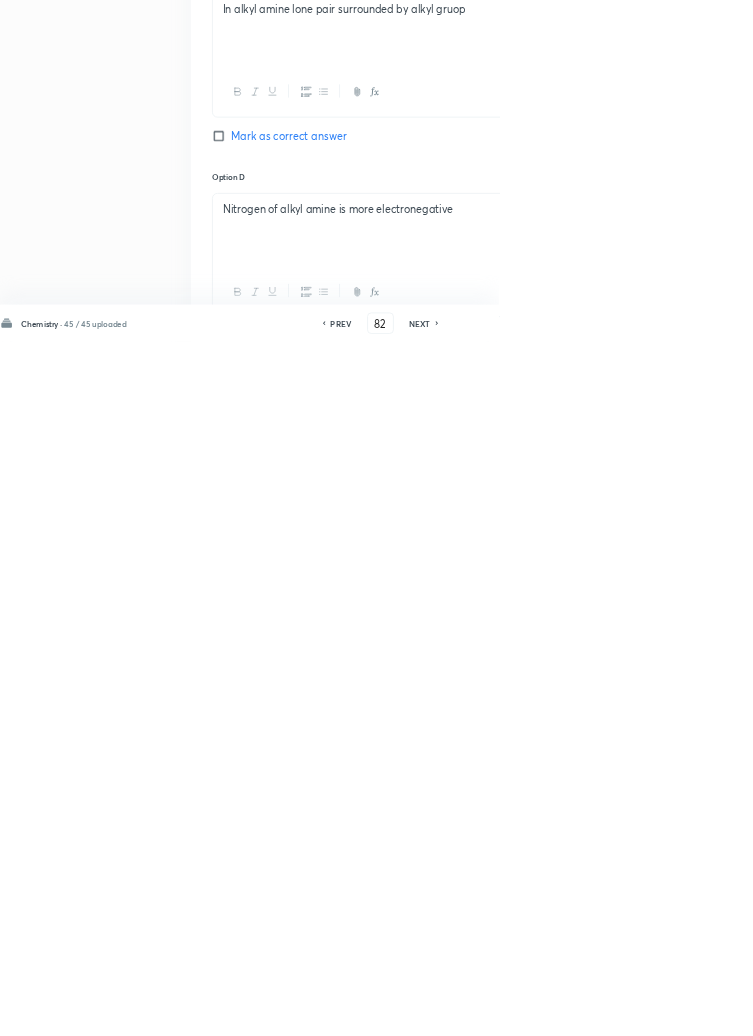 click on "Save" at bounding box center (1096, 1006) 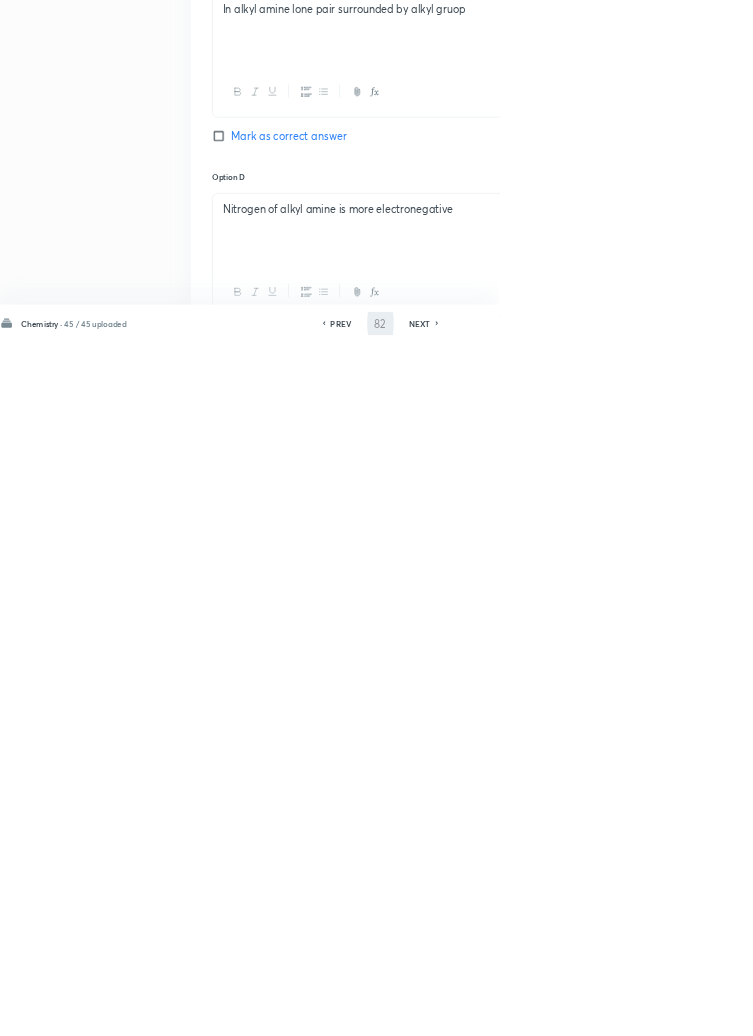 scroll, scrollTop: 1099, scrollLeft: 0, axis: vertical 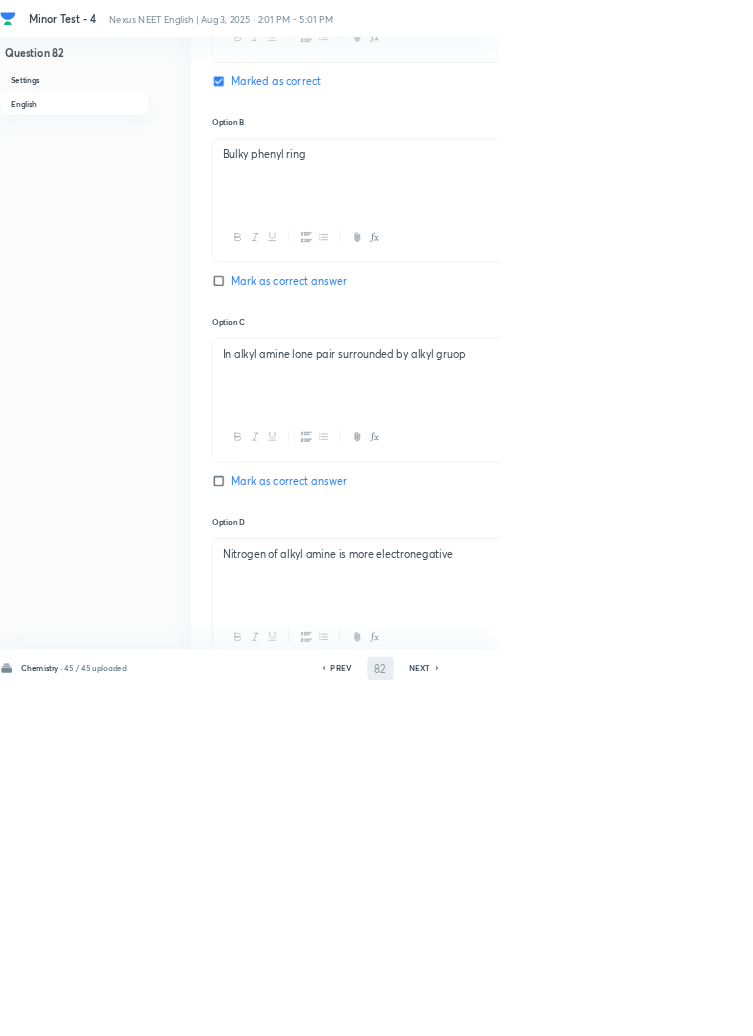 type on "83" 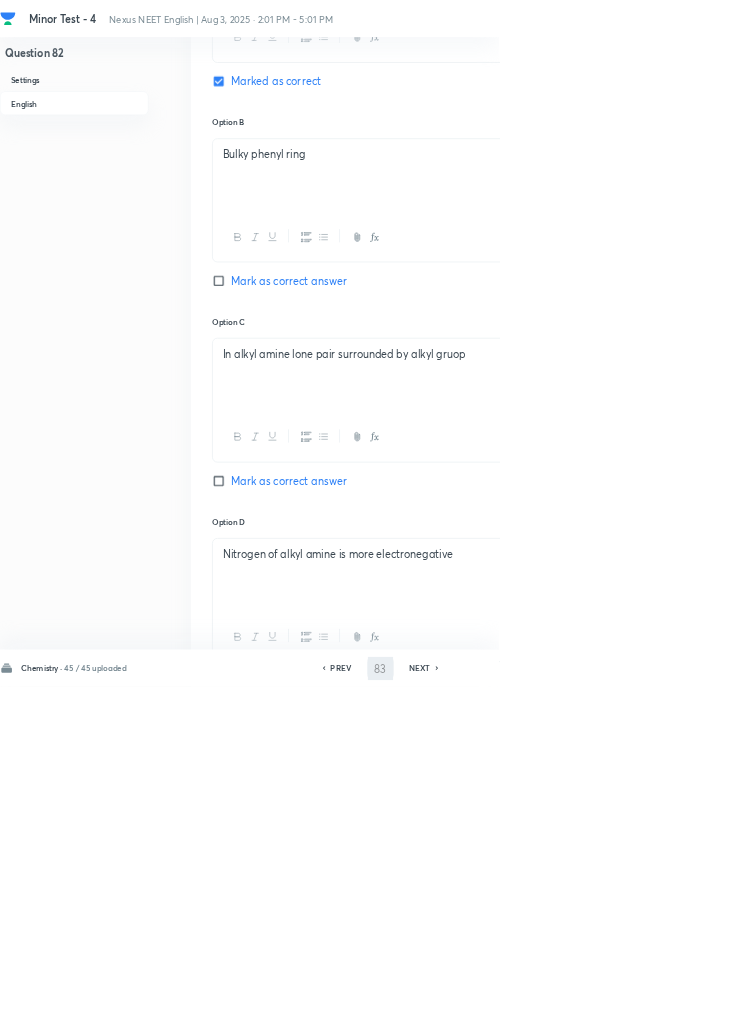 checkbox on "false" 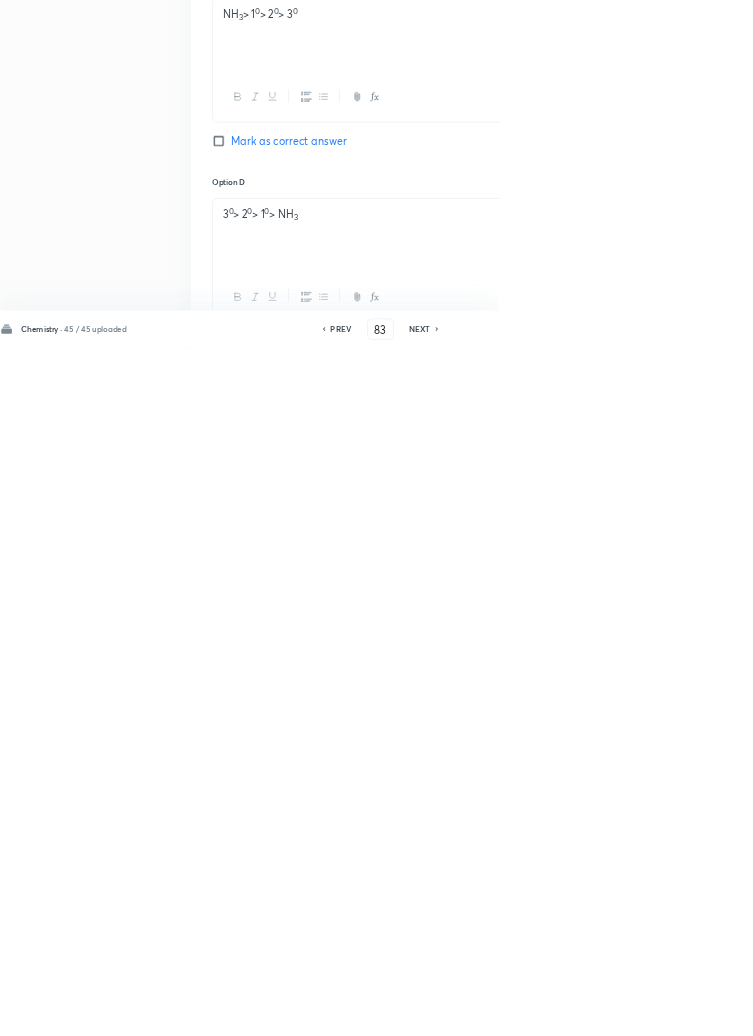 scroll, scrollTop: 1099, scrollLeft: 0, axis: vertical 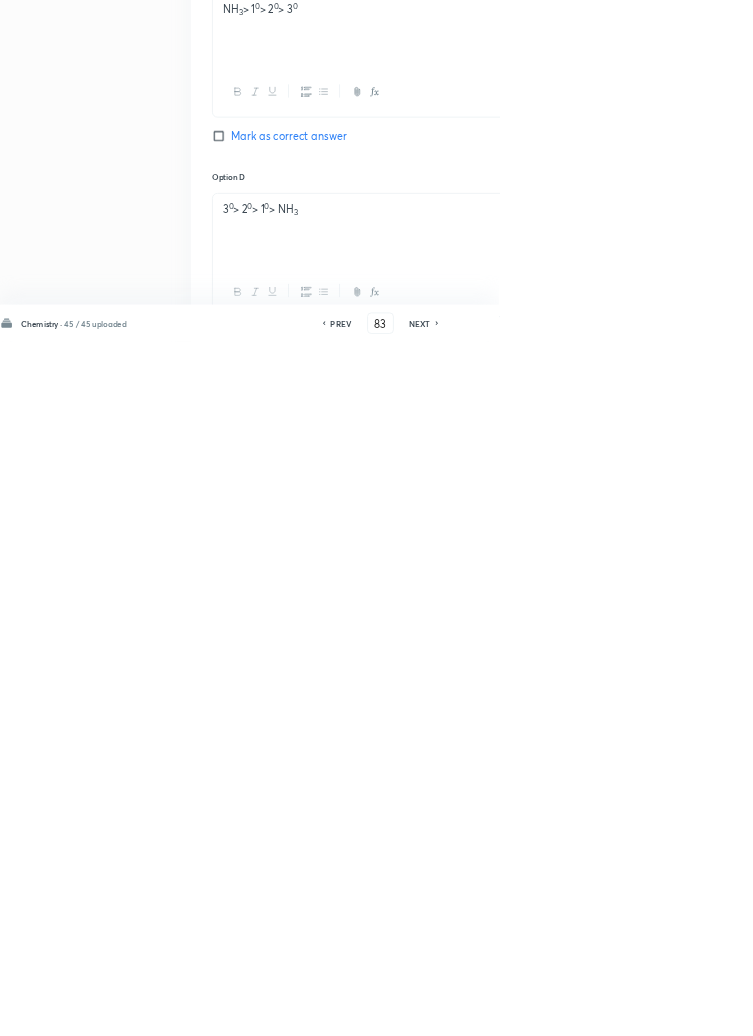 click on "PREV" at bounding box center [514, 1008] 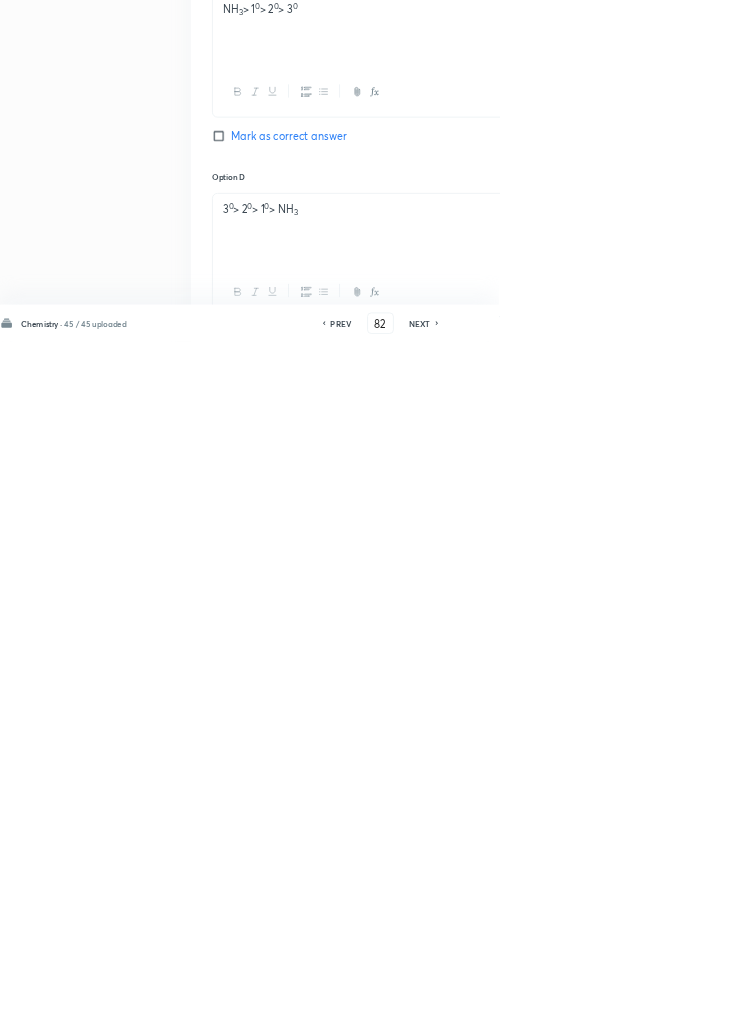 checkbox on "false" 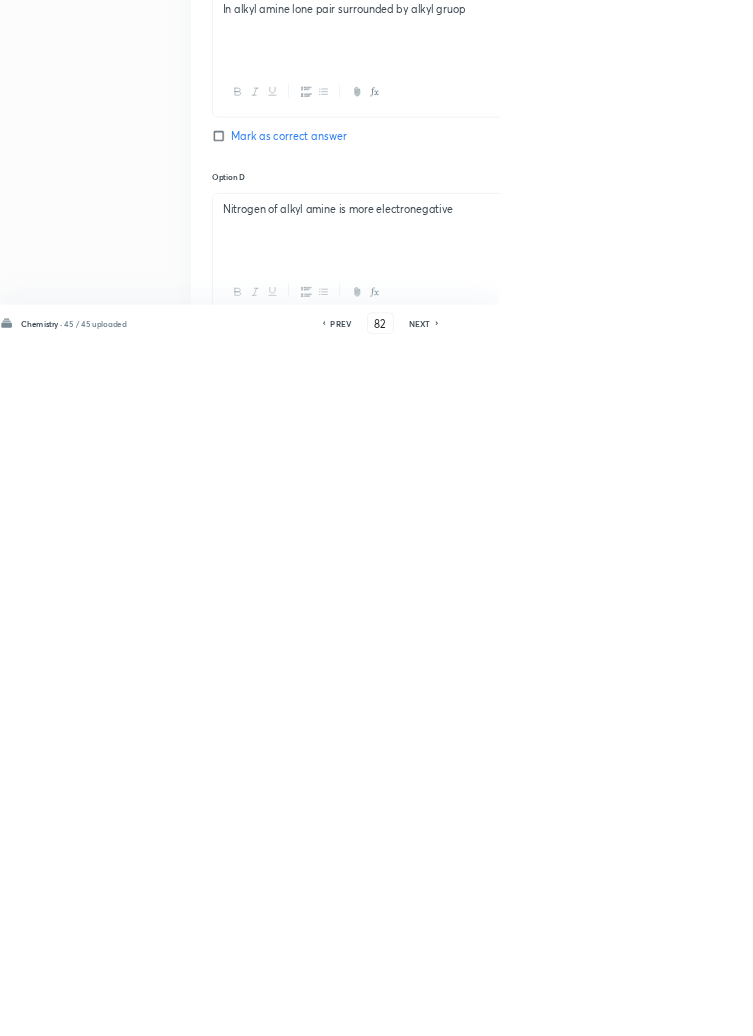 checkbox on "true" 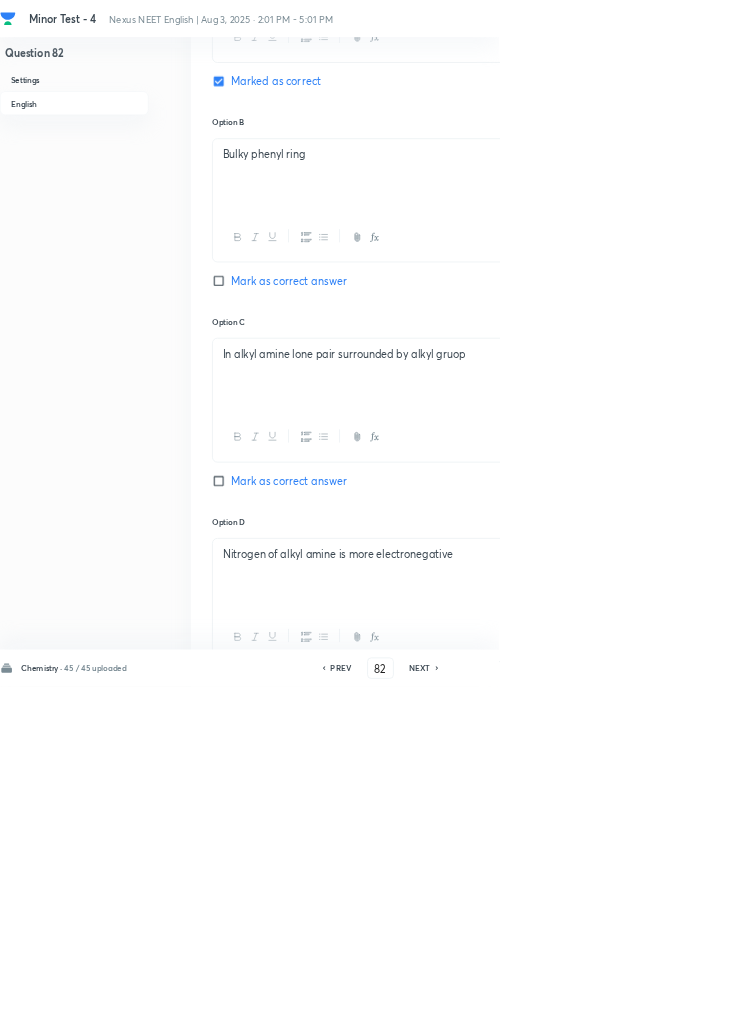 click on "Localised lone pair in alkyl" at bounding box center [640, 1192] 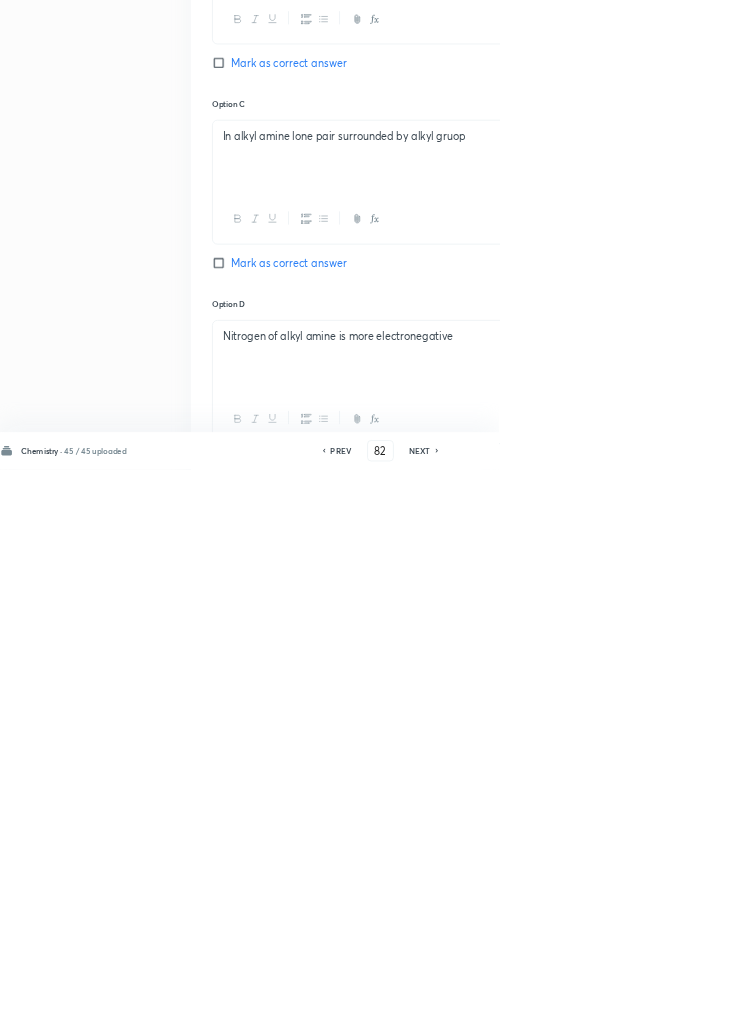 scroll, scrollTop: 1099, scrollLeft: 0, axis: vertical 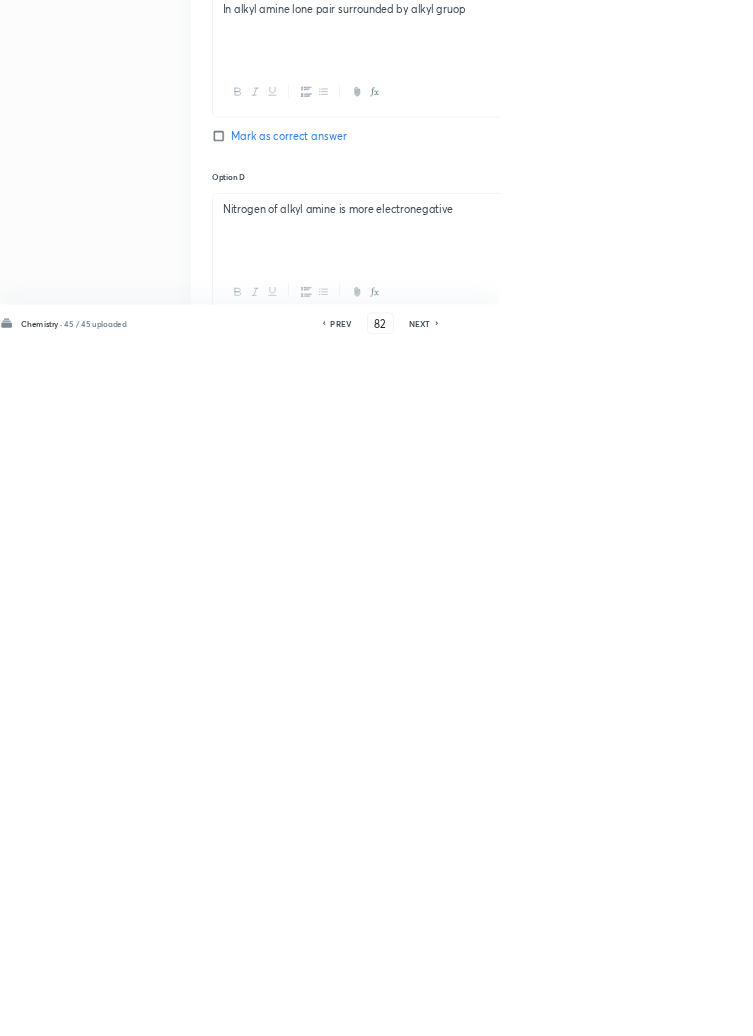 click on "Localised lone pair in alkyl" at bounding box center [640, 1192] 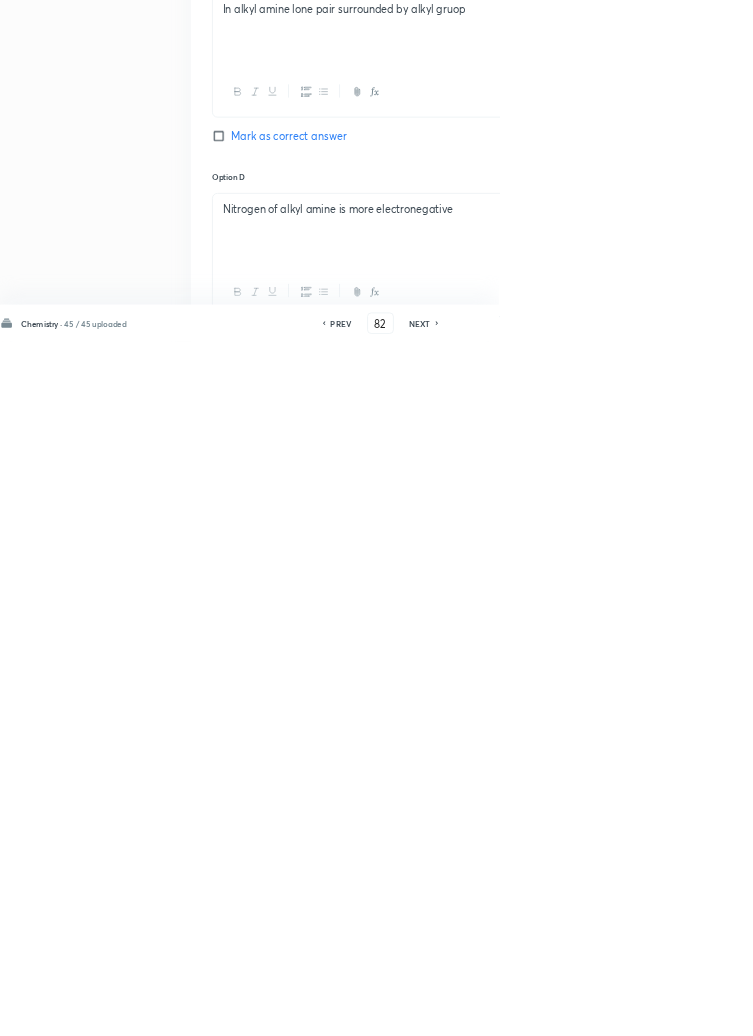 click on "Save" at bounding box center (1096, 1006) 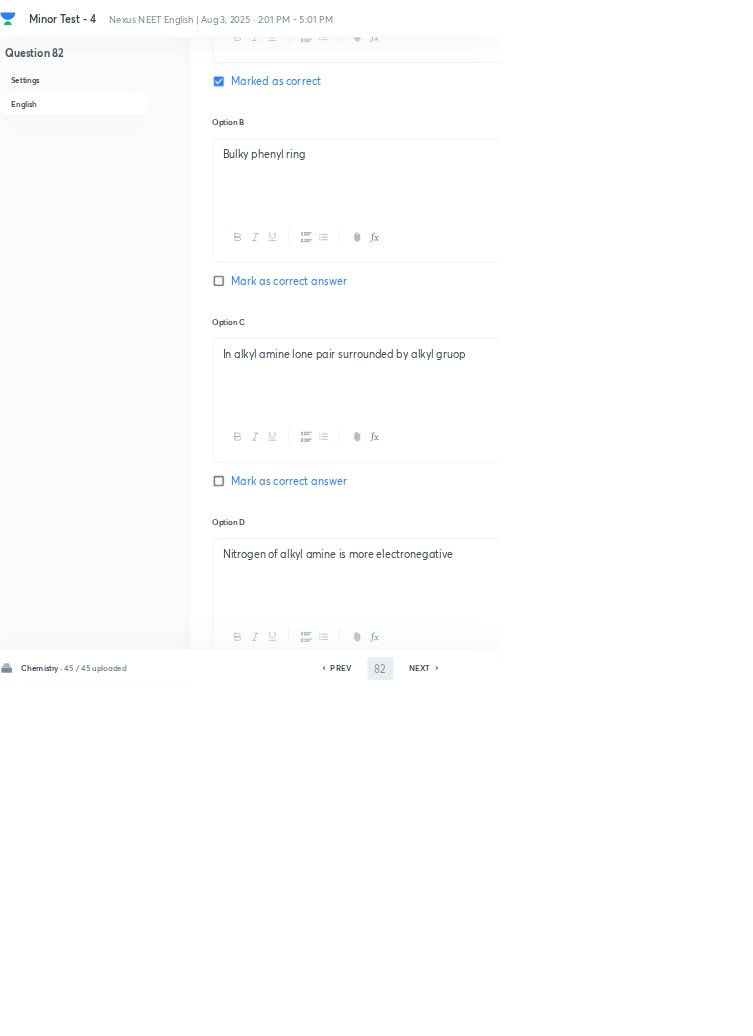 type on "83" 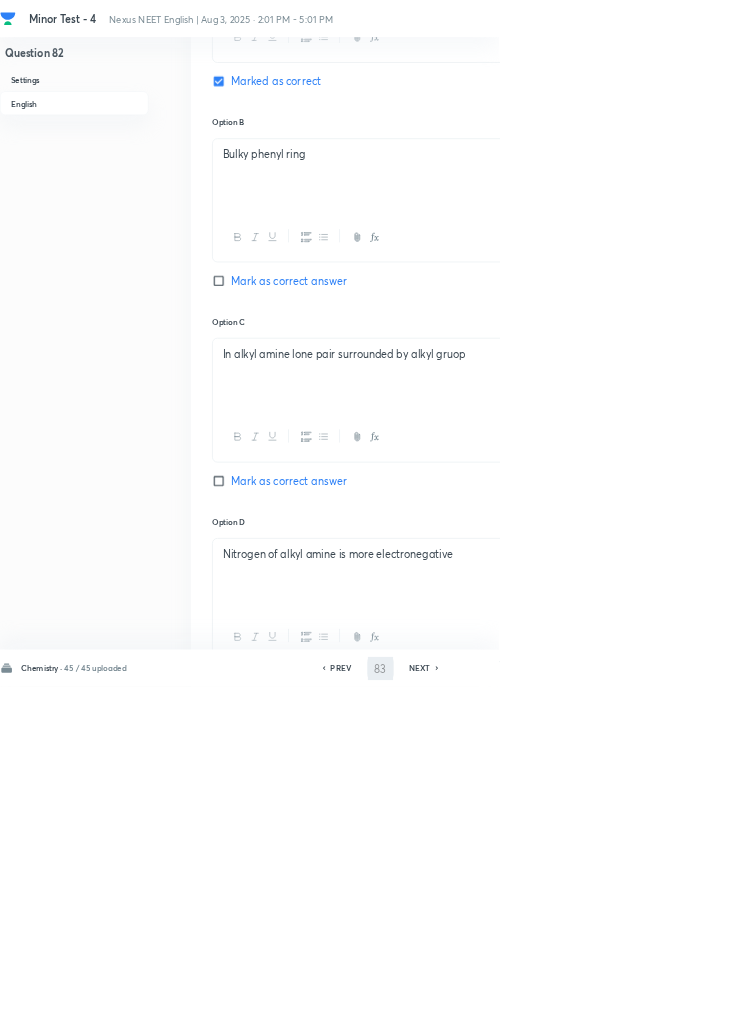 checkbox on "false" 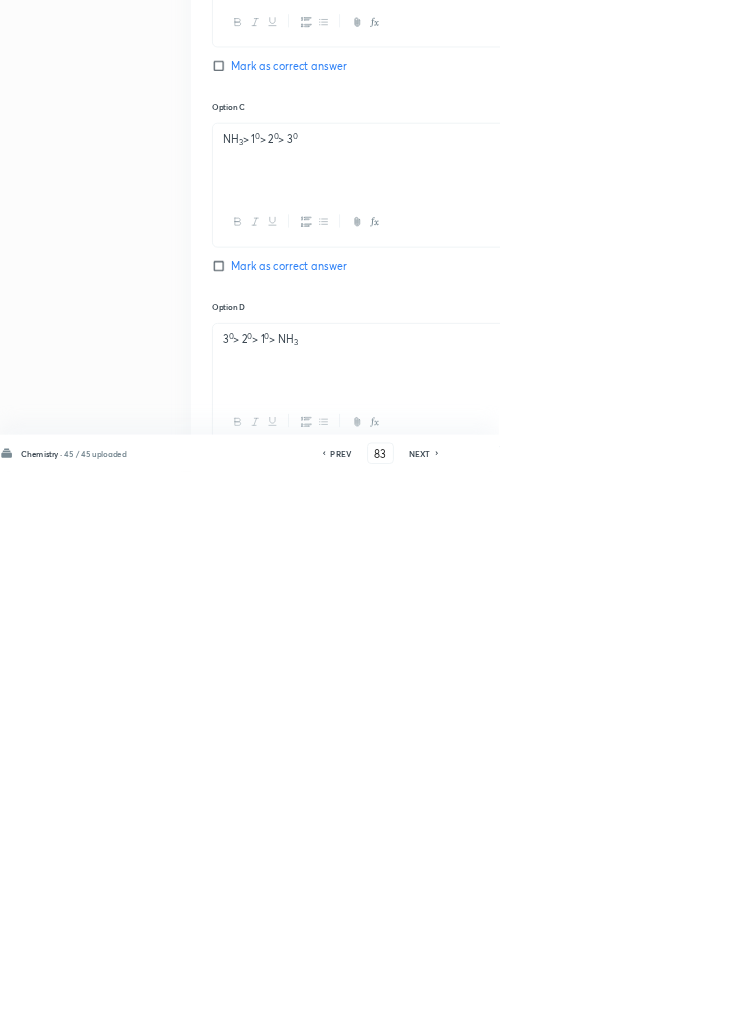 scroll, scrollTop: 1099, scrollLeft: 0, axis: vertical 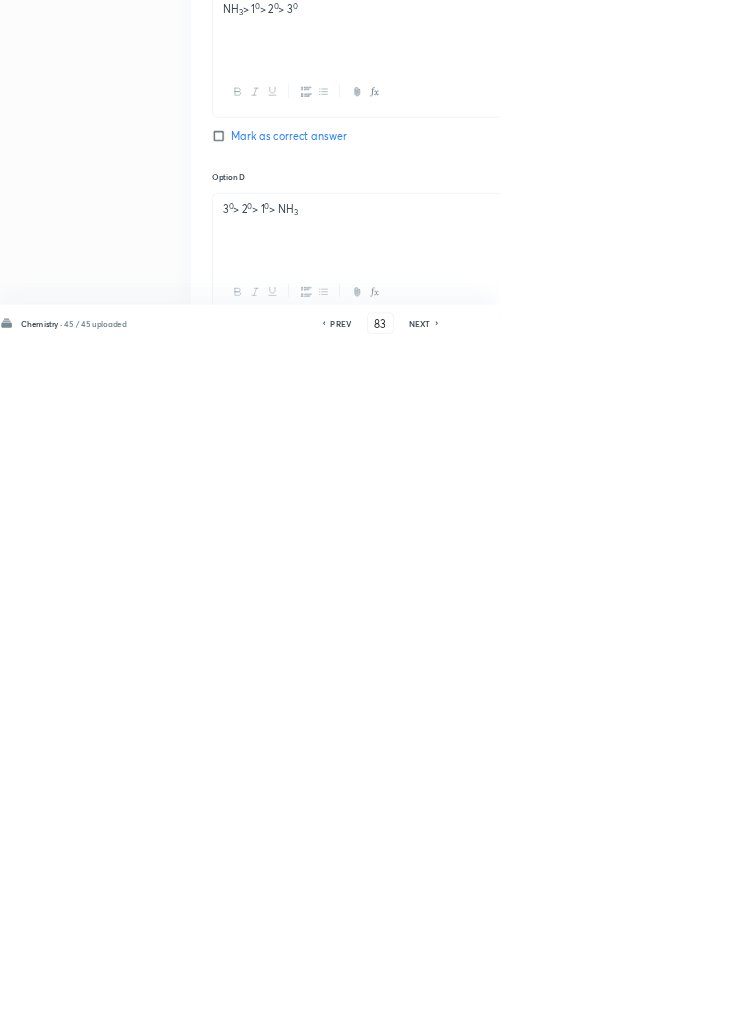 click on "PREV" at bounding box center [514, 1008] 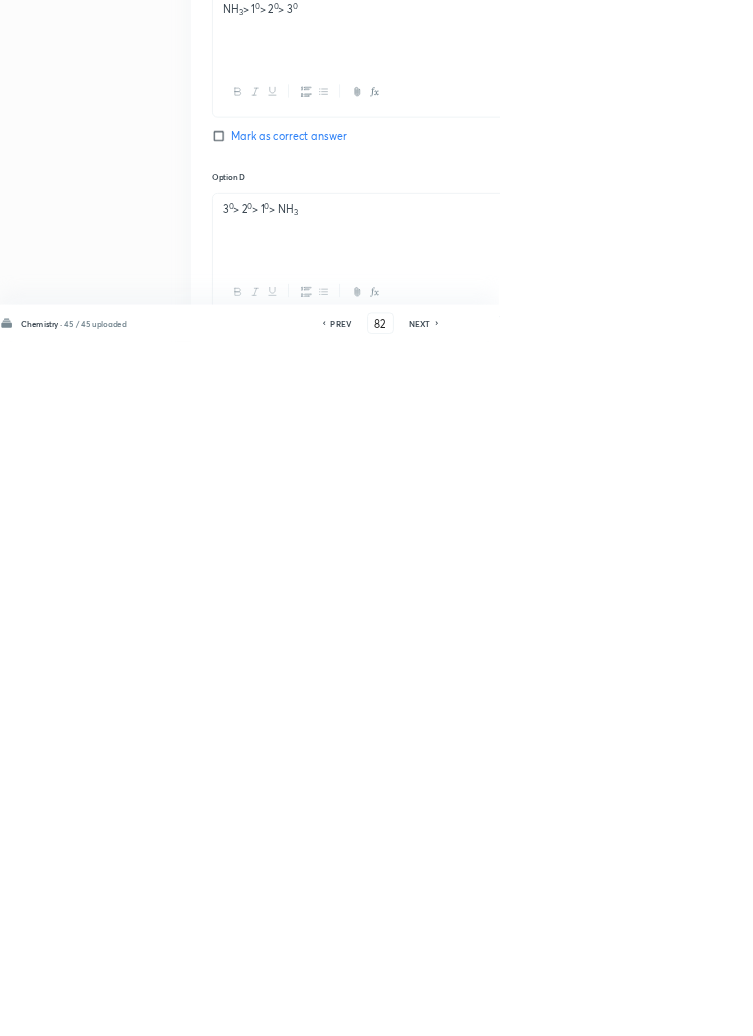 checkbox on "false" 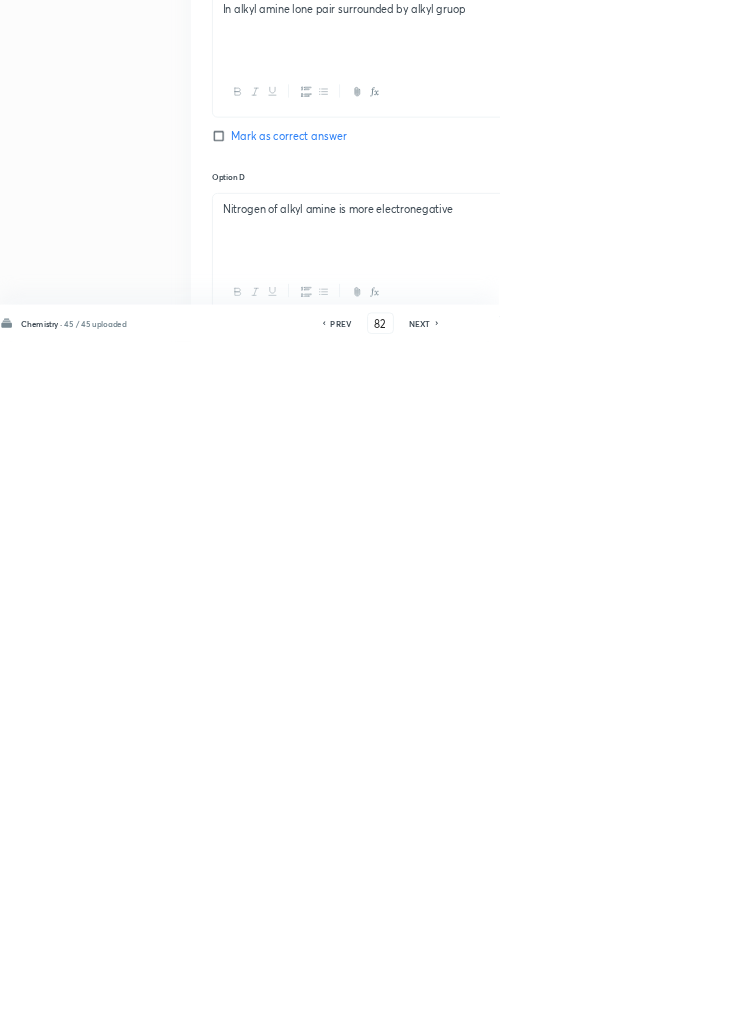 scroll, scrollTop: 1099, scrollLeft: 0, axis: vertical 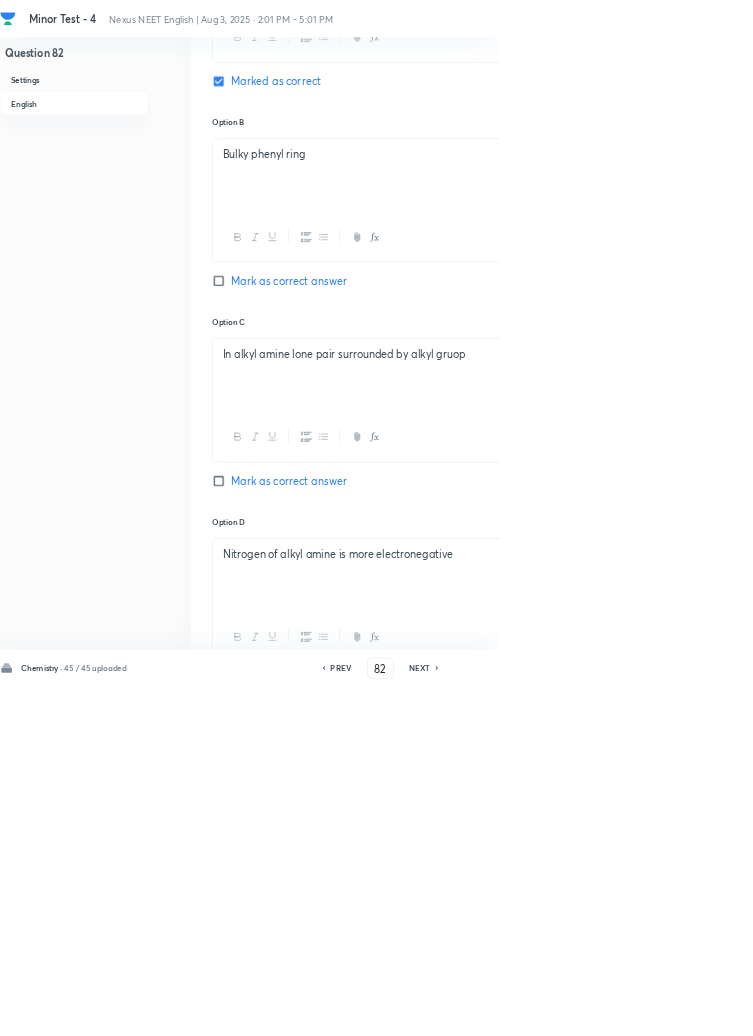 click on "Localised lone pair in alkyl" at bounding box center (640, 1225) 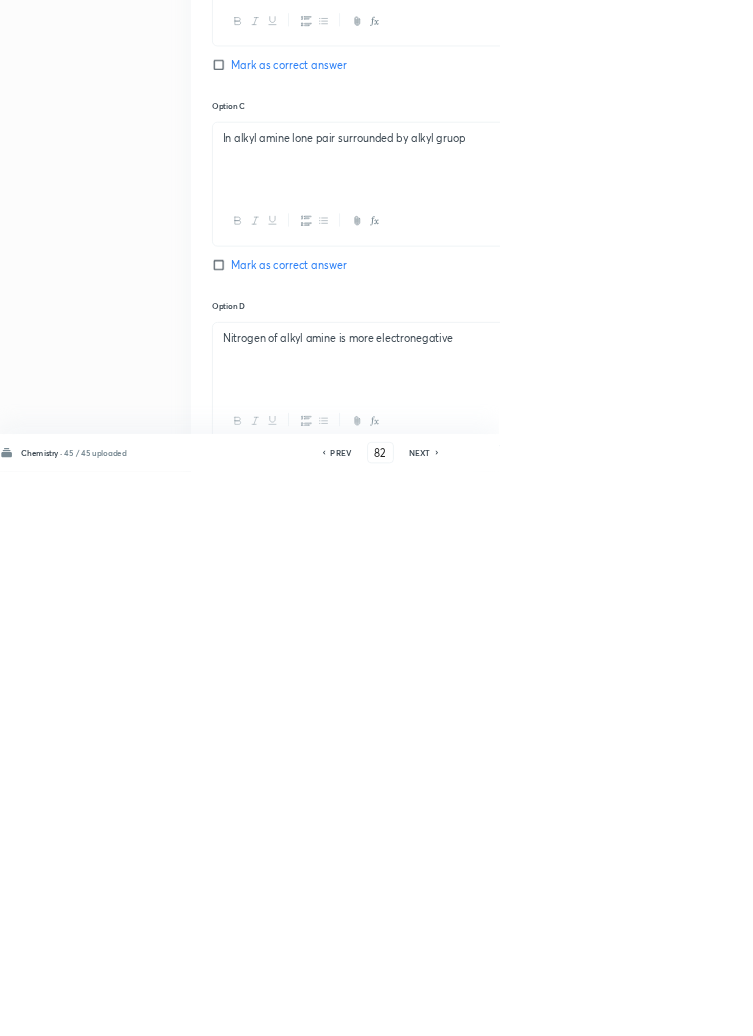 scroll, scrollTop: 1099, scrollLeft: 0, axis: vertical 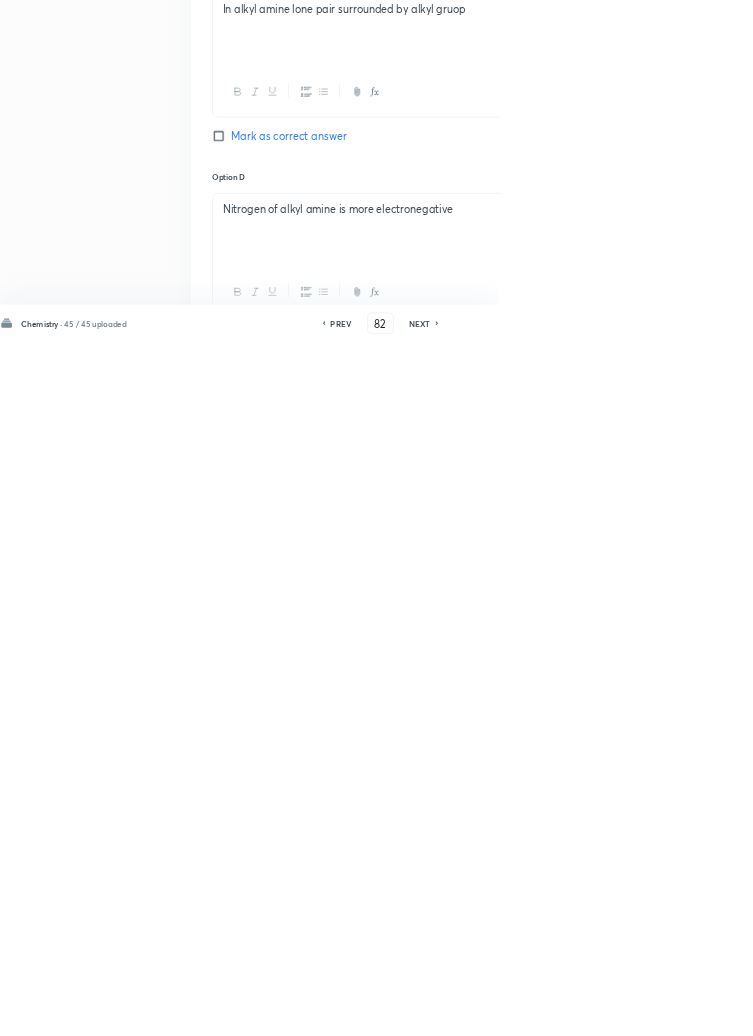 click on "Localised lone pair in alkyl" at bounding box center (640, 1192) 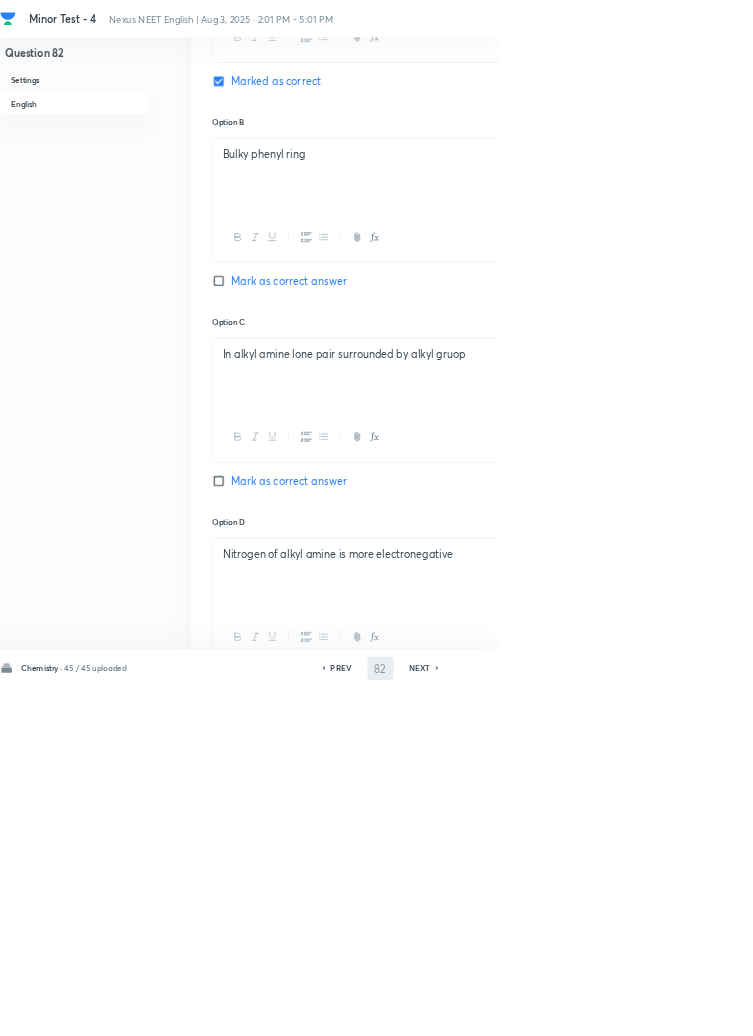 type on "83" 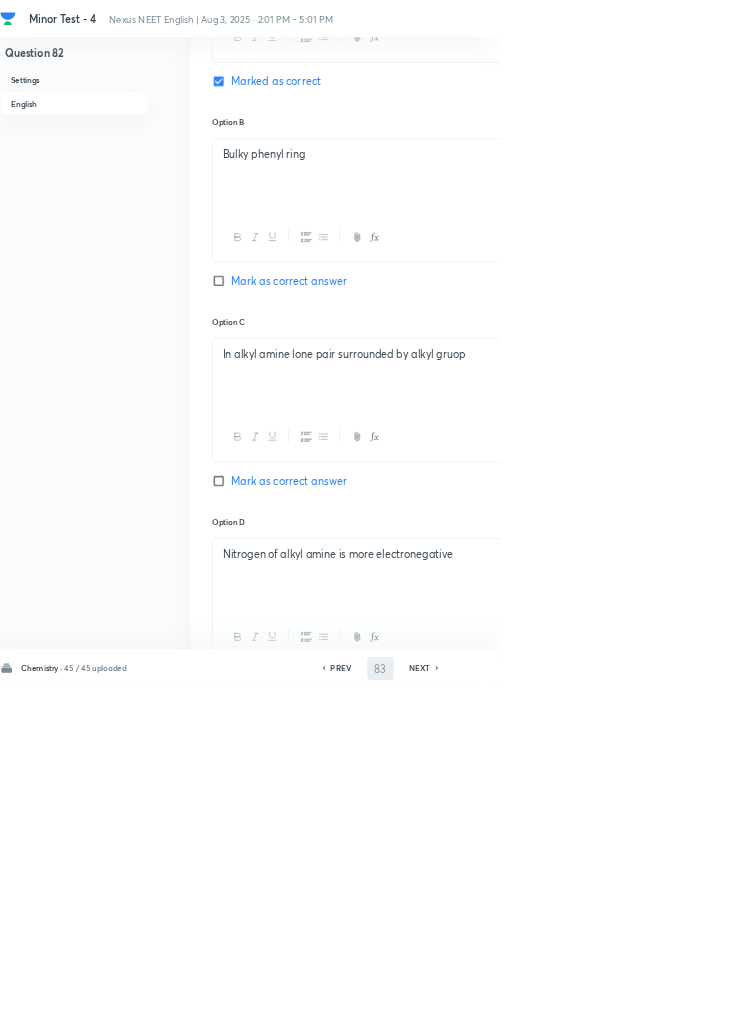 checkbox on "false" 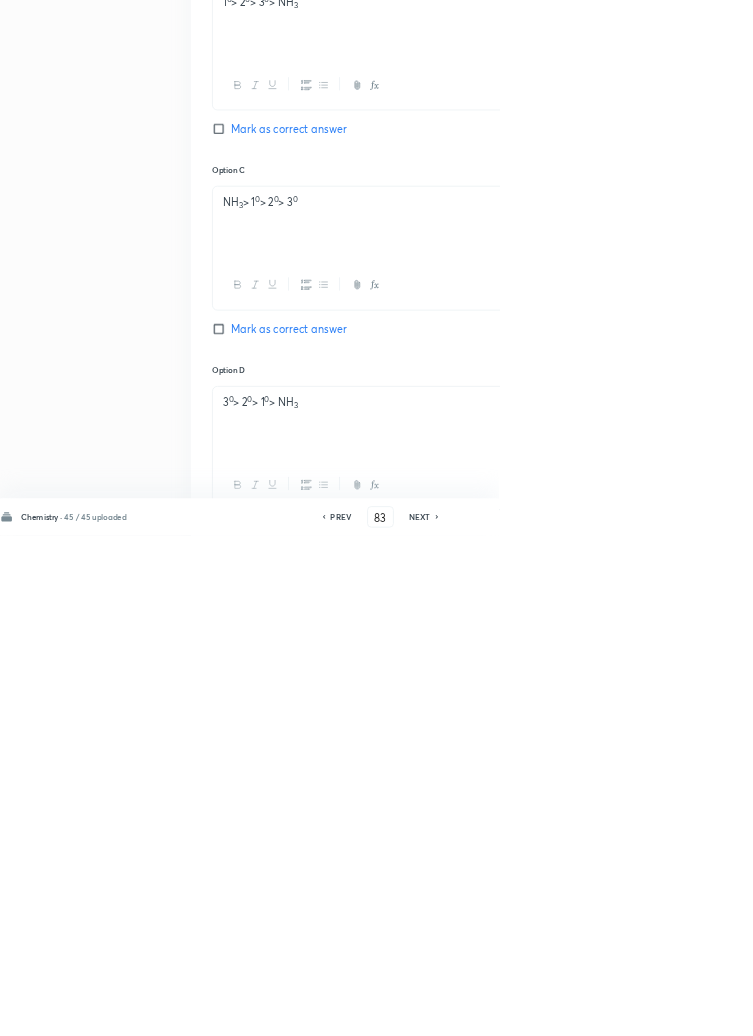 scroll, scrollTop: 1099, scrollLeft: 0, axis: vertical 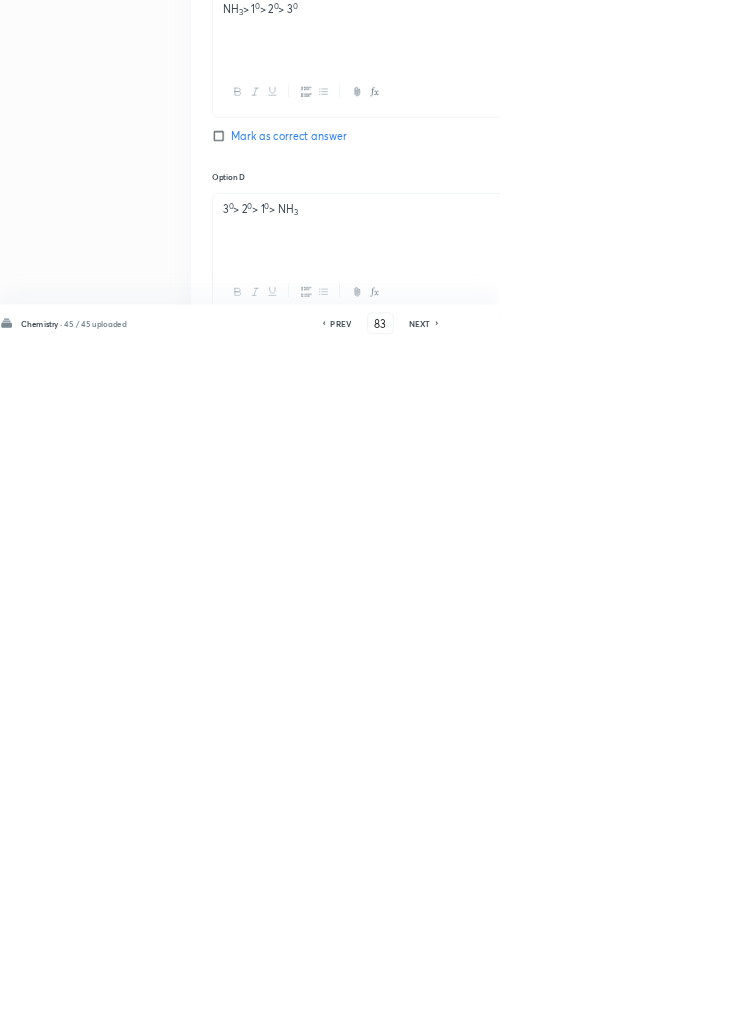 click on "PREV" at bounding box center (514, 1008) 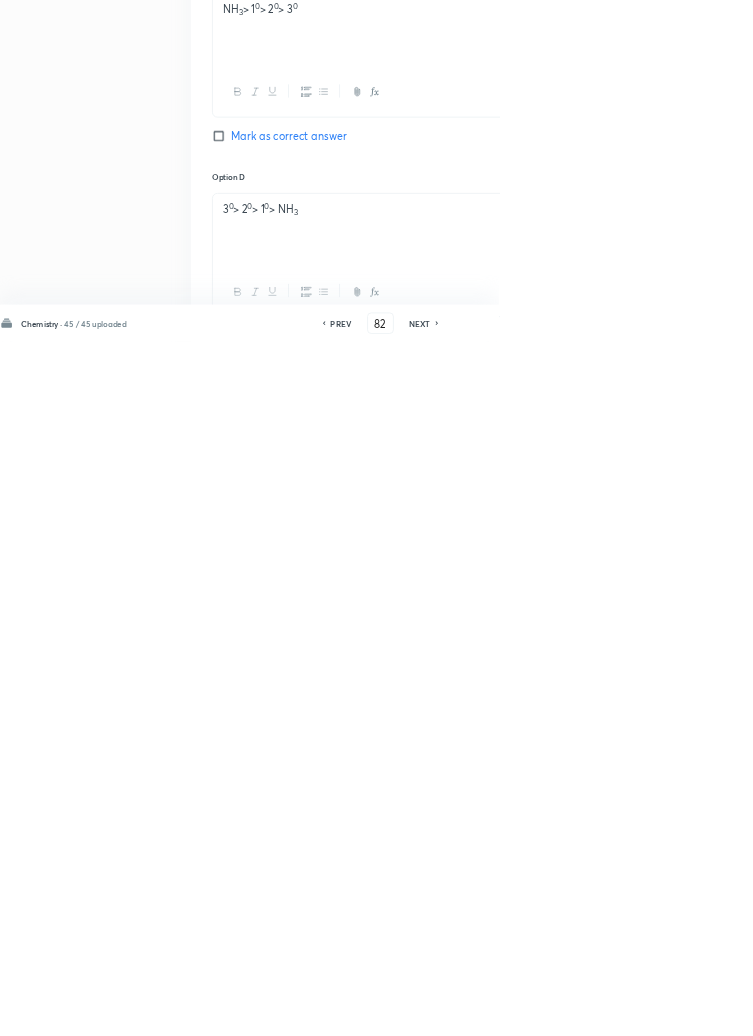 checkbox on "false" 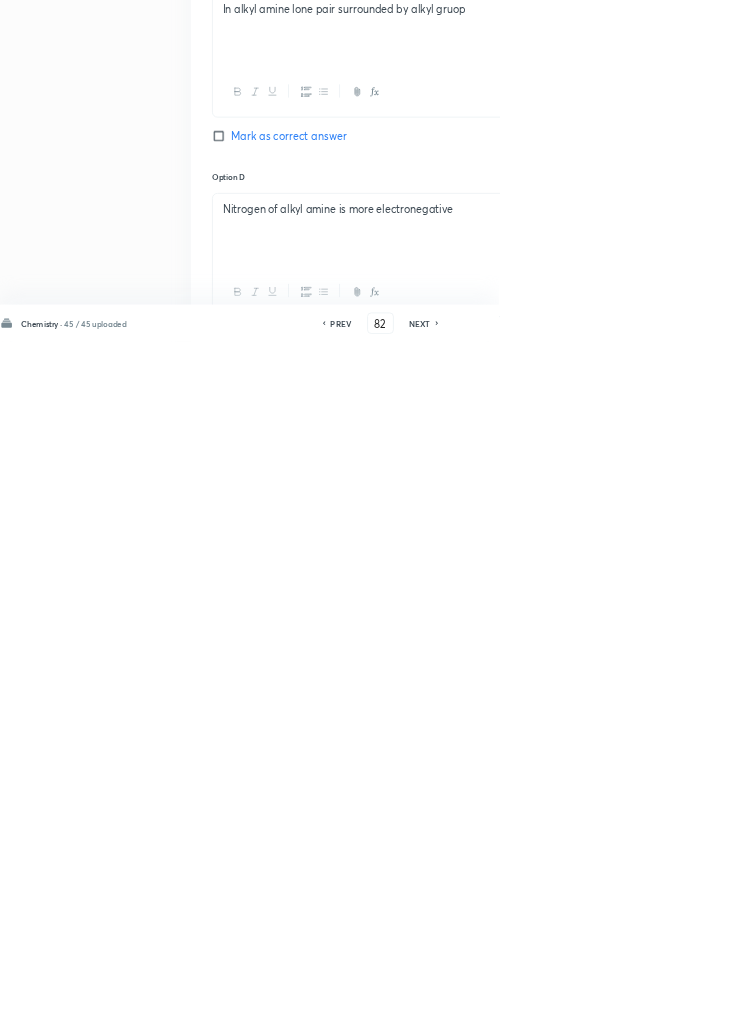 scroll, scrollTop: 1099, scrollLeft: 0, axis: vertical 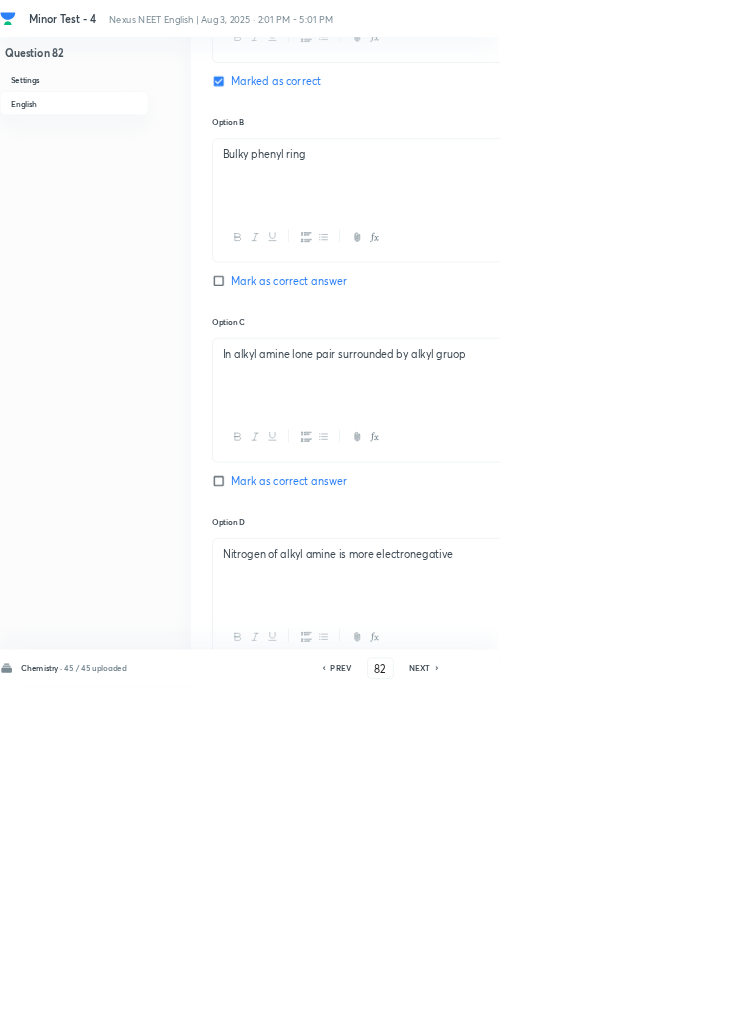 click on "PREV" at bounding box center (514, 1008) 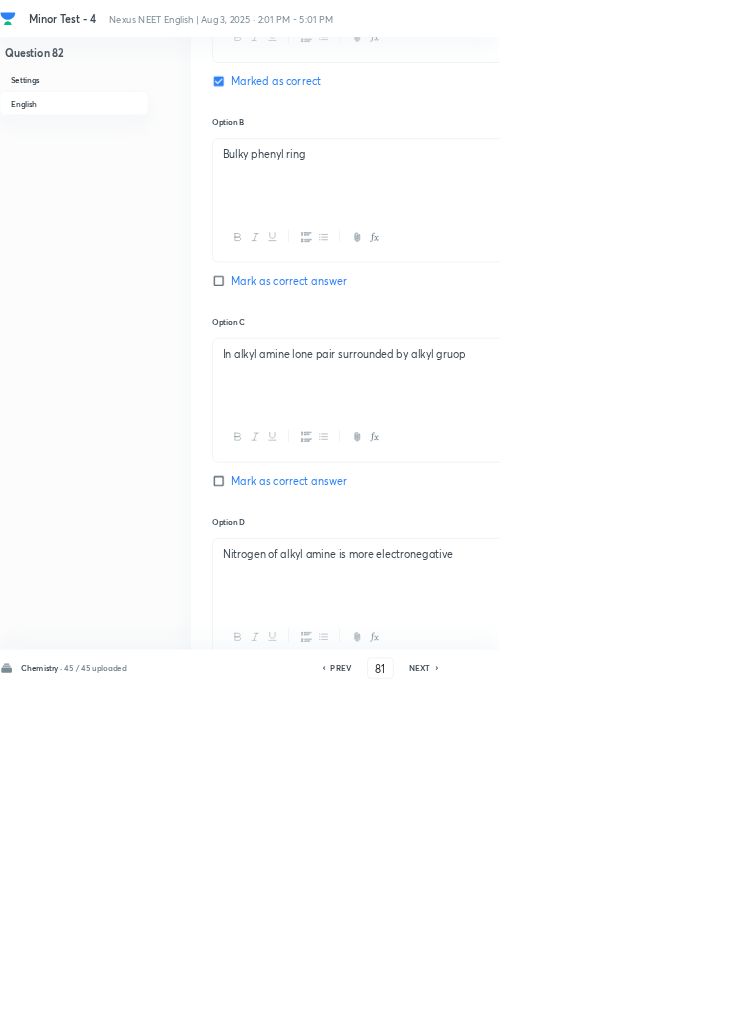 checkbox on "false" 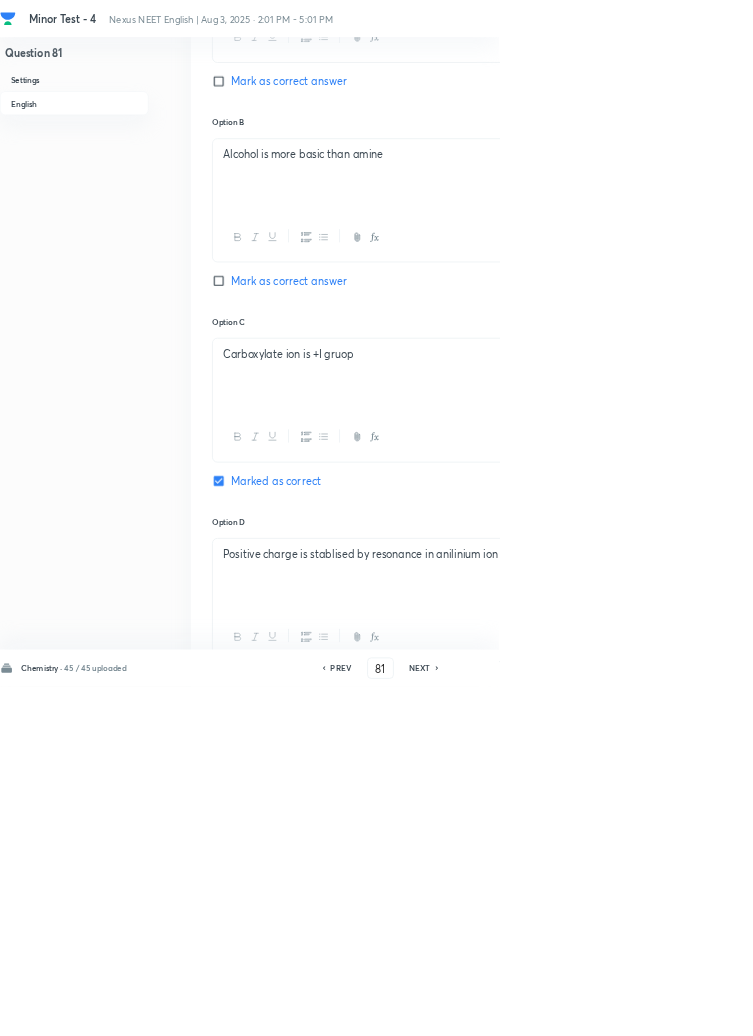 click 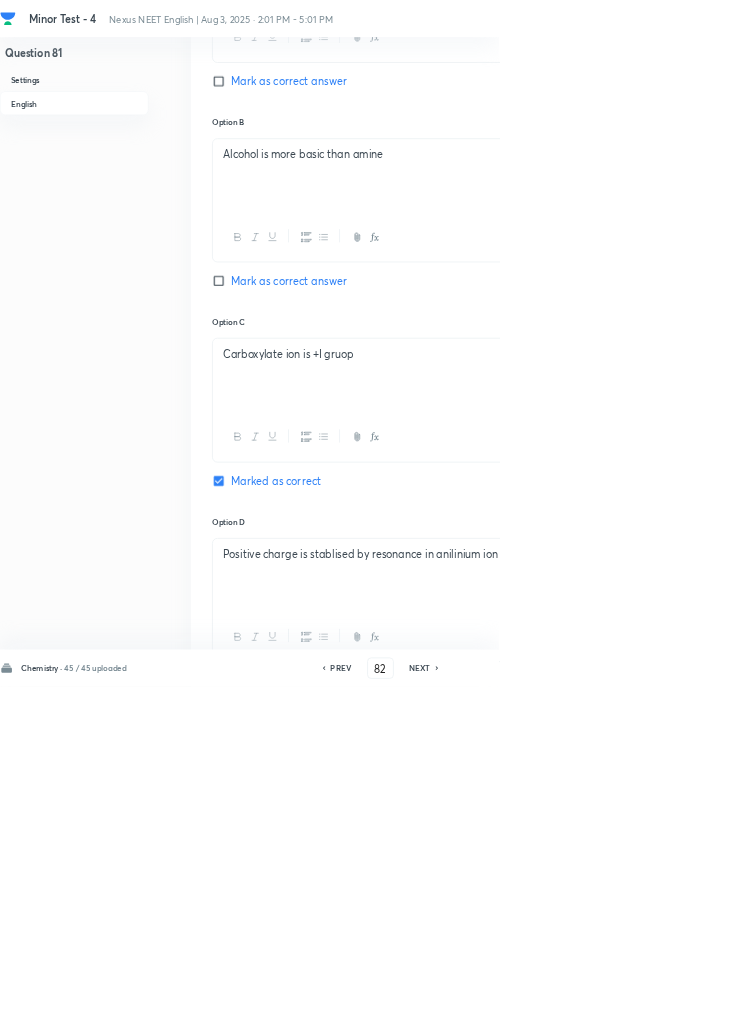 checkbox on "false" 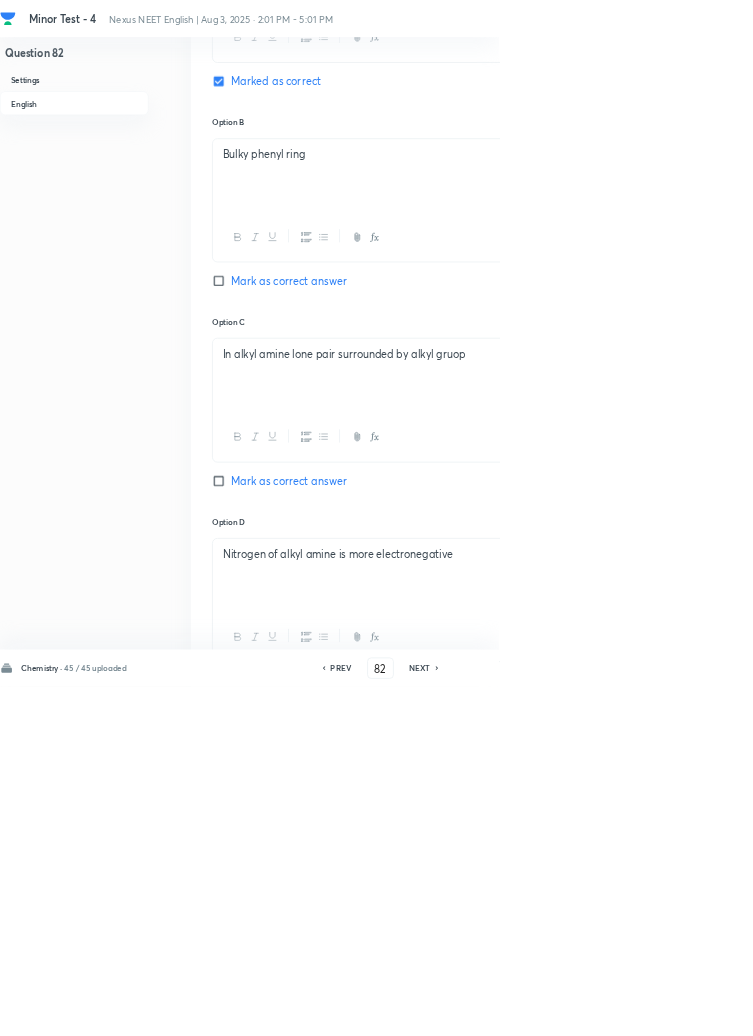 click 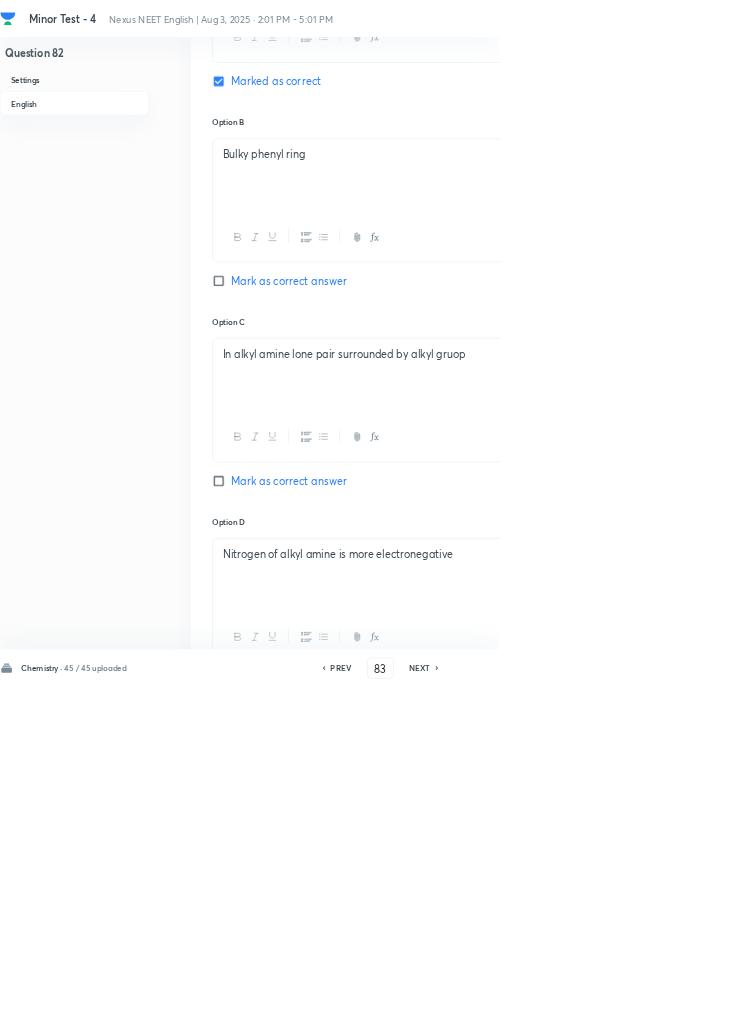 checkbox on "false" 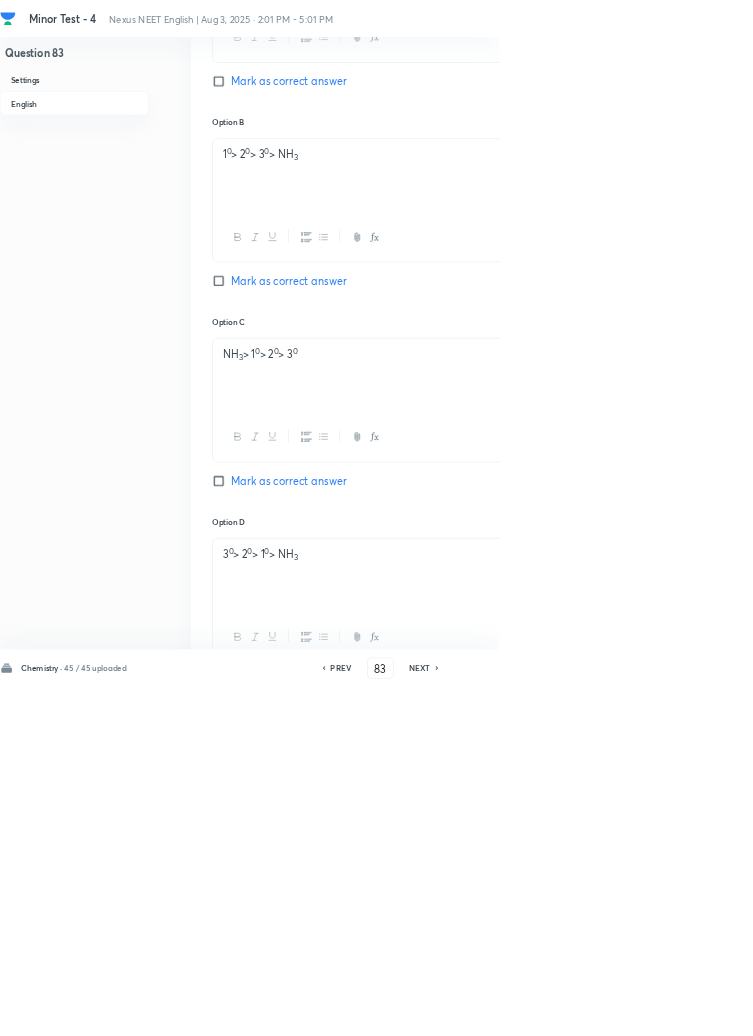 checkbox on "true" 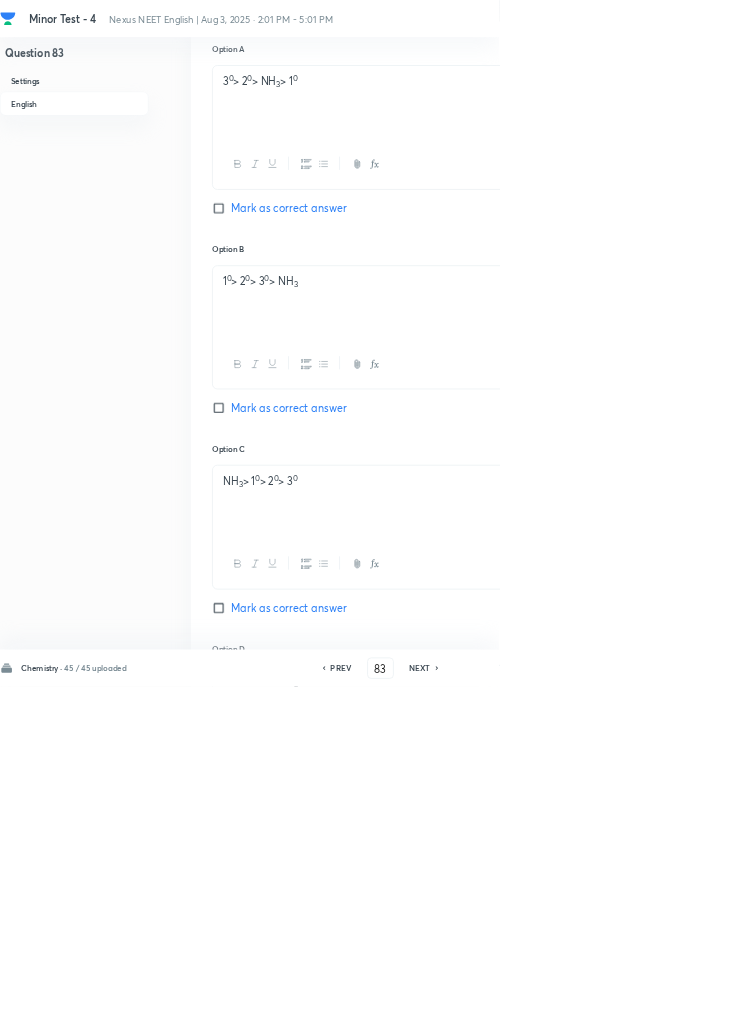 scroll, scrollTop: 954, scrollLeft: 0, axis: vertical 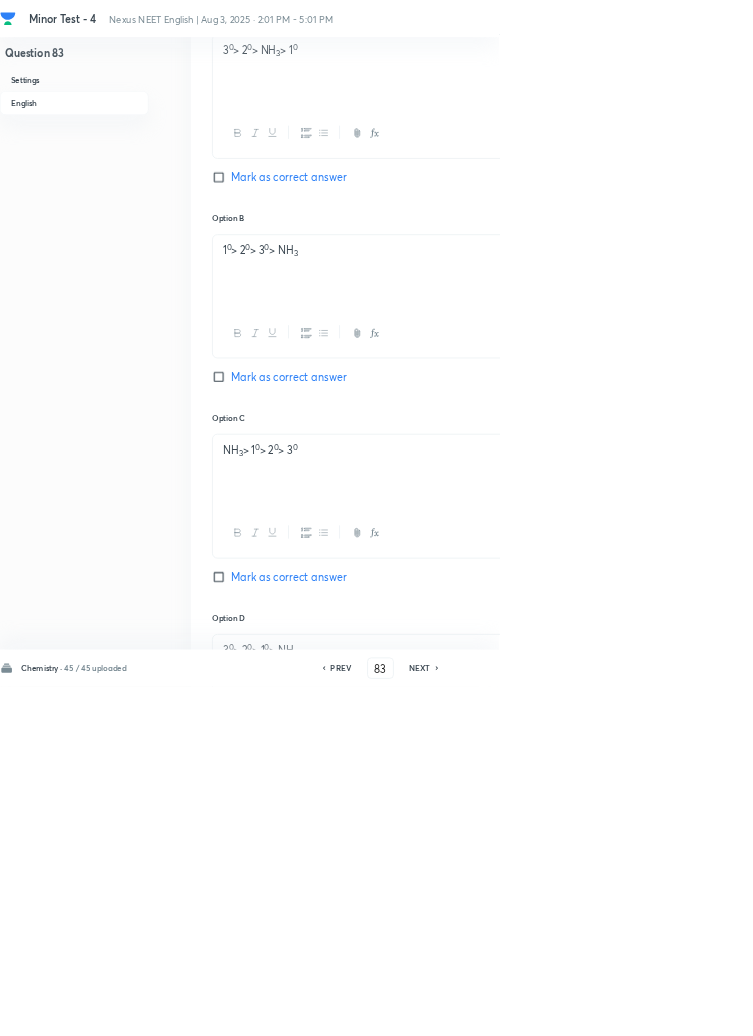 click 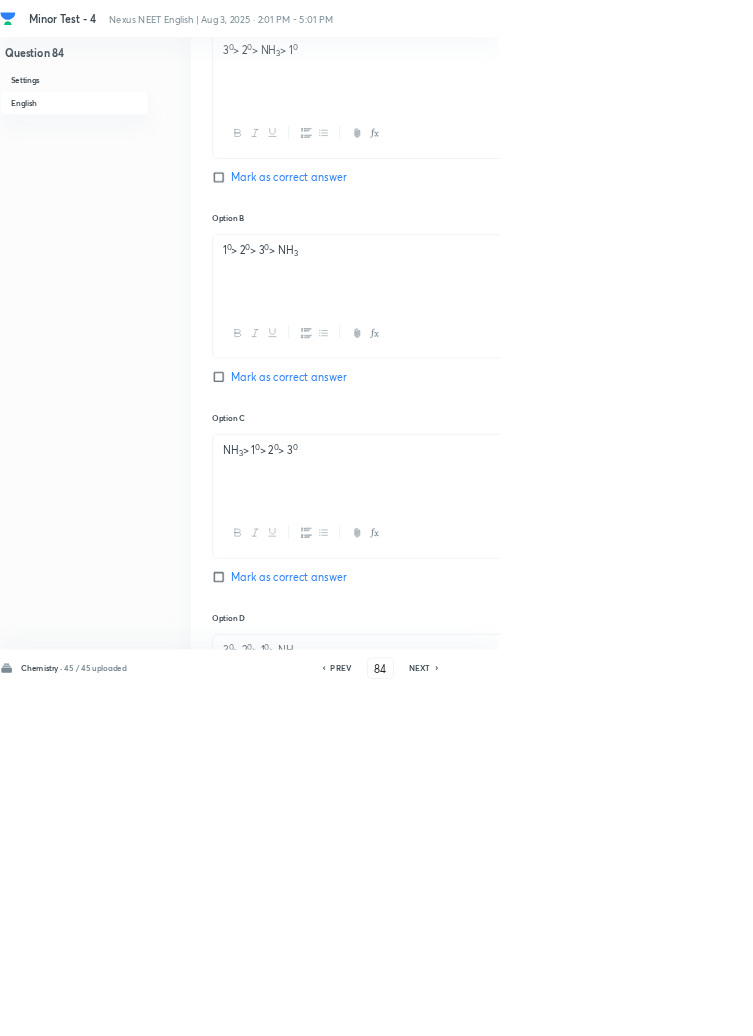 checkbox on "false" 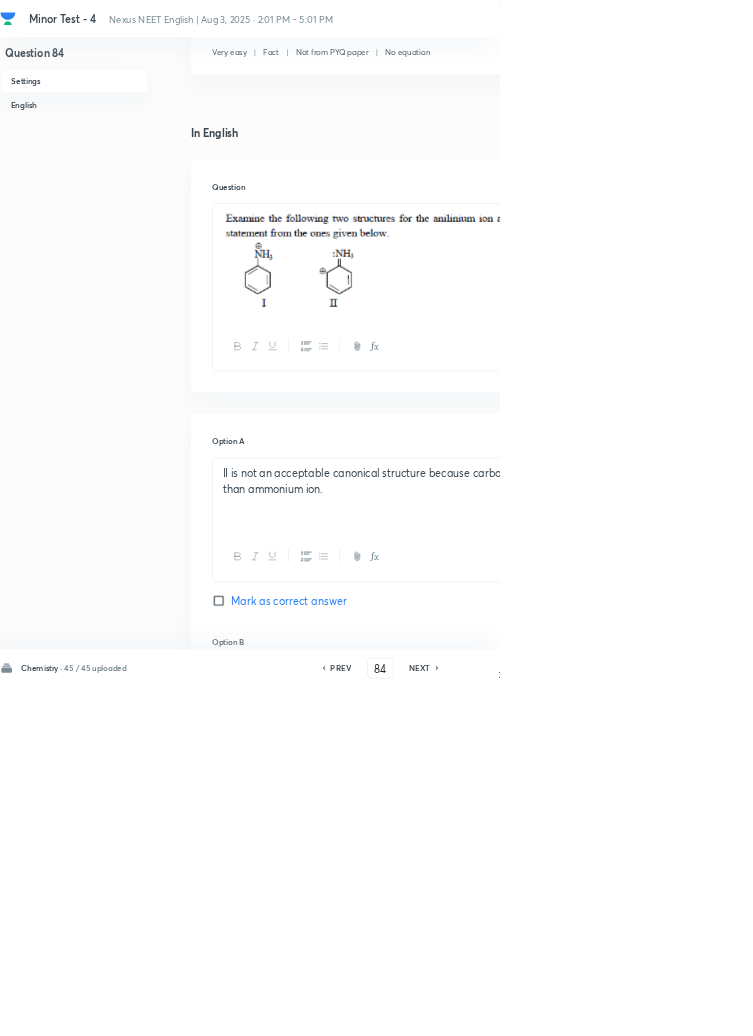 scroll, scrollTop: 384, scrollLeft: 0, axis: vertical 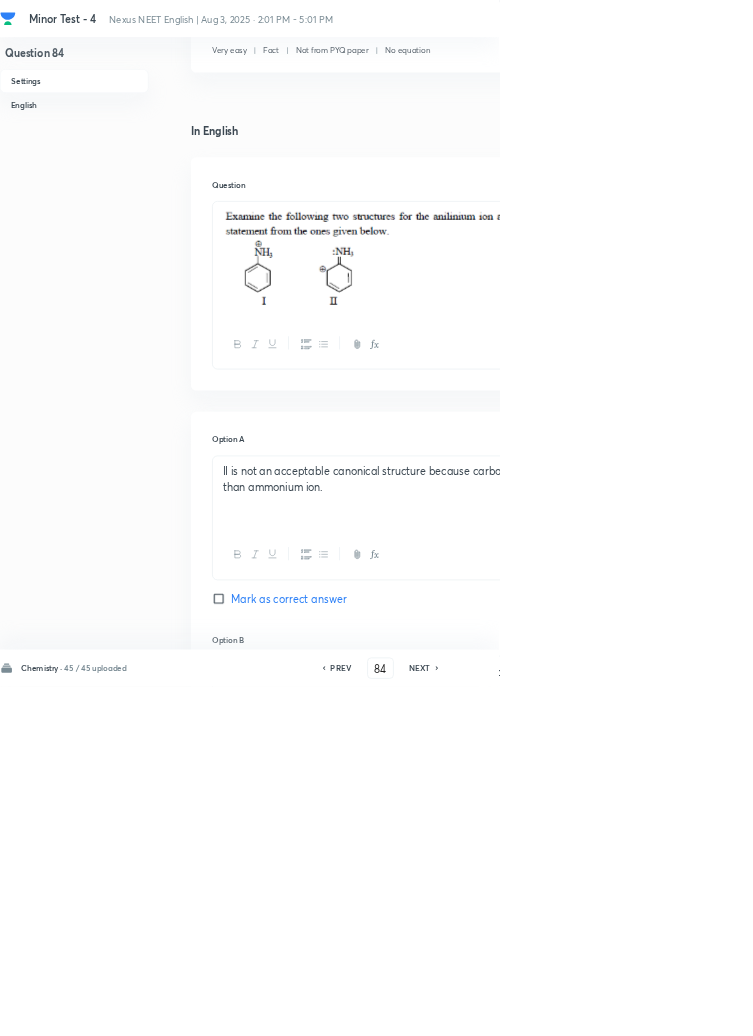 click 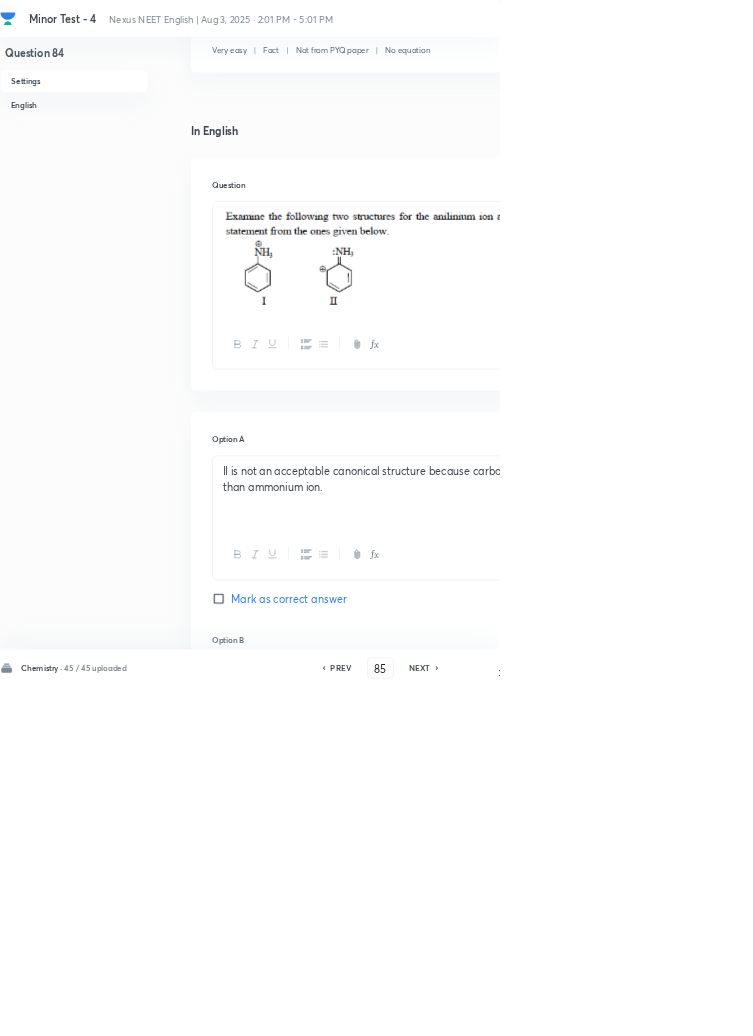 checkbox on "false" 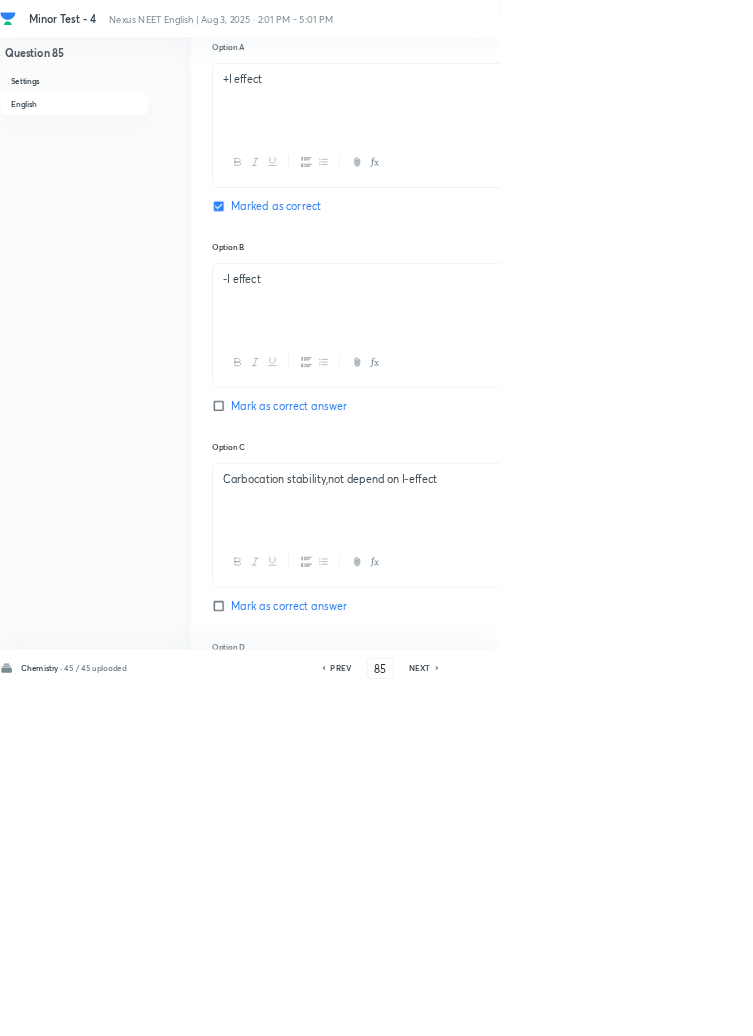 scroll, scrollTop: 954, scrollLeft: 0, axis: vertical 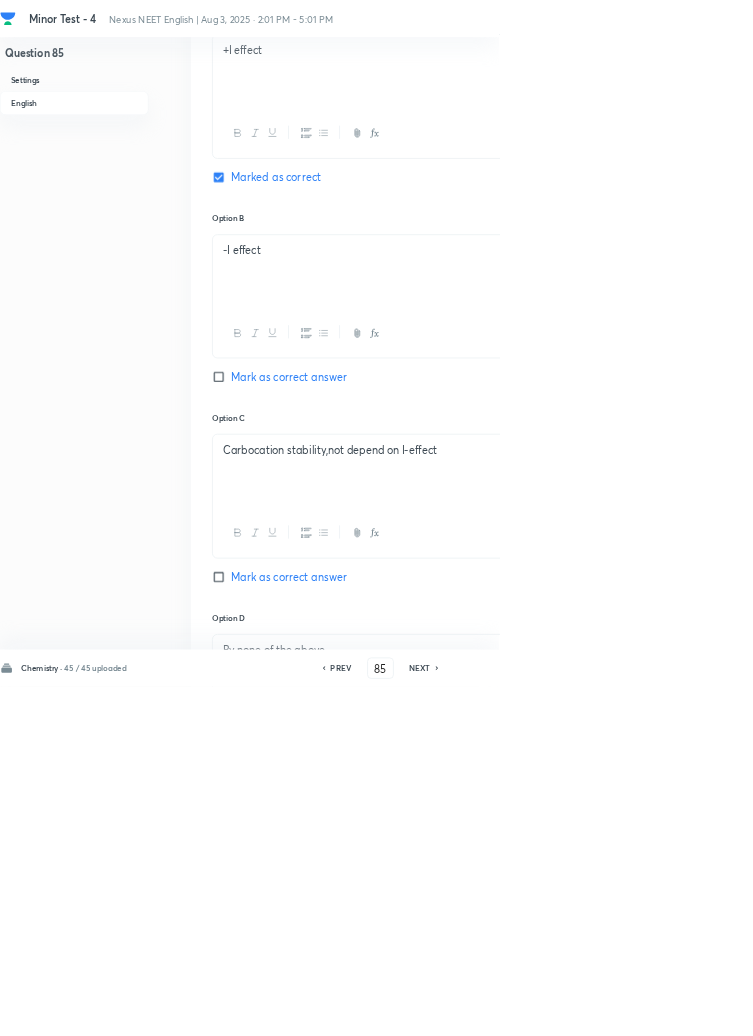 click 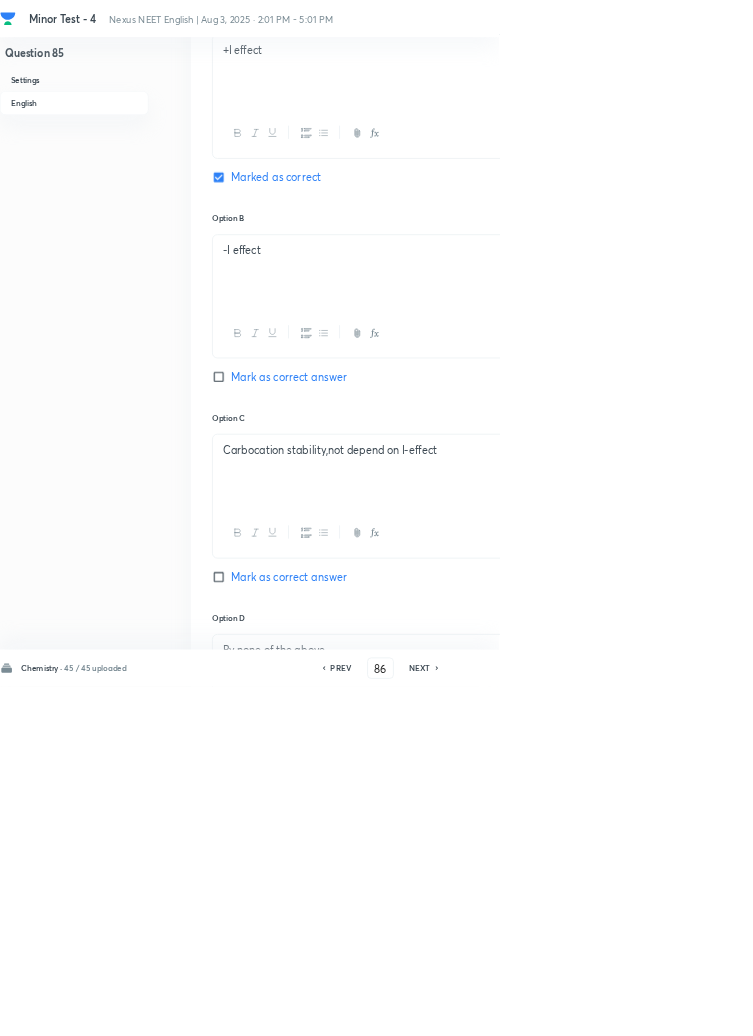 checkbox on "false" 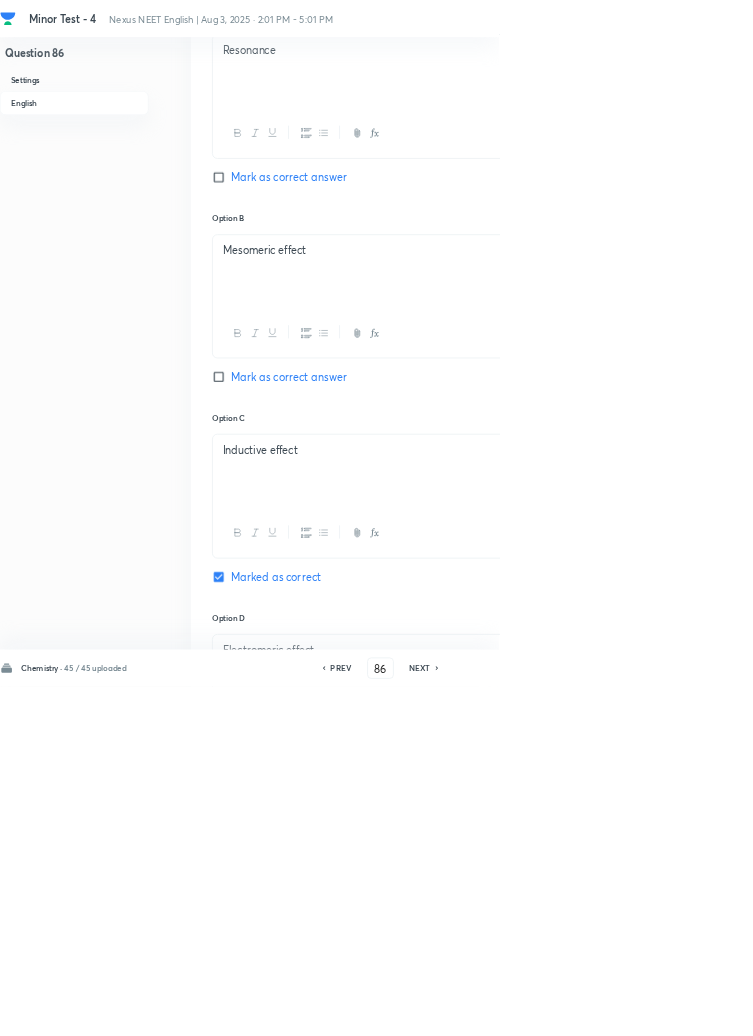 click 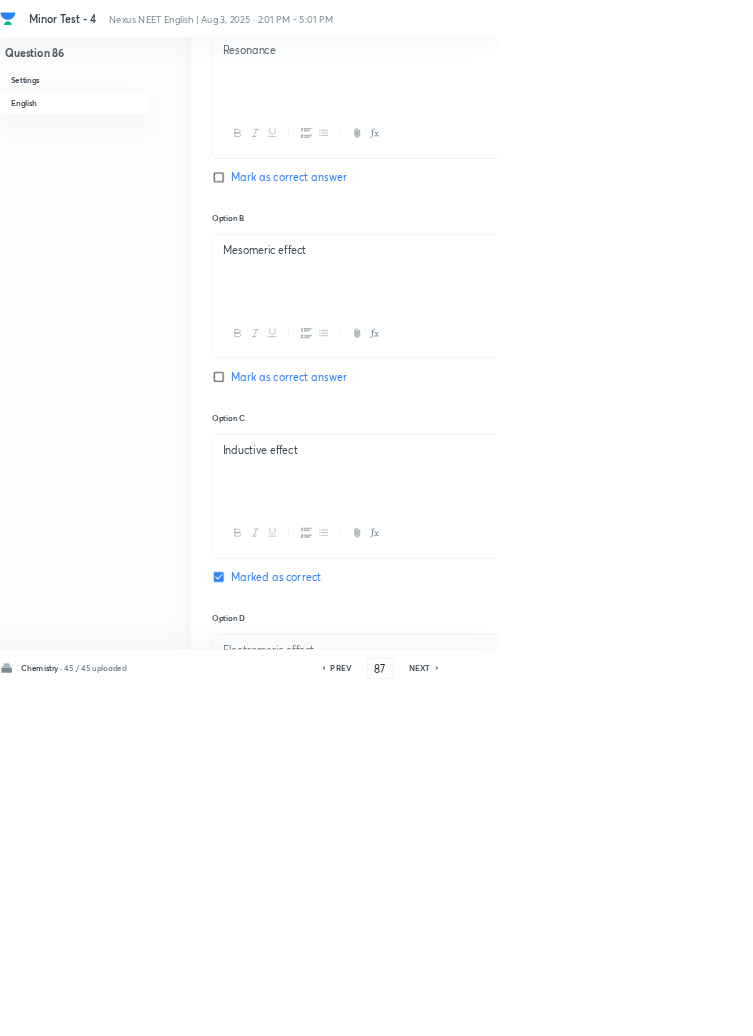 checkbox on "false" 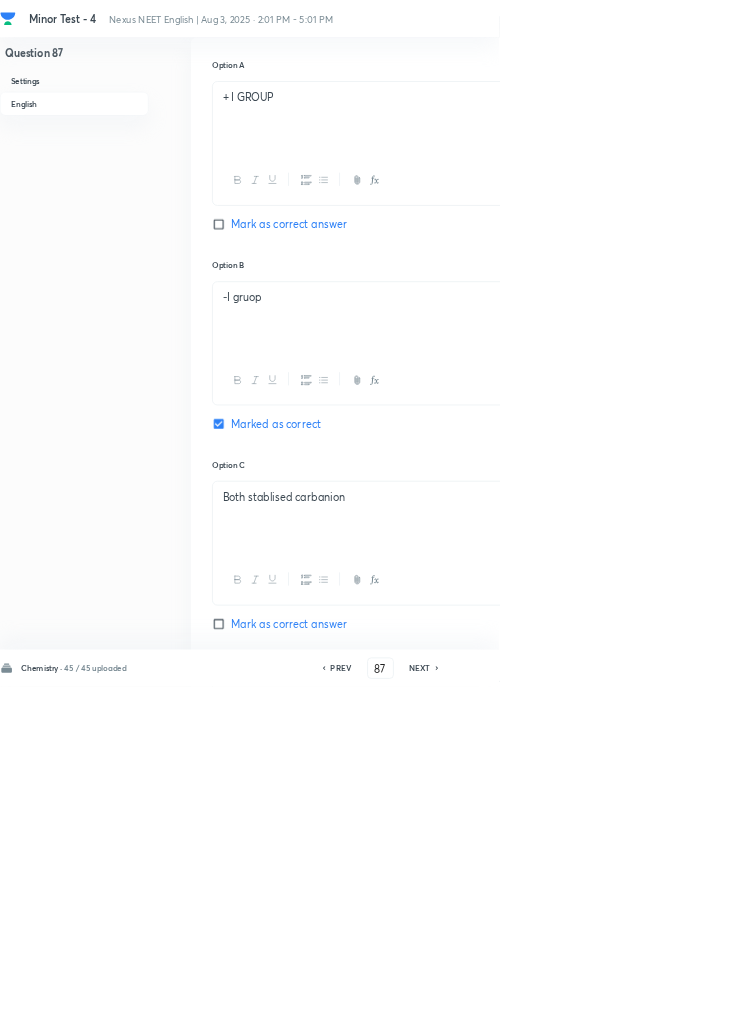 scroll, scrollTop: 954, scrollLeft: 0, axis: vertical 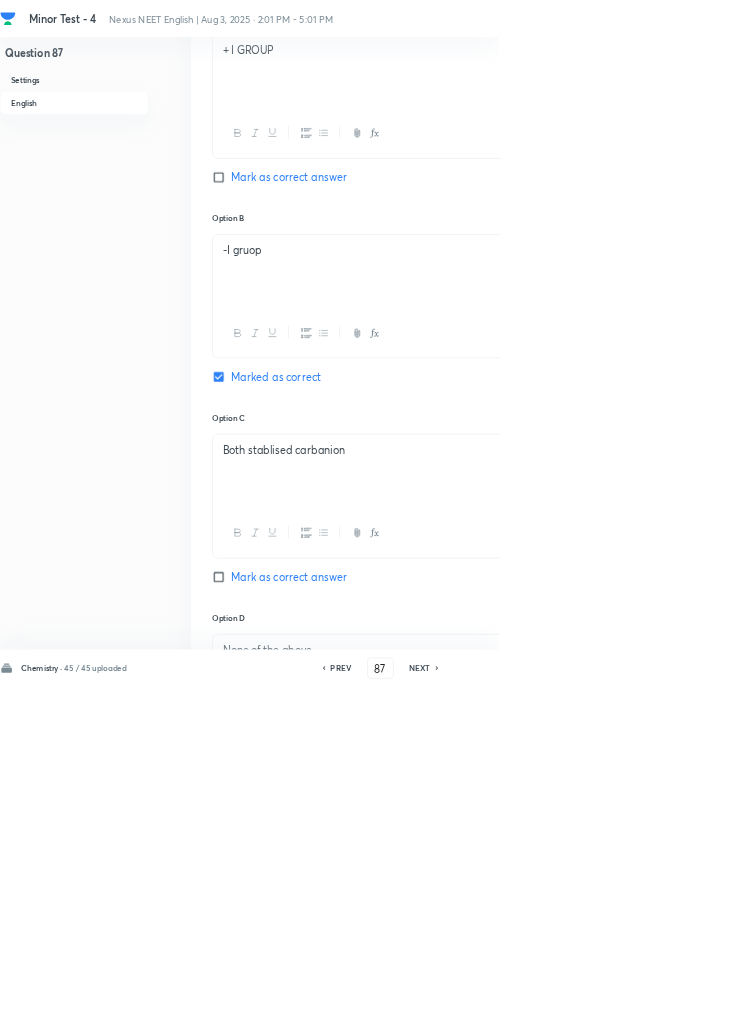 click 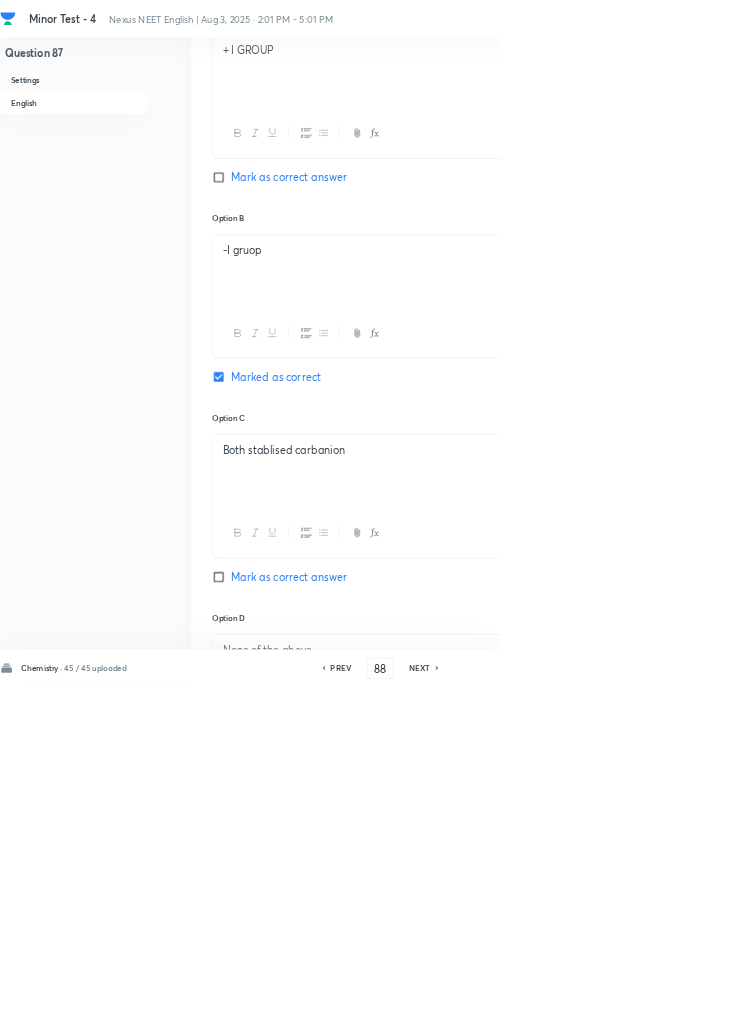 checkbox on "false" 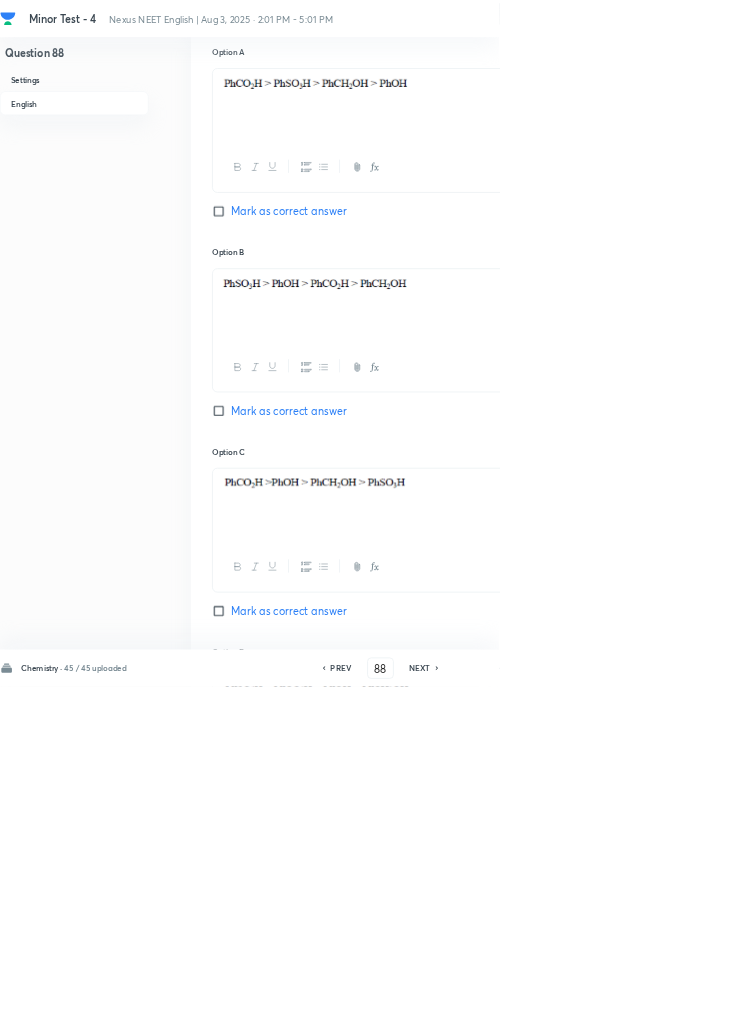 scroll, scrollTop: 967, scrollLeft: 0, axis: vertical 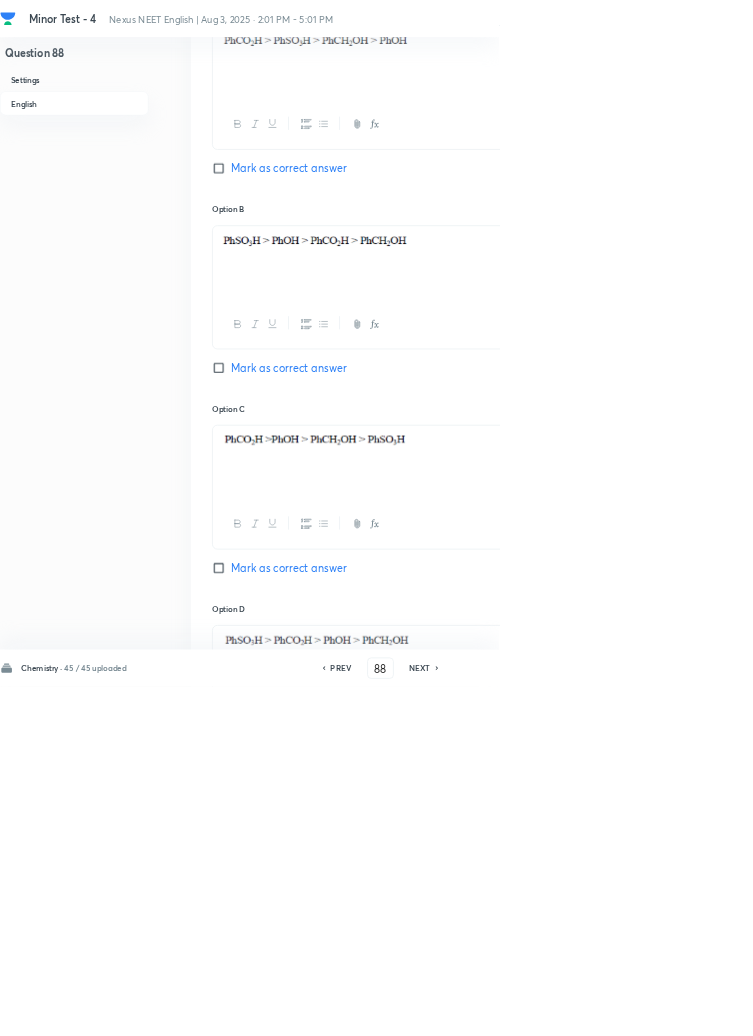 click 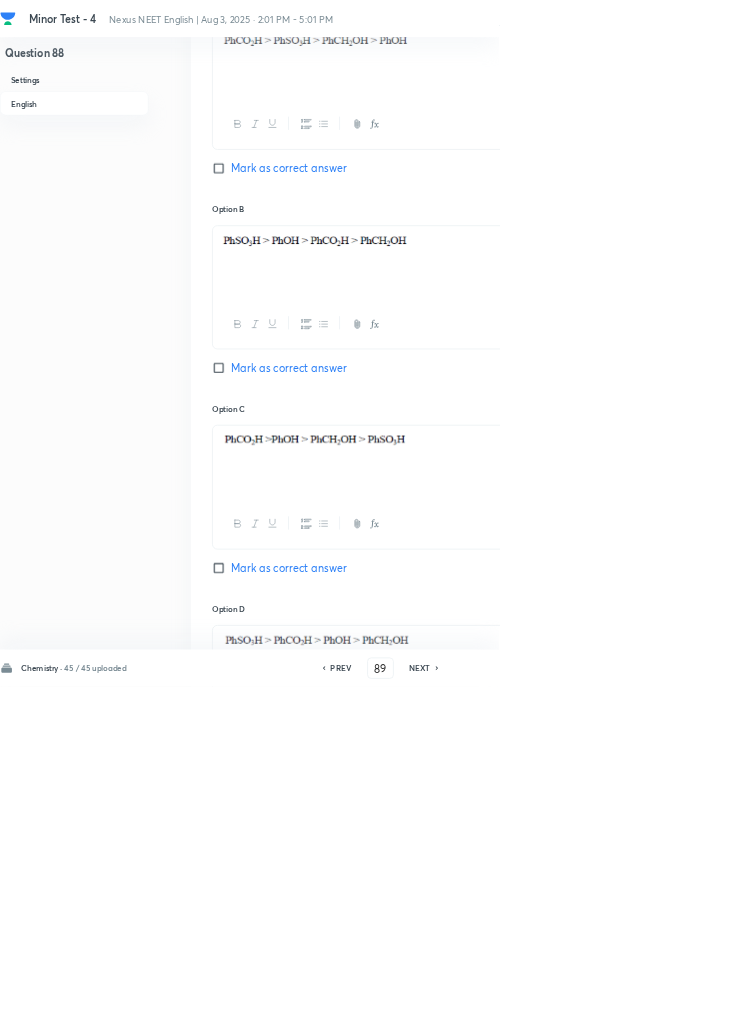 checkbox on "false" 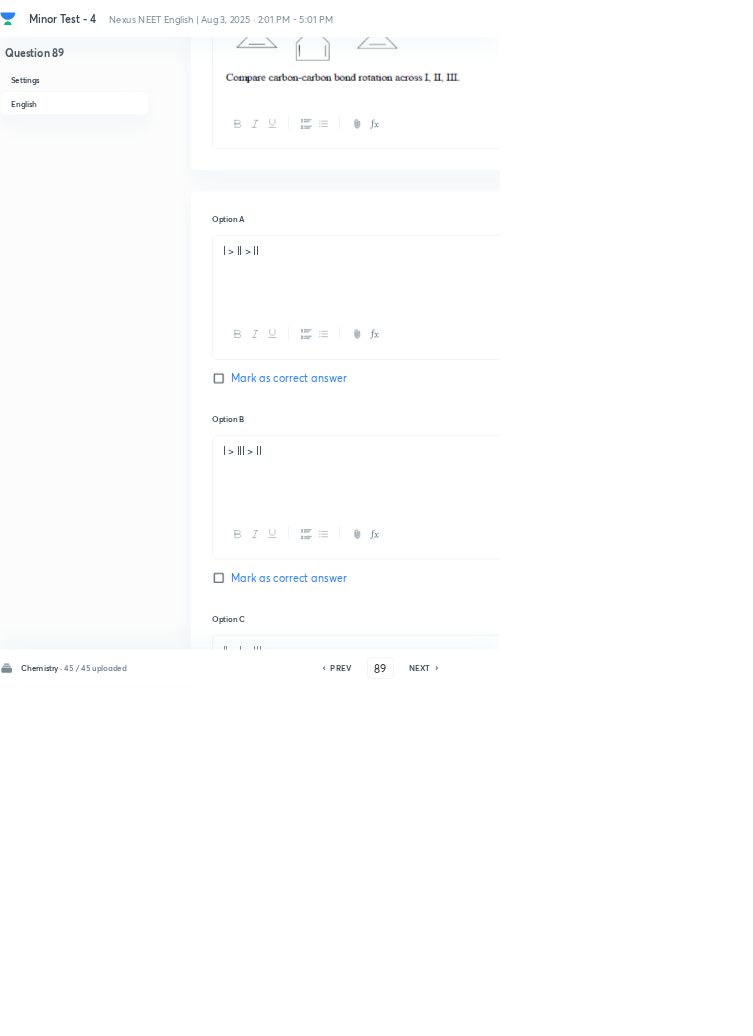 scroll, scrollTop: 1151, scrollLeft: 0, axis: vertical 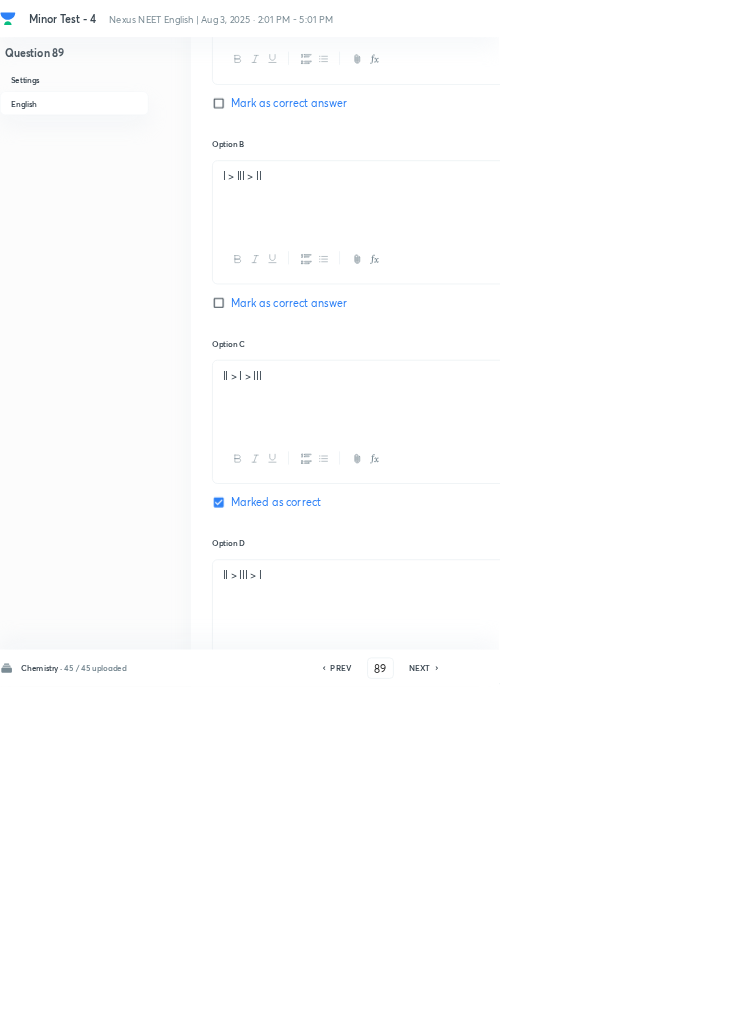 click 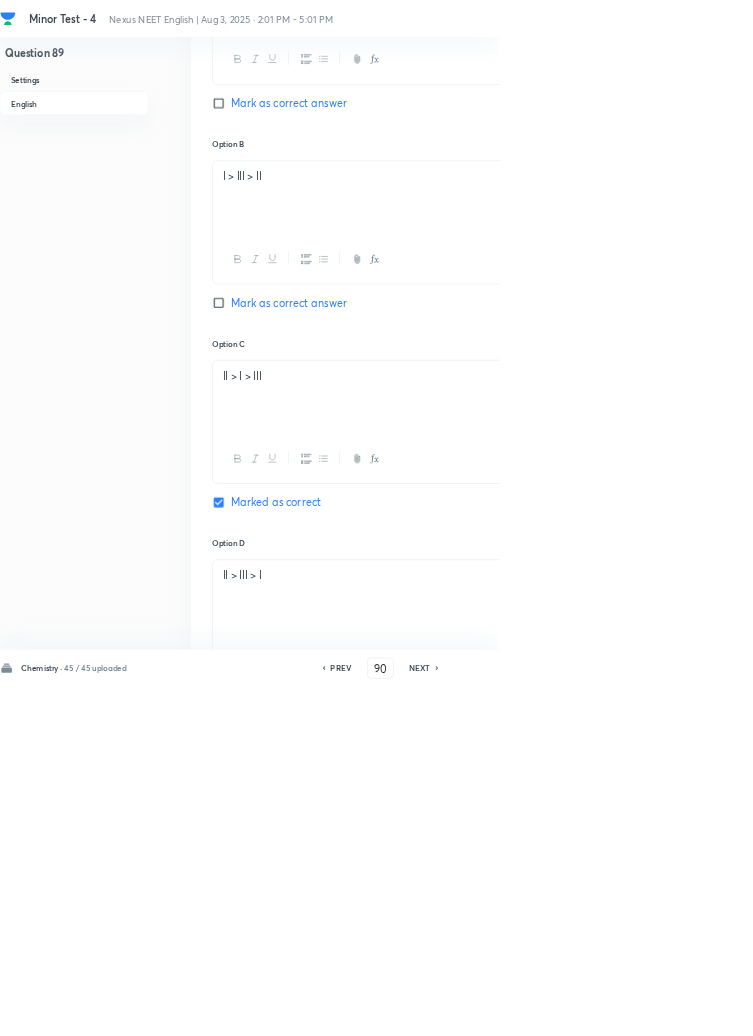 type 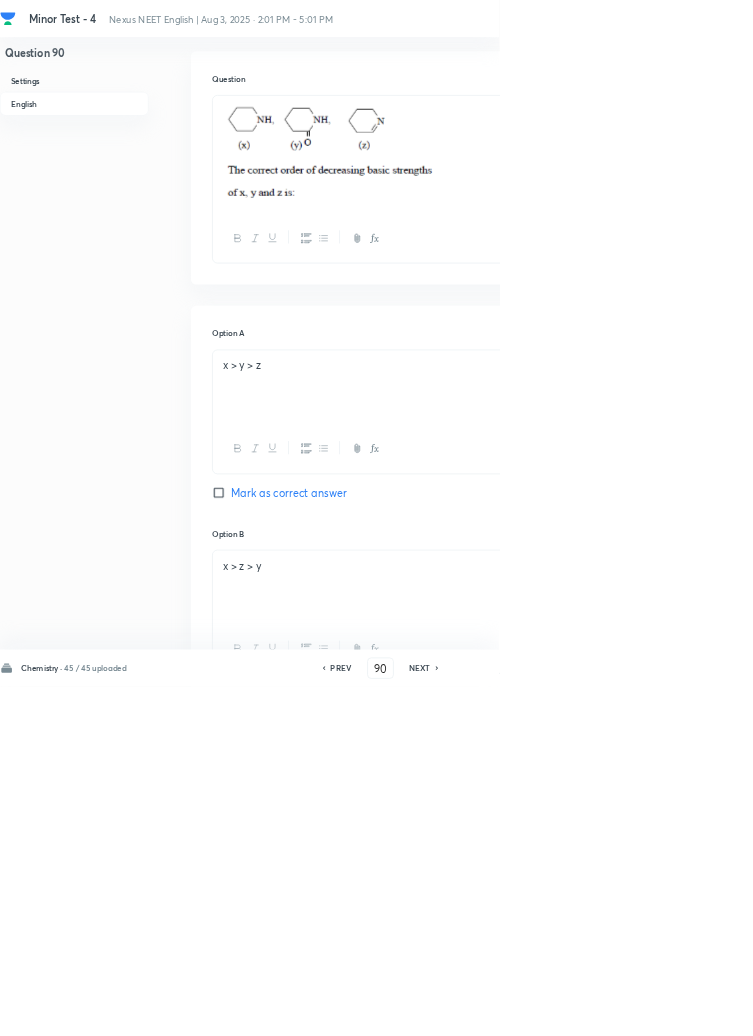 scroll, scrollTop: 1021, scrollLeft: 0, axis: vertical 